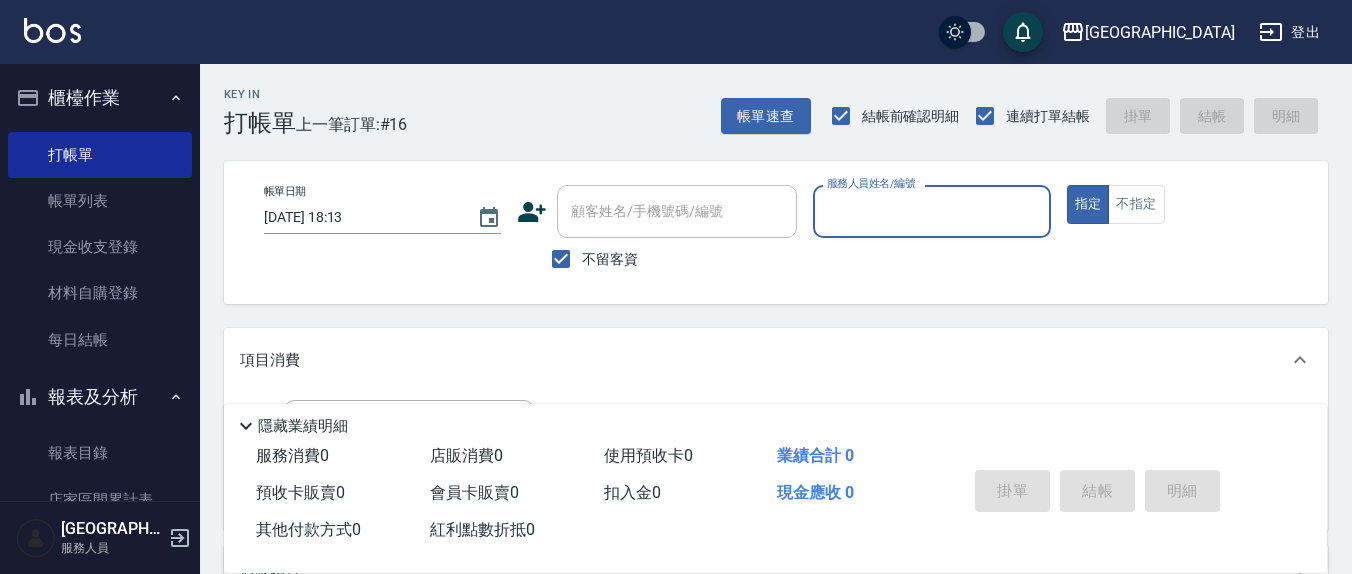 scroll, scrollTop: 0, scrollLeft: 0, axis: both 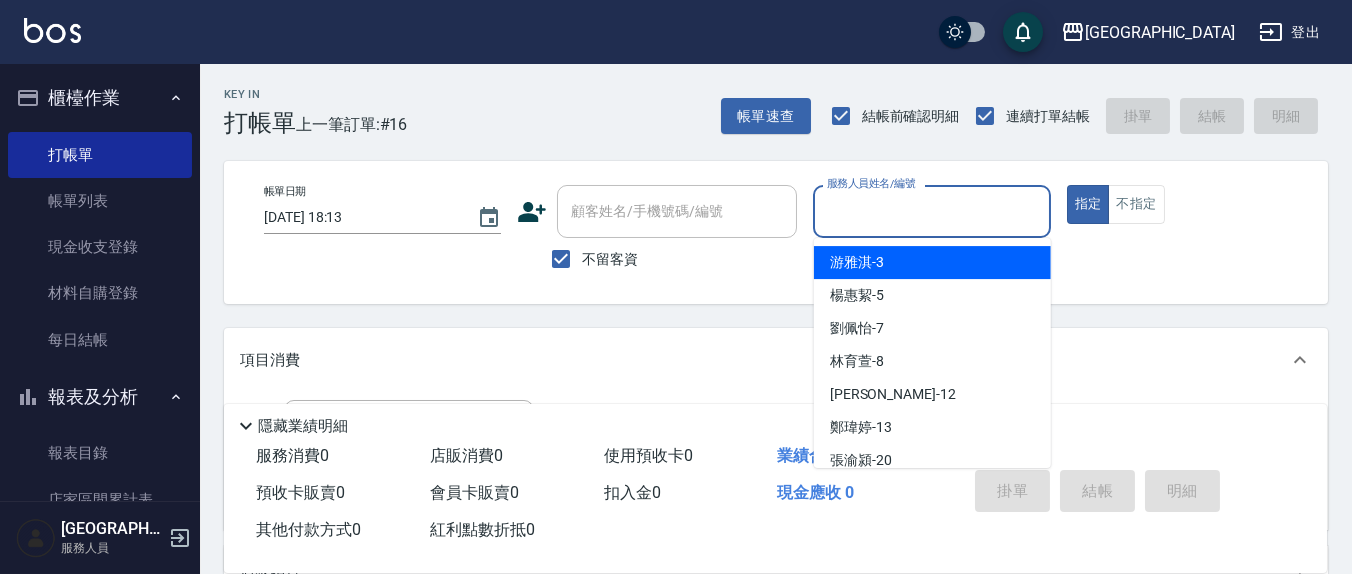 click on "服務人員姓名/編號" at bounding box center (931, 211) 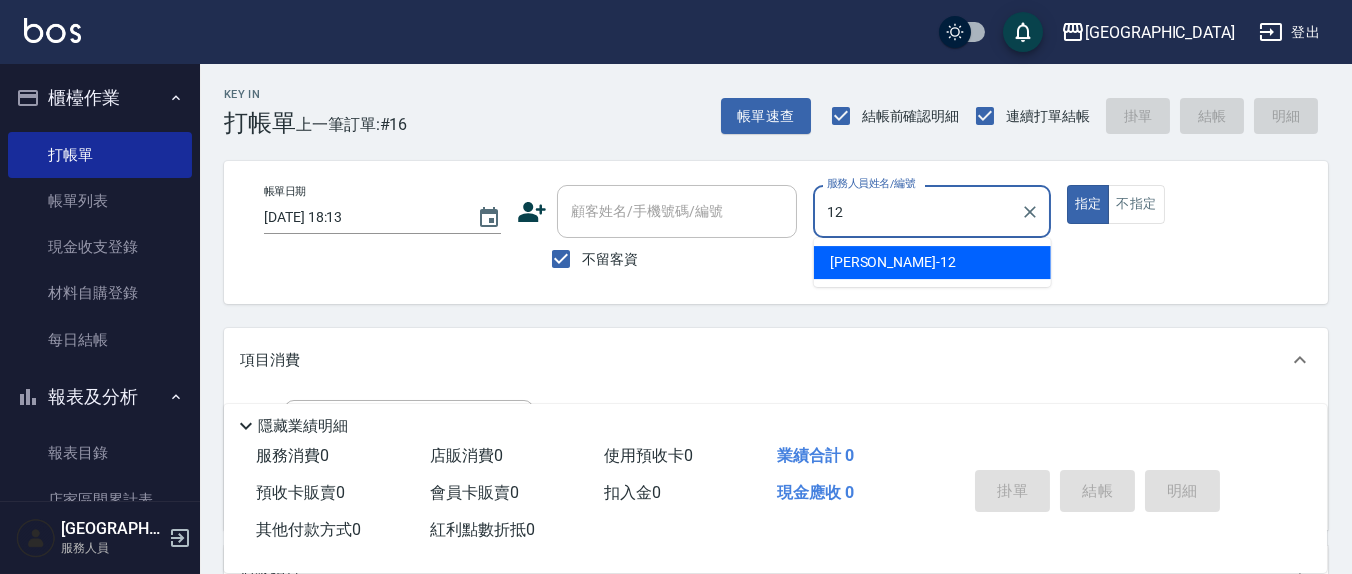 type on "12" 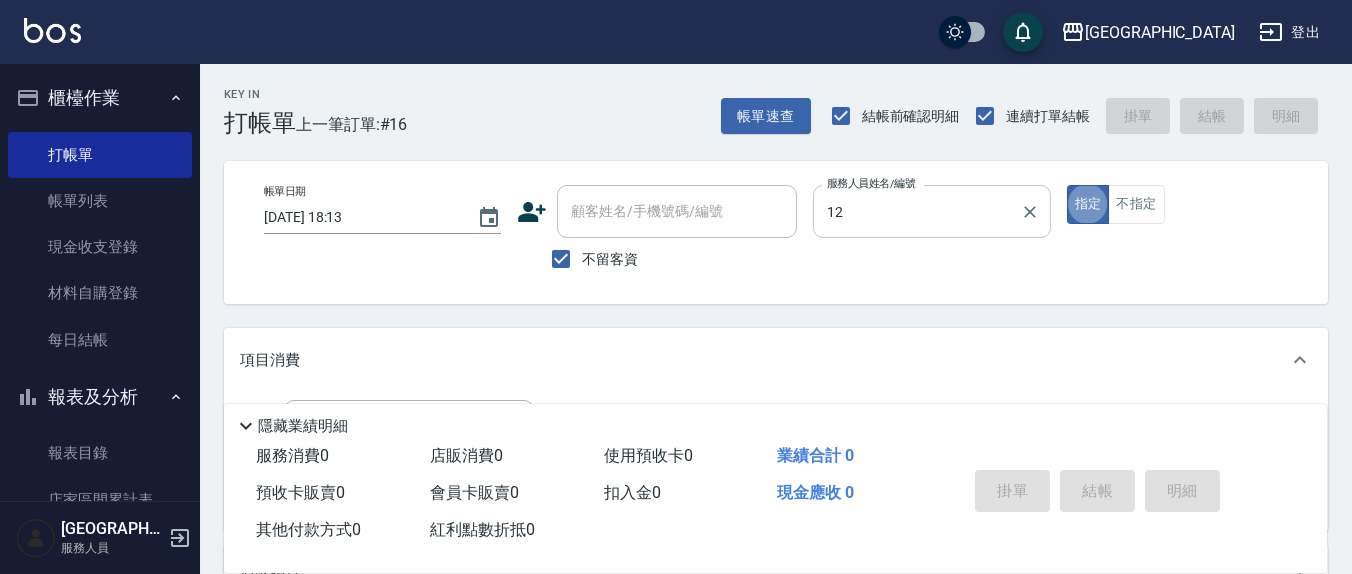 type on "呂桂花-12" 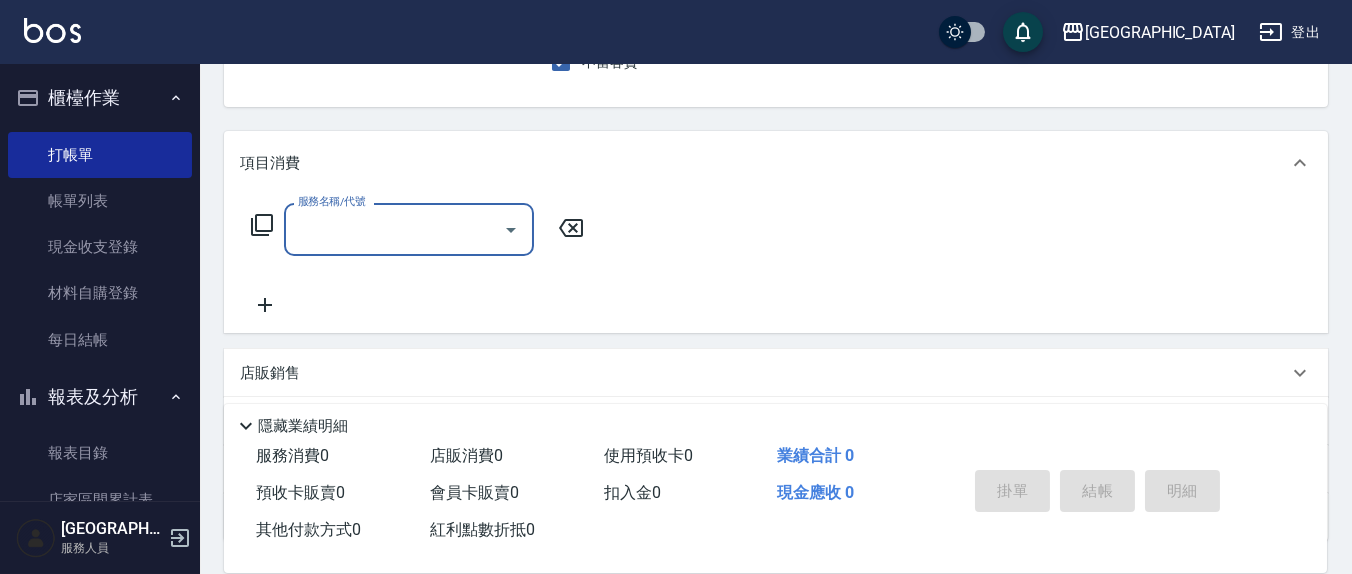 scroll, scrollTop: 208, scrollLeft: 0, axis: vertical 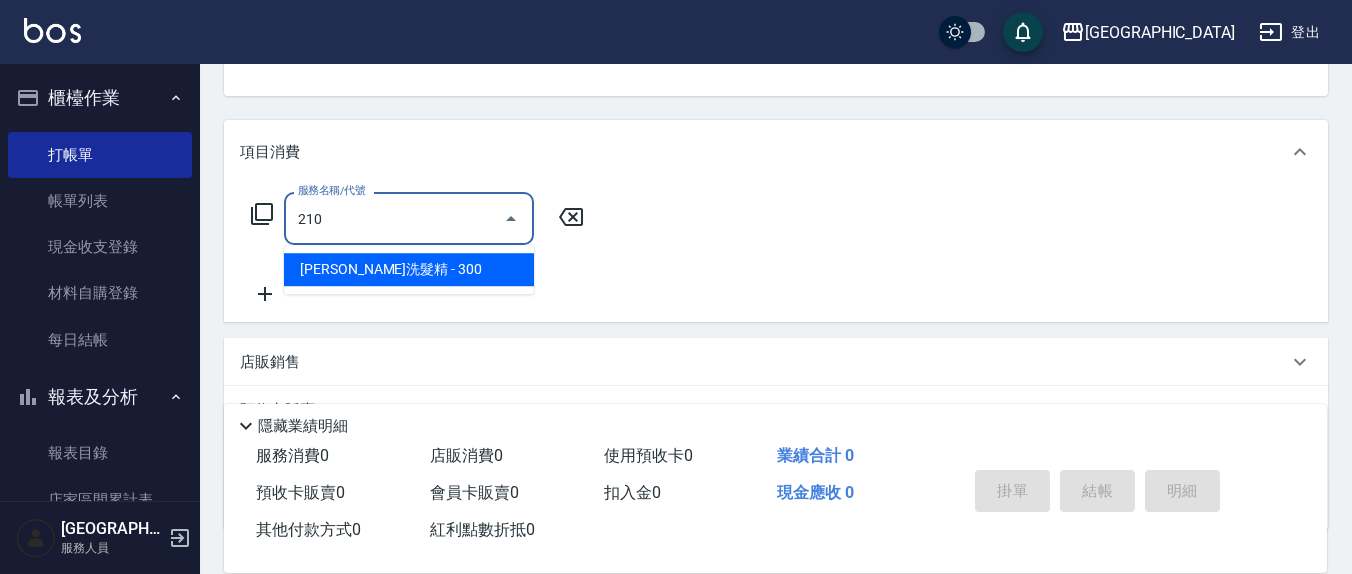 type on "歐娜洗髮精(210)" 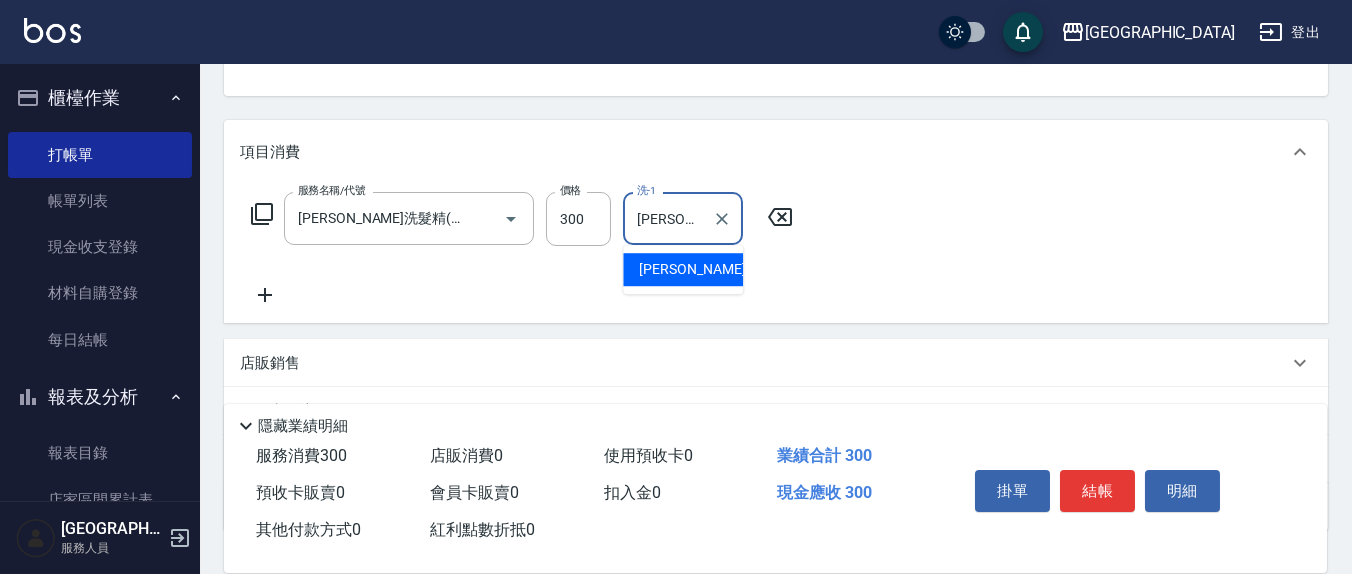 type on "韋羽蕎-21" 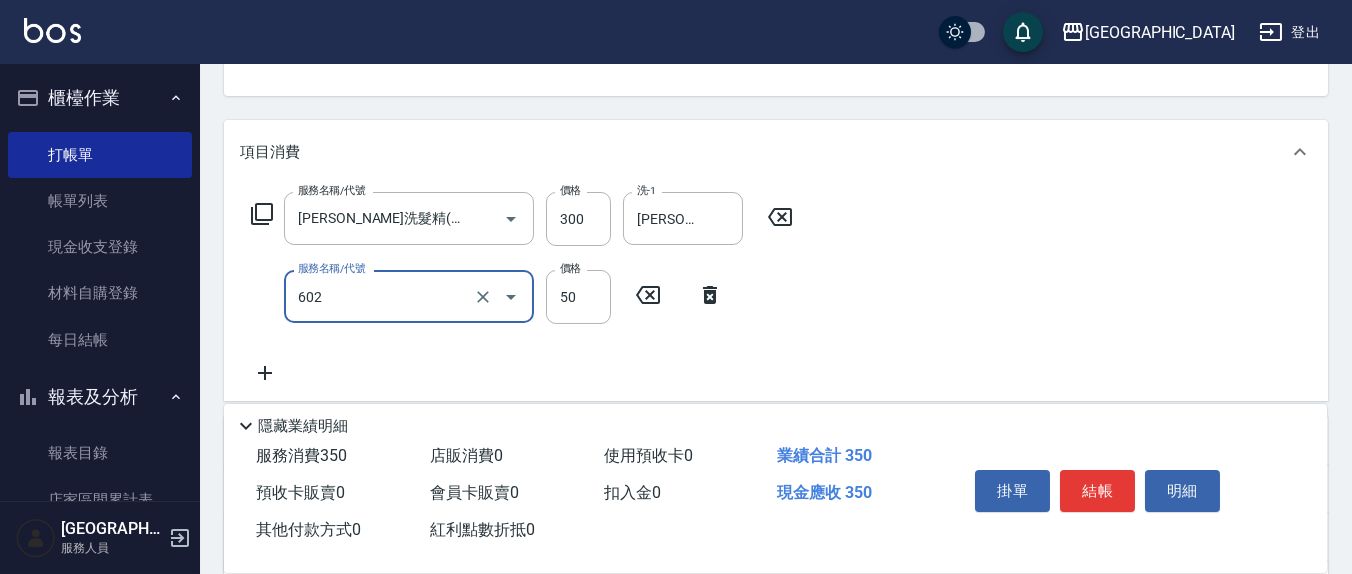 type on "上.吹捲(602)" 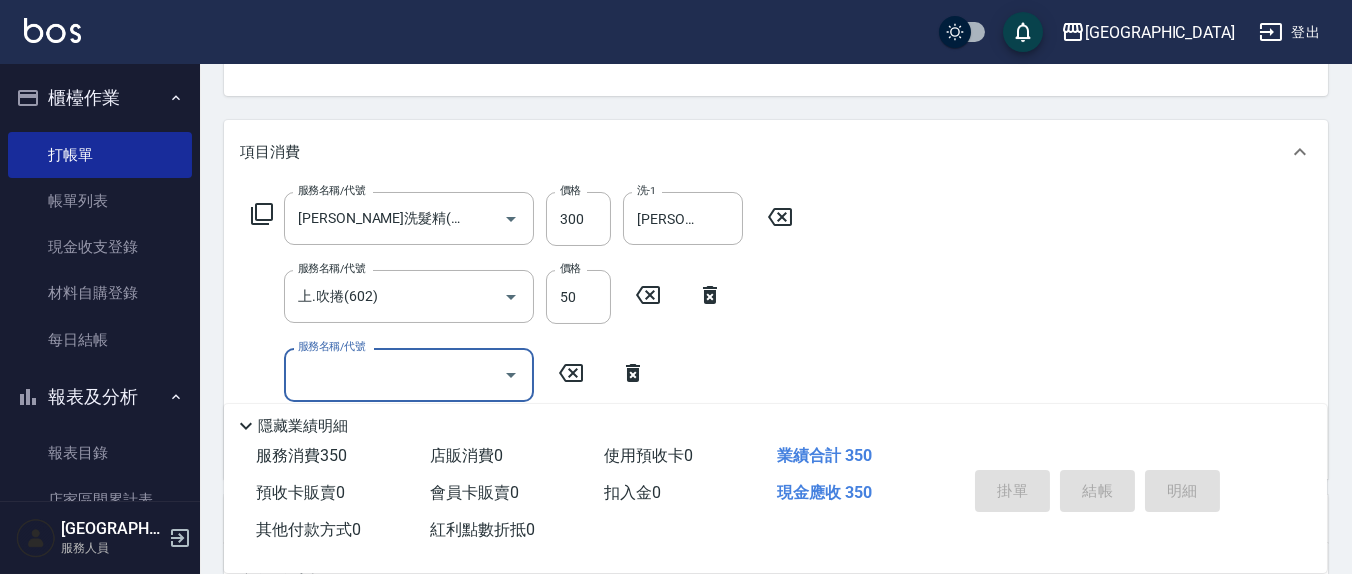 type on "2025/07/15 19:44" 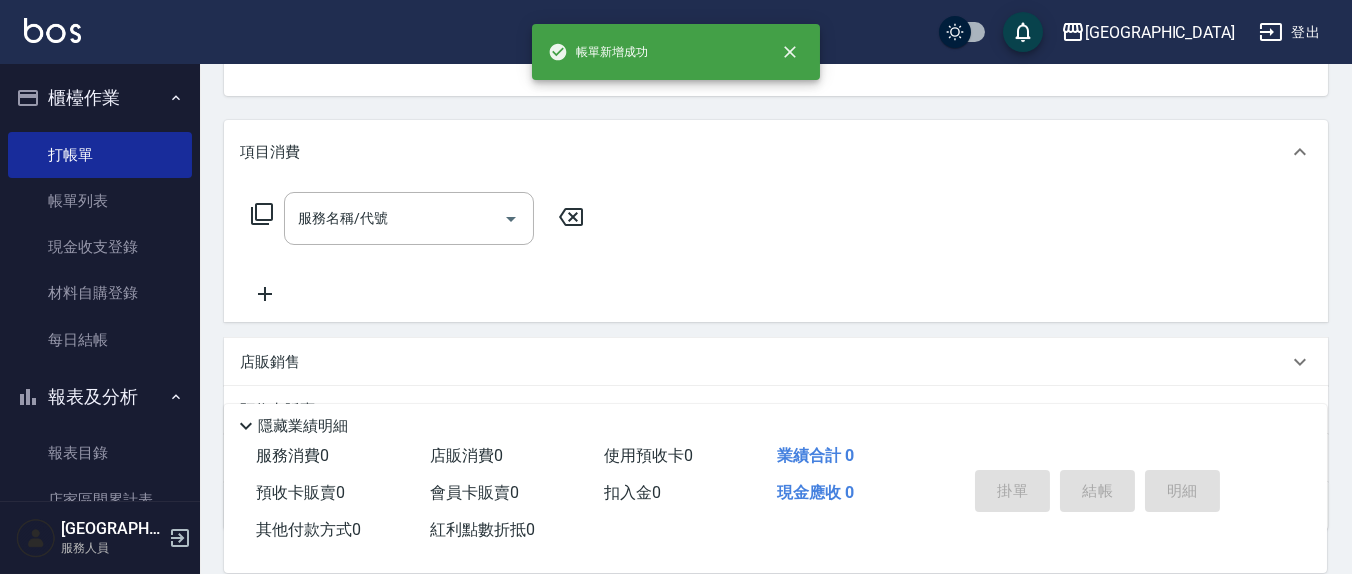 scroll, scrollTop: 193, scrollLeft: 0, axis: vertical 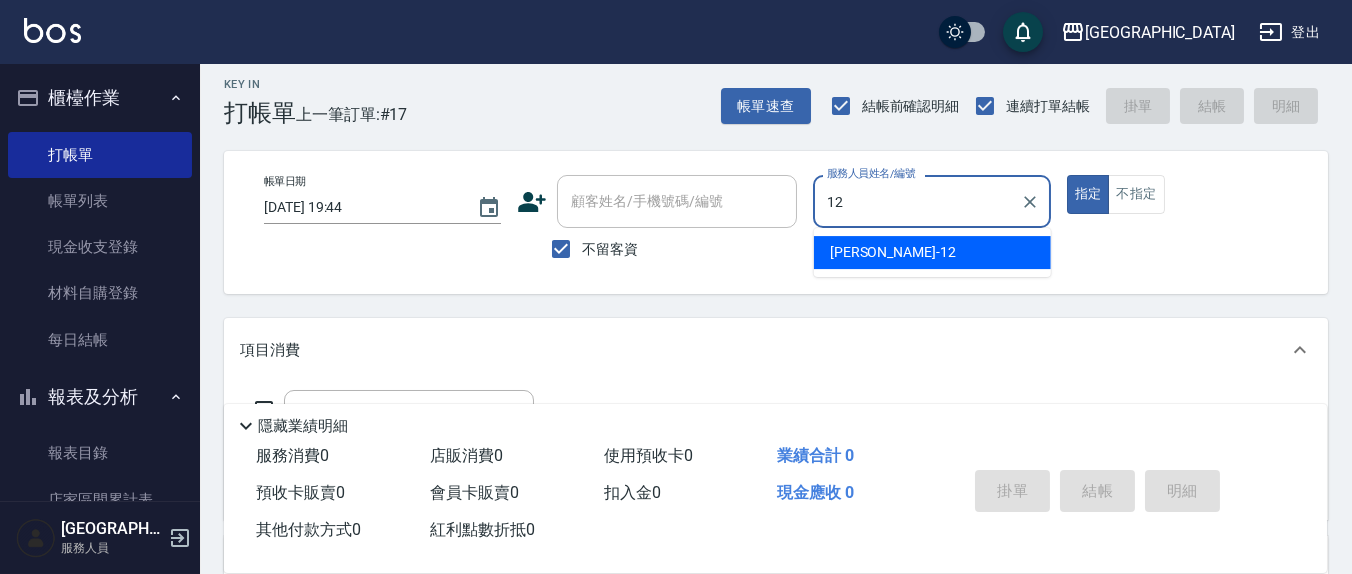 type on "呂桂花-12" 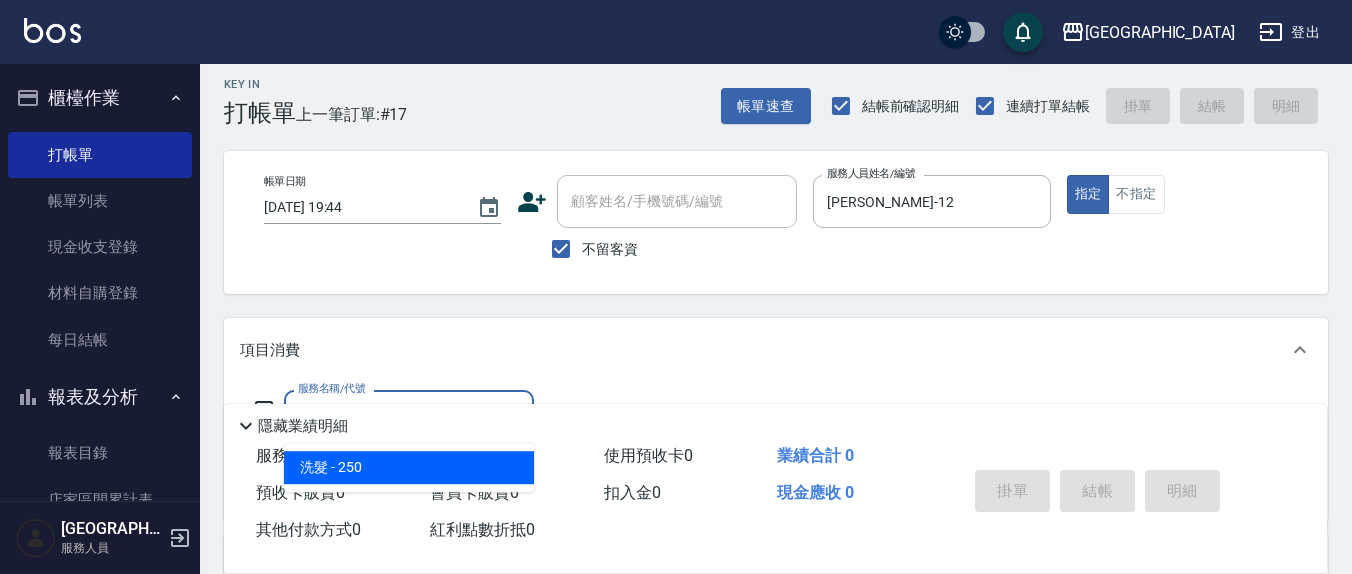 type on "洗髮(201)" 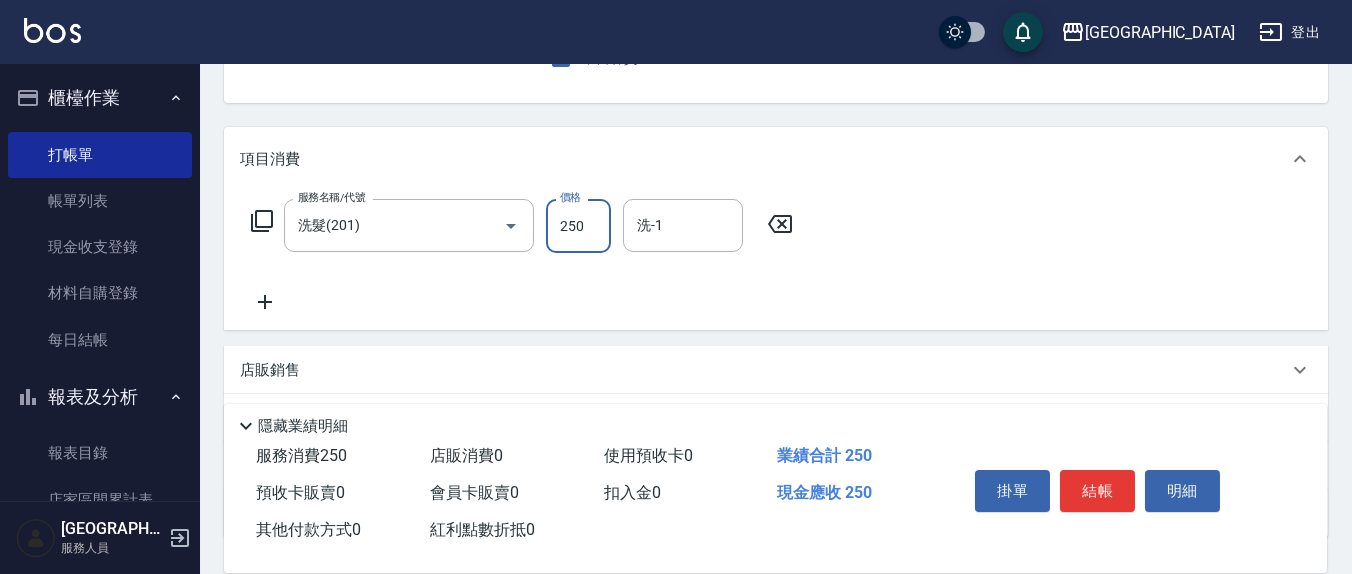 scroll, scrollTop: 218, scrollLeft: 0, axis: vertical 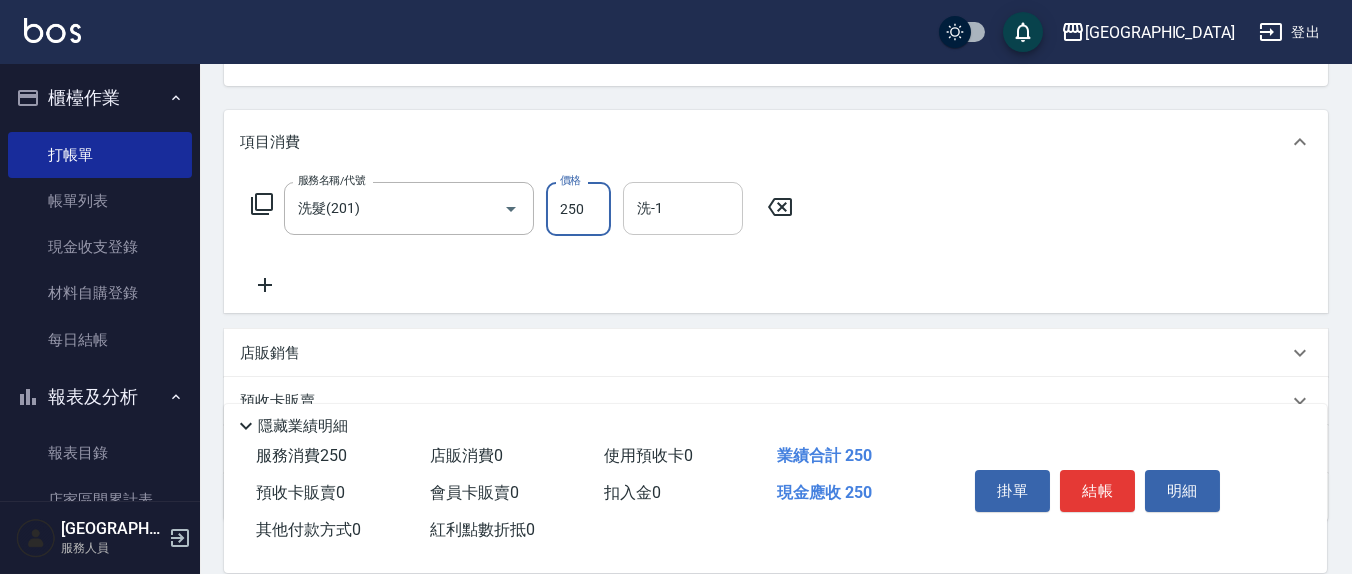 click on "洗-1" at bounding box center (683, 208) 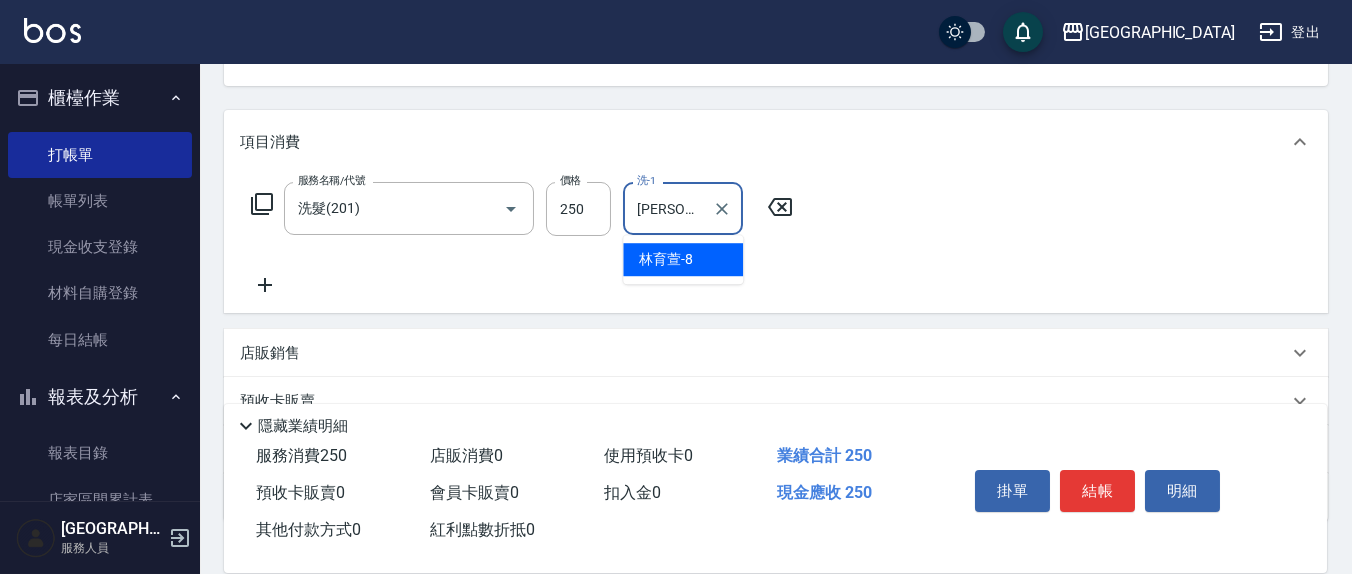 type on "林育萱-8" 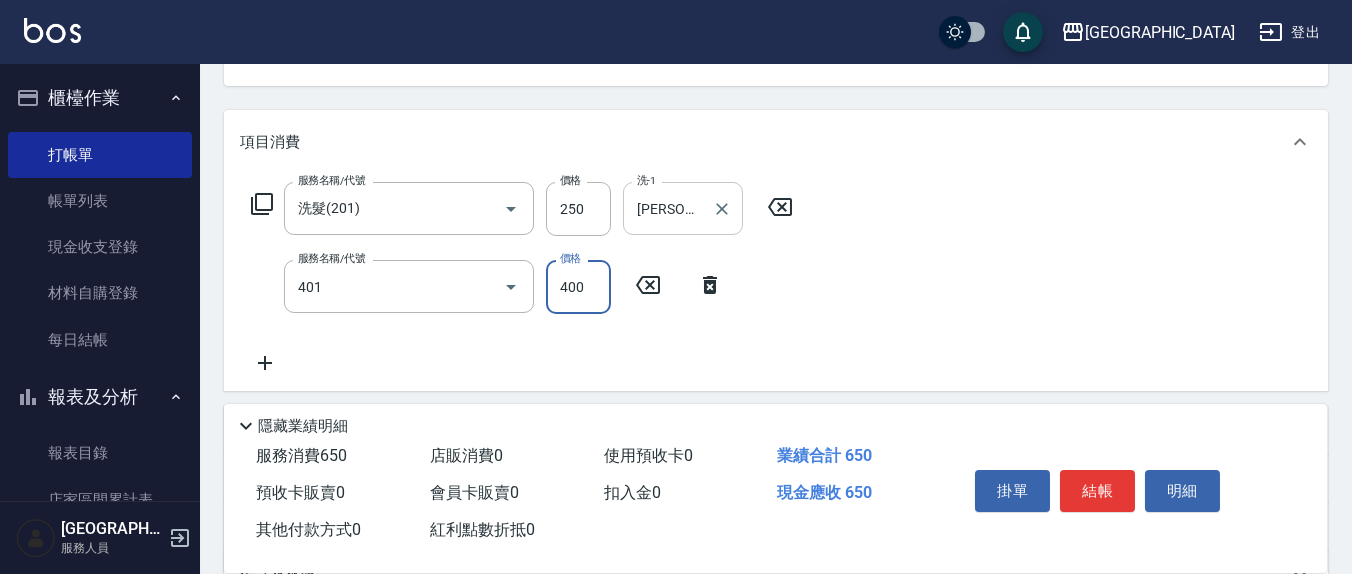 type on "剪髮(401)" 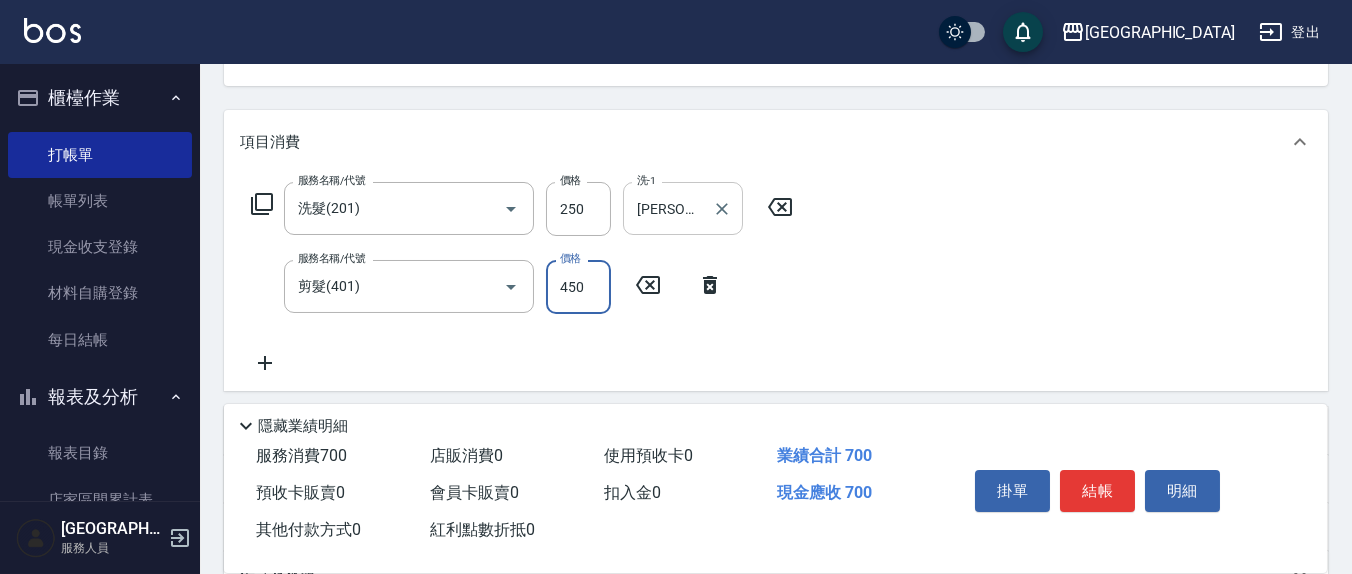 type on "450" 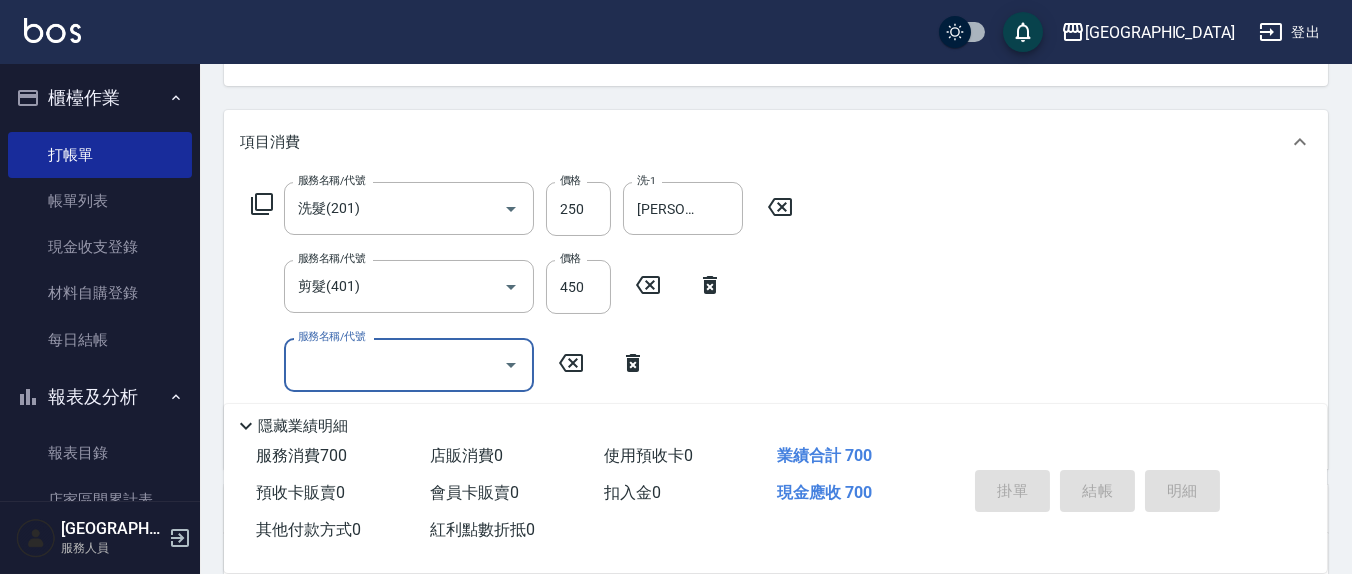 type on "2025/07/15 19:46" 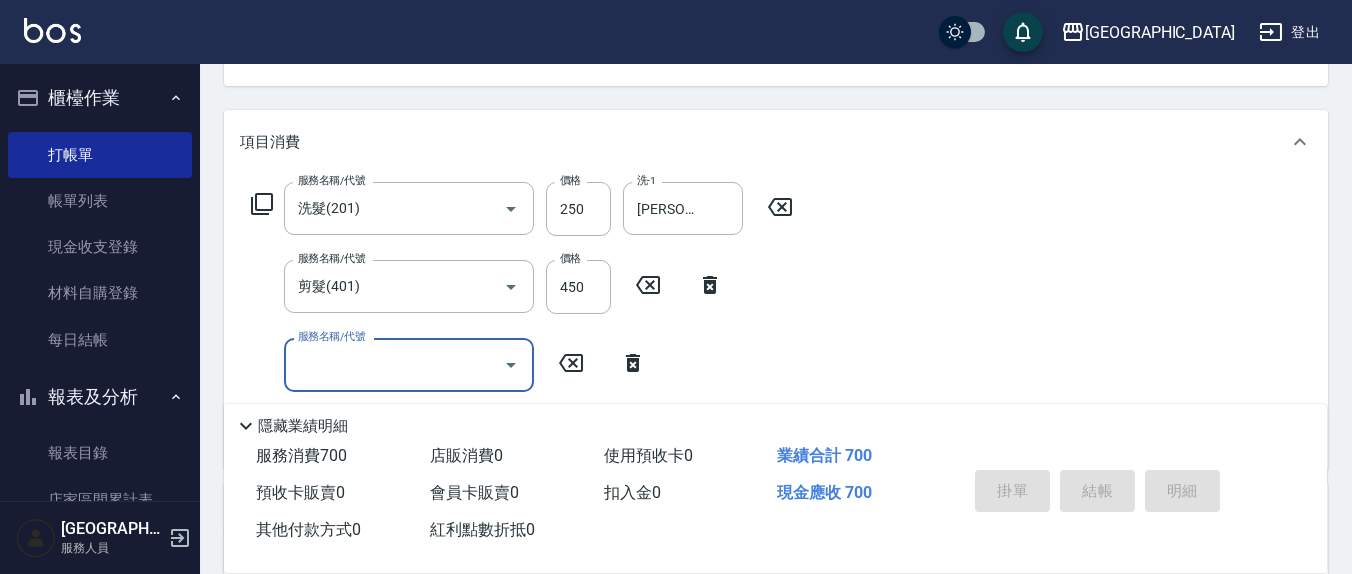 type 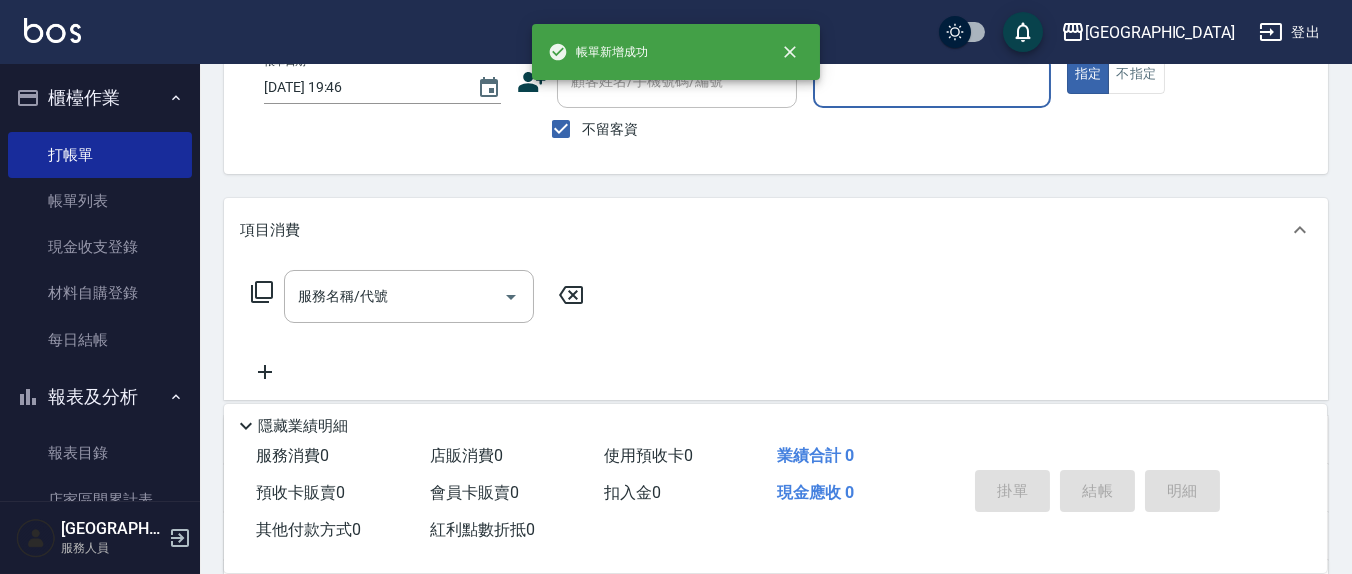 scroll, scrollTop: 0, scrollLeft: 0, axis: both 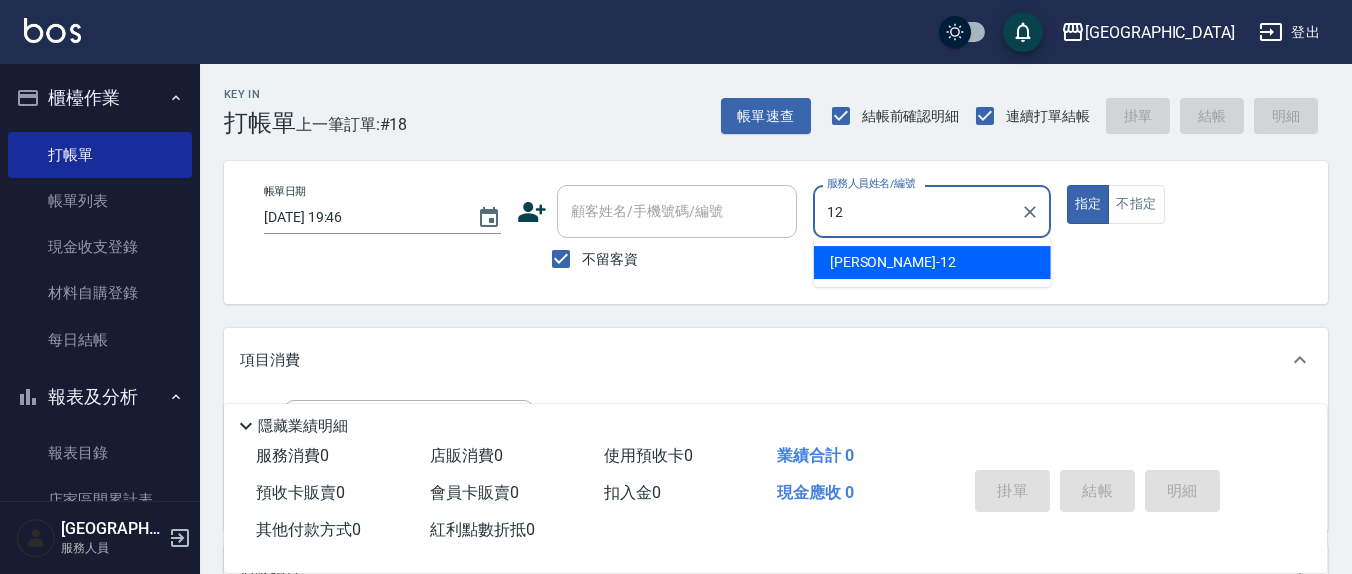 type on "呂桂花-12" 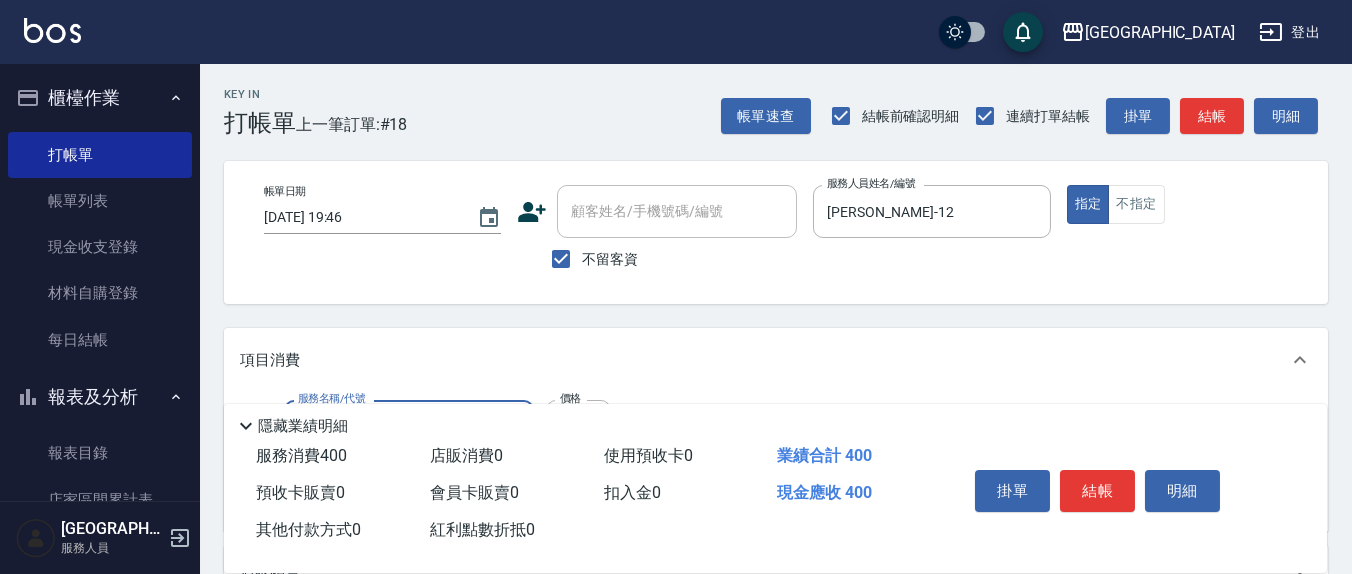 type on "健康洗(206)" 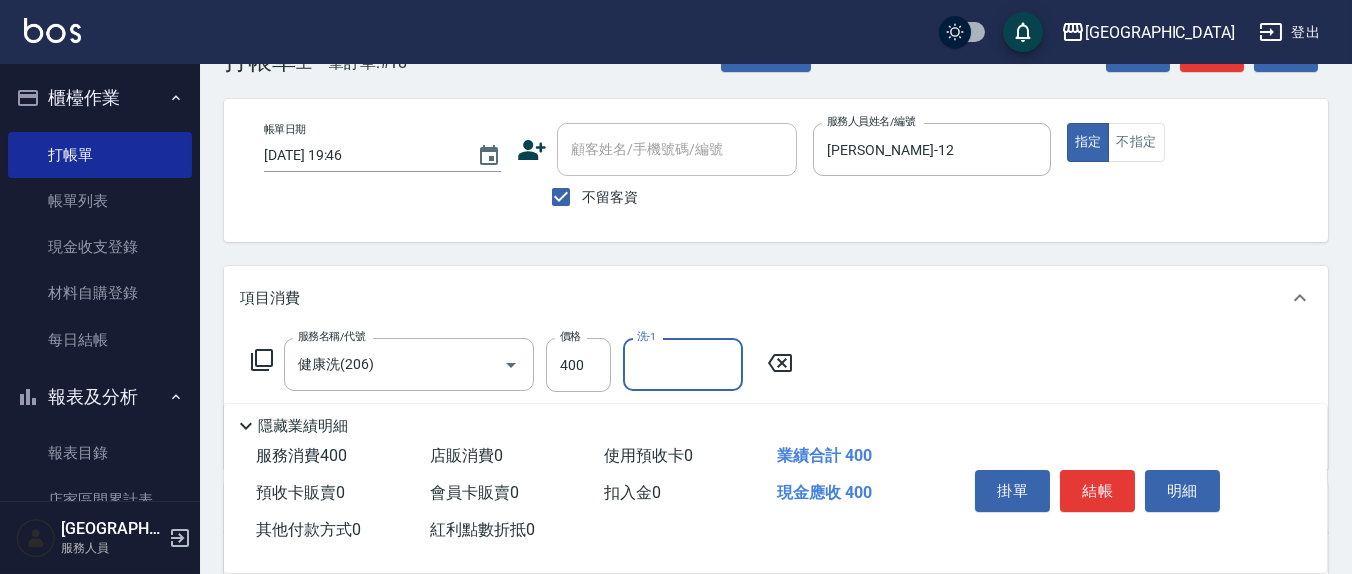 scroll, scrollTop: 77, scrollLeft: 0, axis: vertical 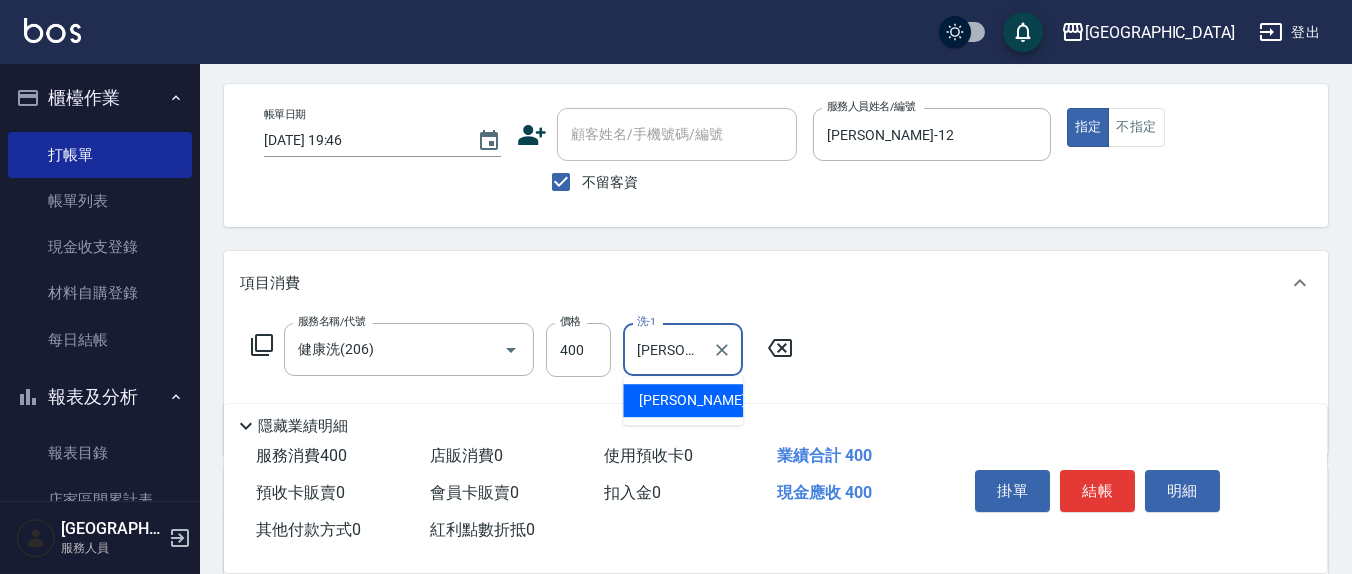 type on "韋羽蕎-21" 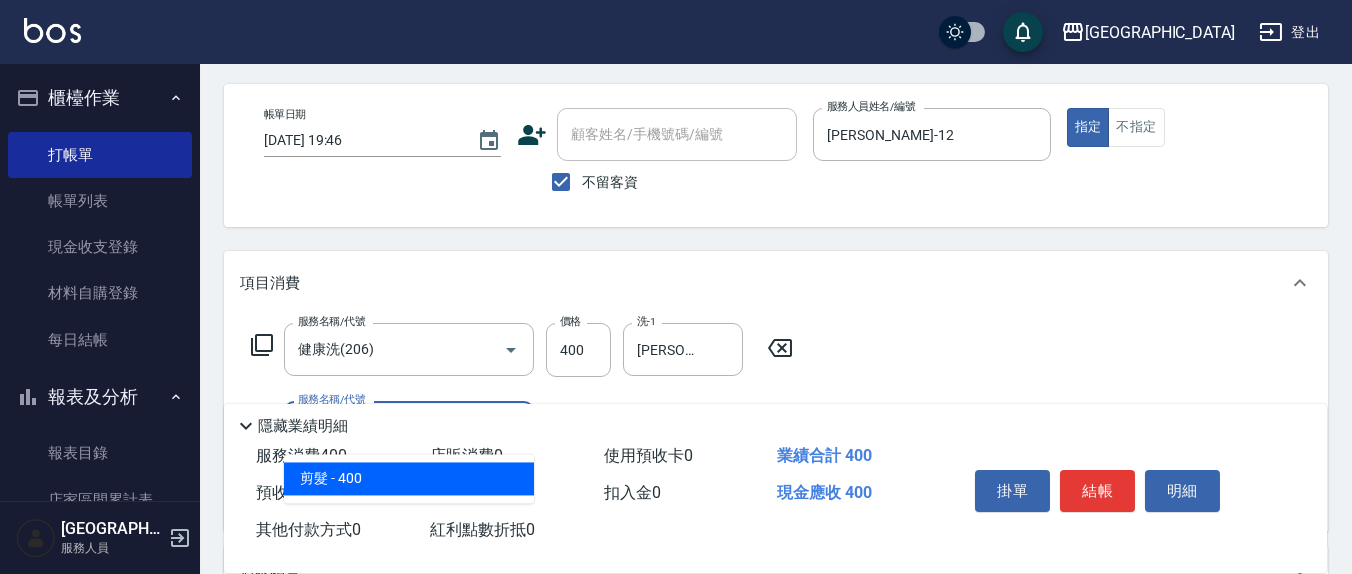 type on "剪髮(401)" 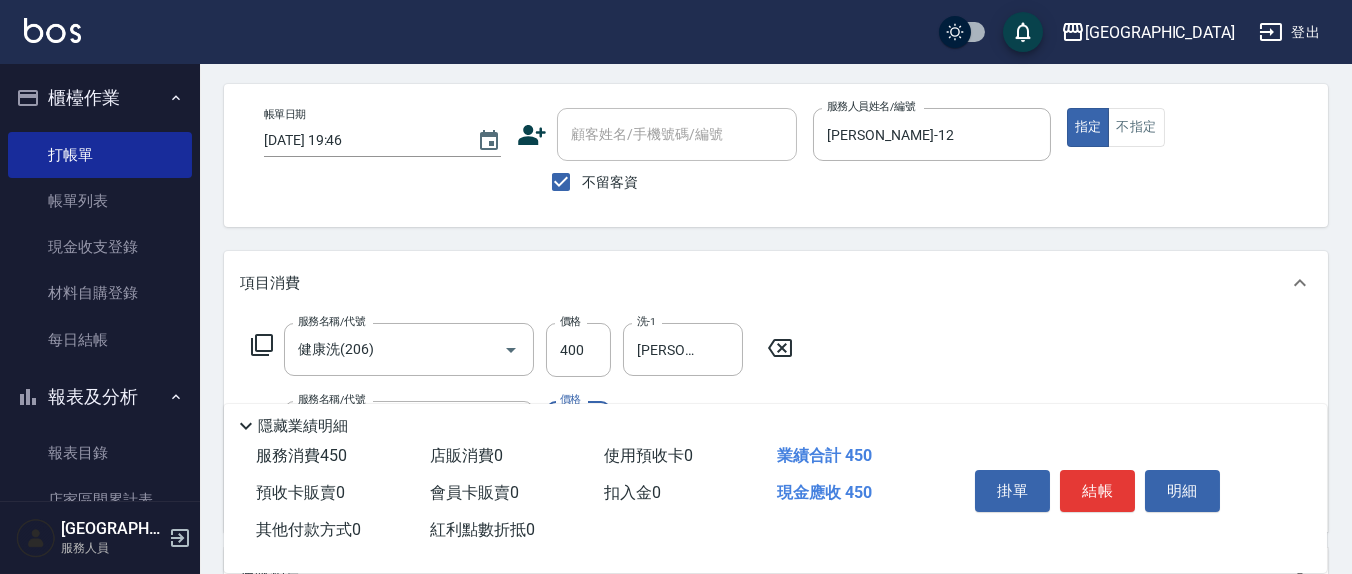 type on "50" 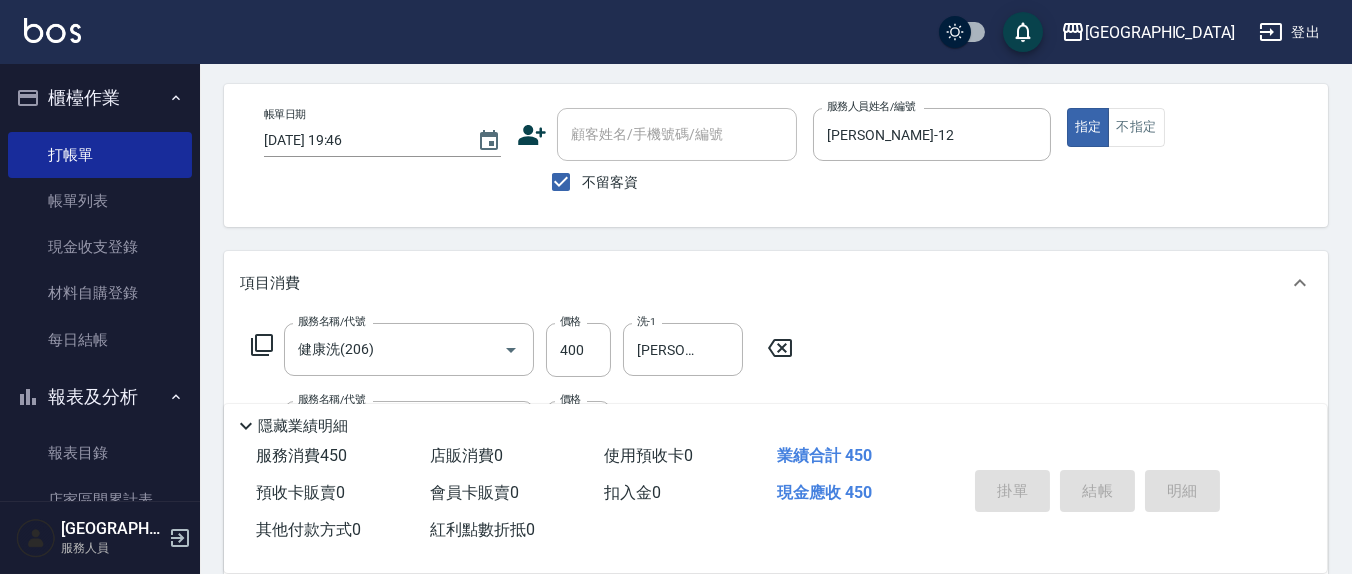 type 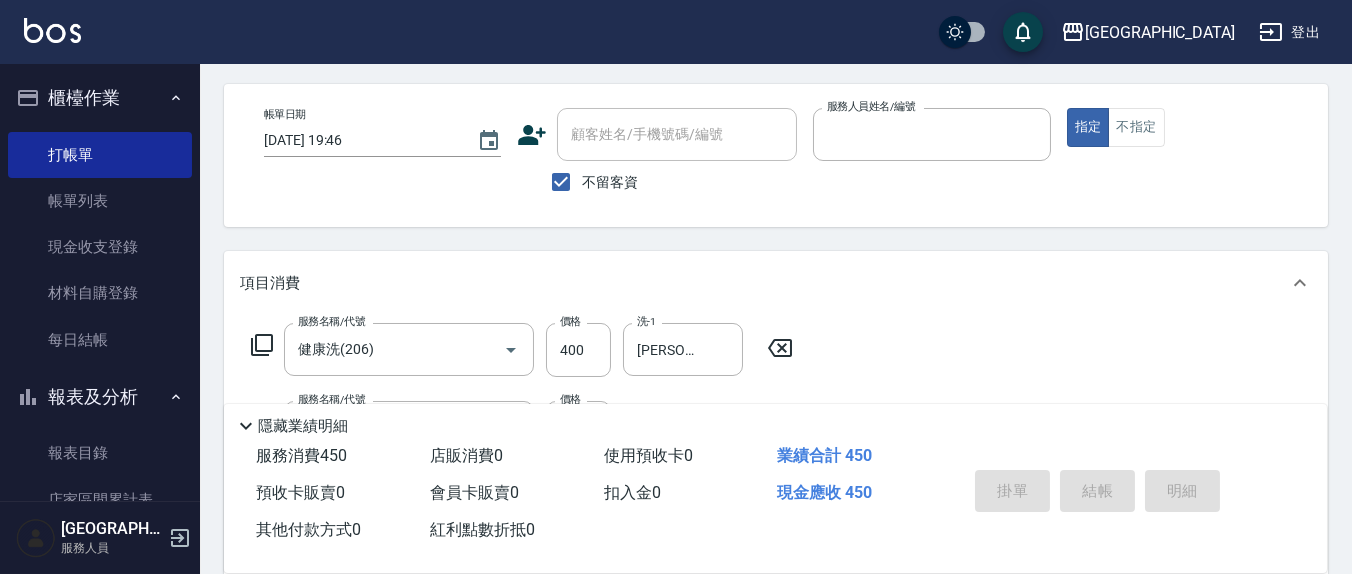 click on "指定" at bounding box center [1088, 127] 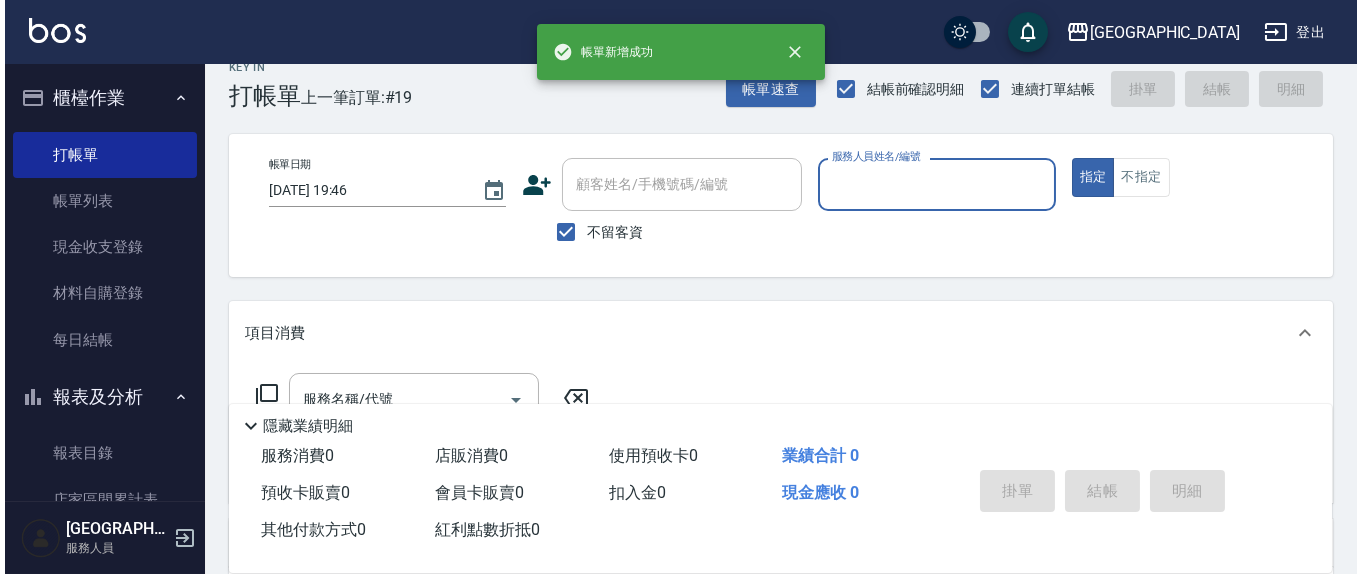 scroll, scrollTop: 0, scrollLeft: 0, axis: both 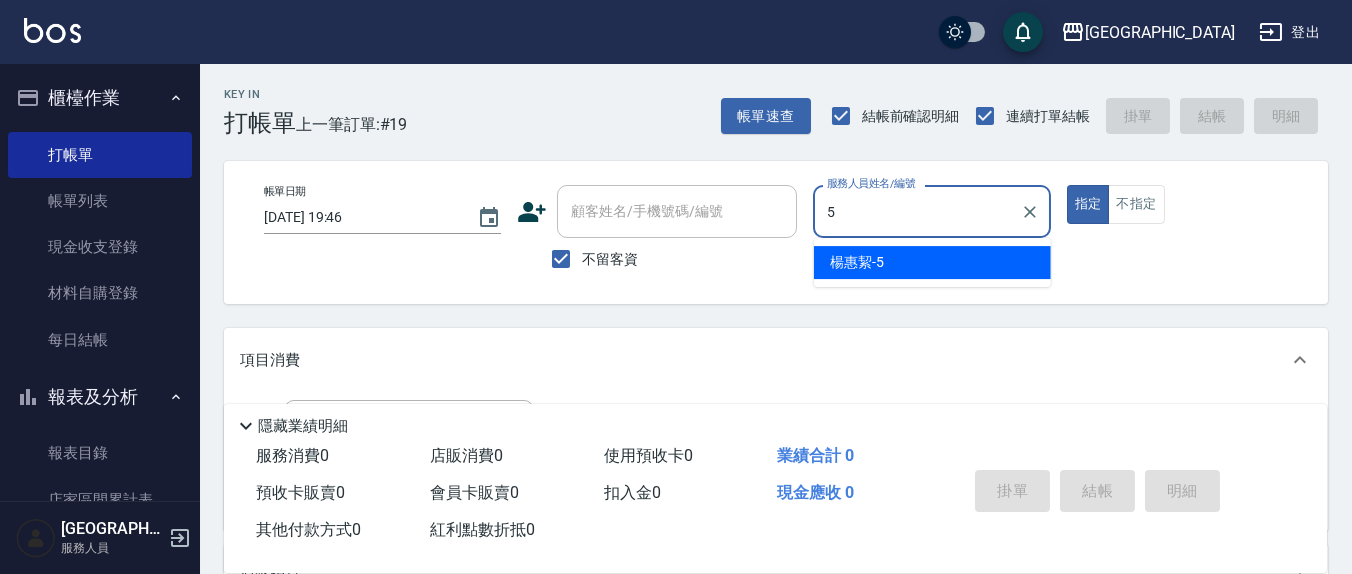 type on "楊惠絜-5" 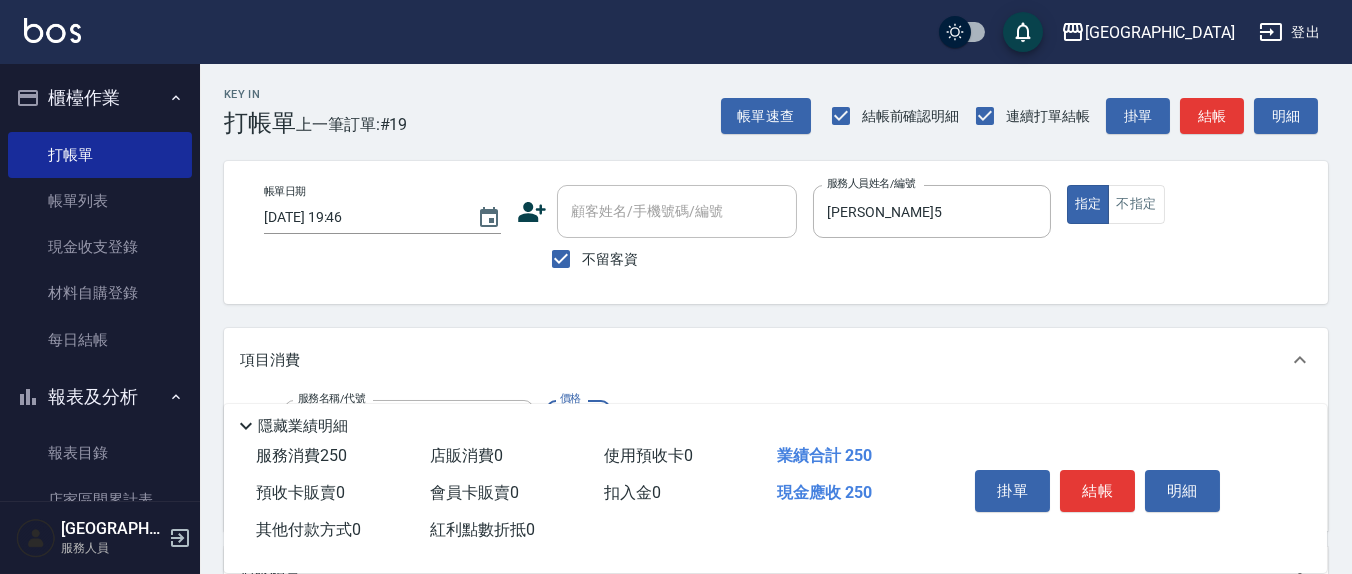 type on "洗髮(201)" 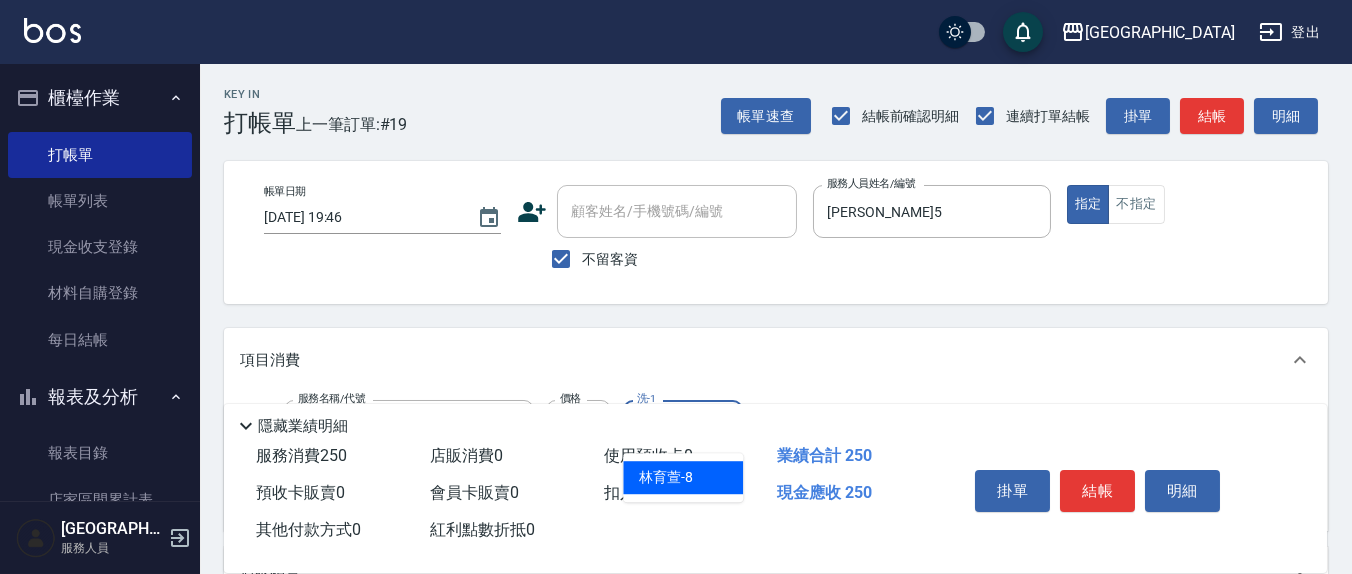 type on "林育萱-8" 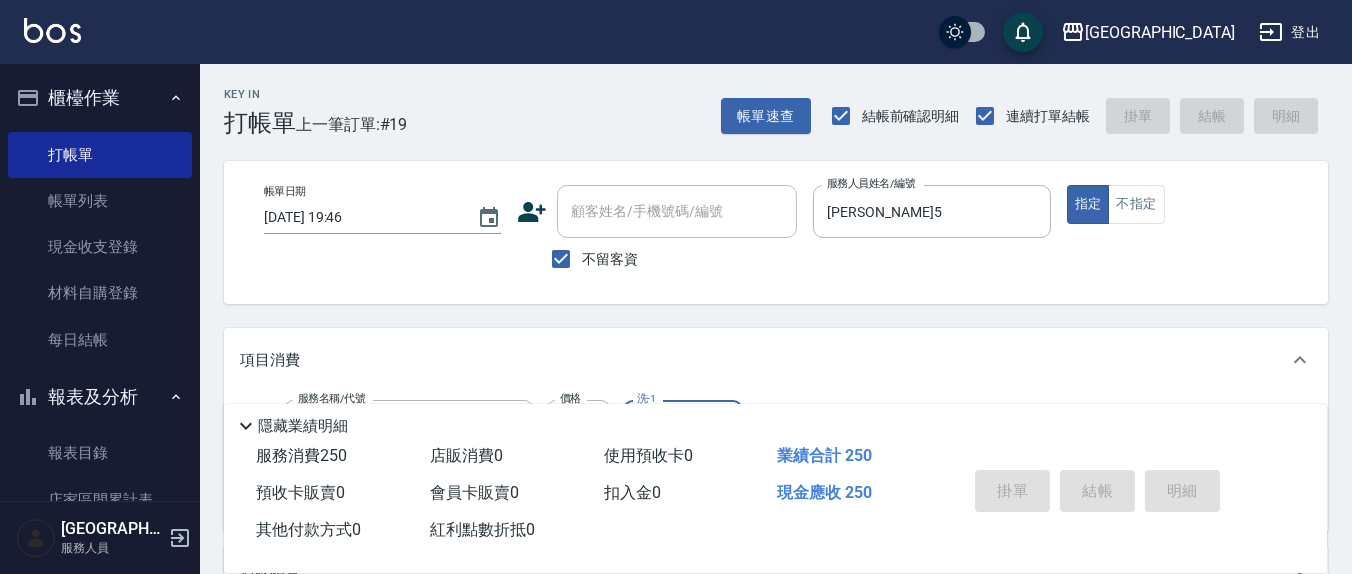 type 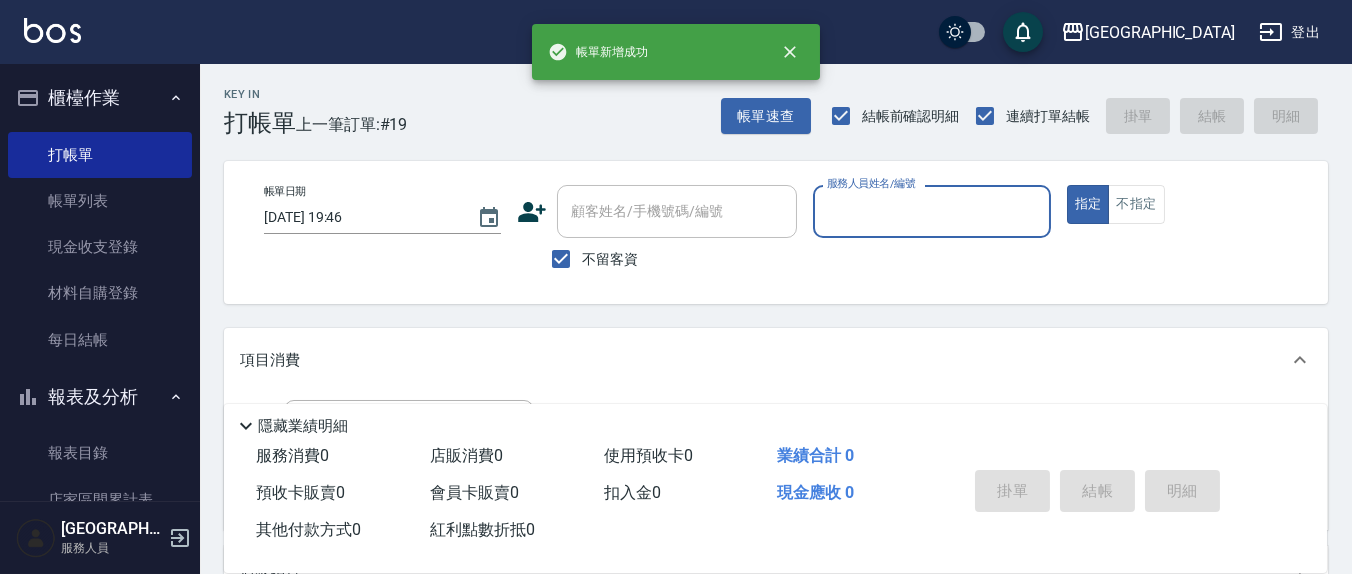 click on "指定" at bounding box center [1088, 204] 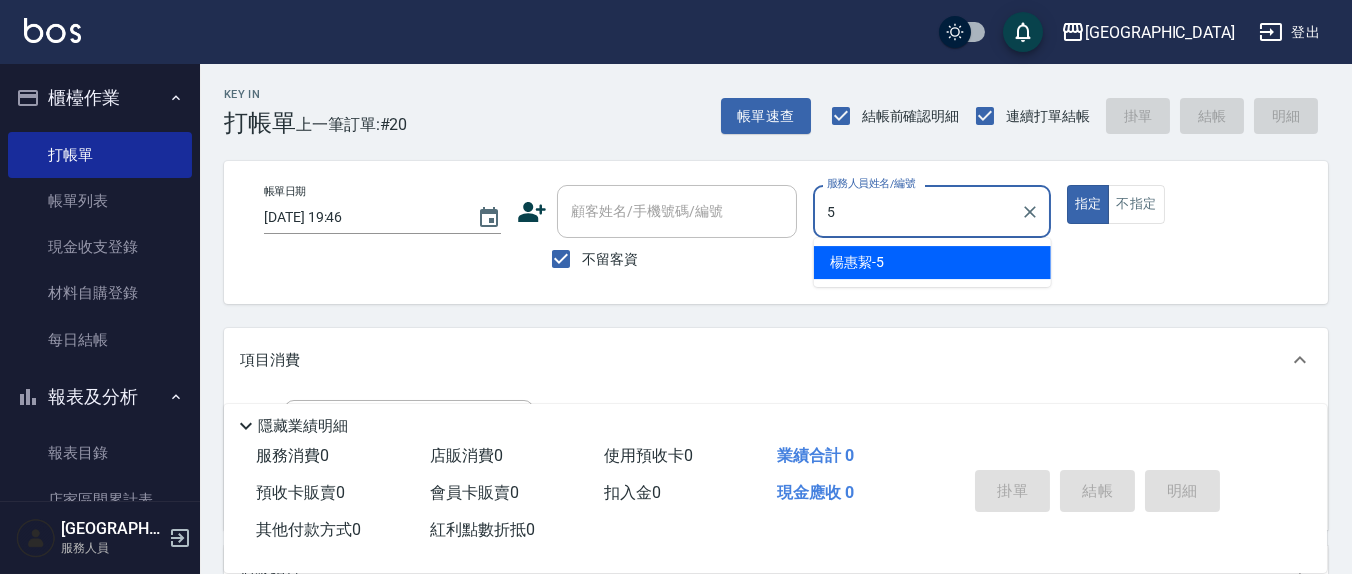 type on "楊惠絜-5" 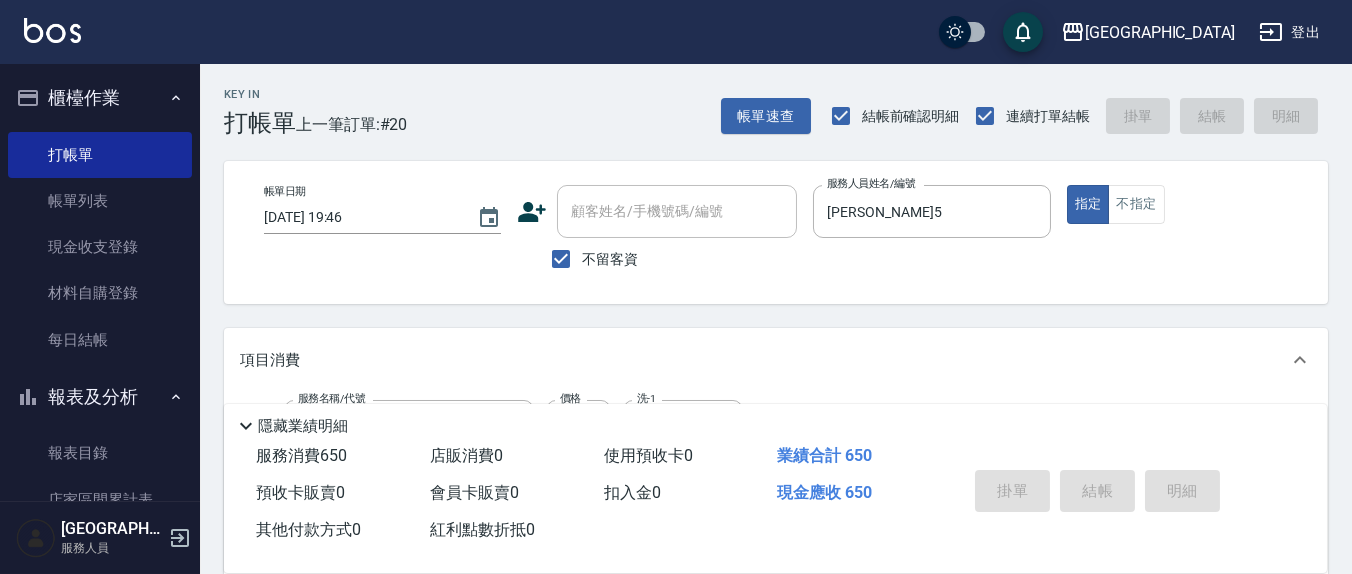 type on "剪髮(401)" 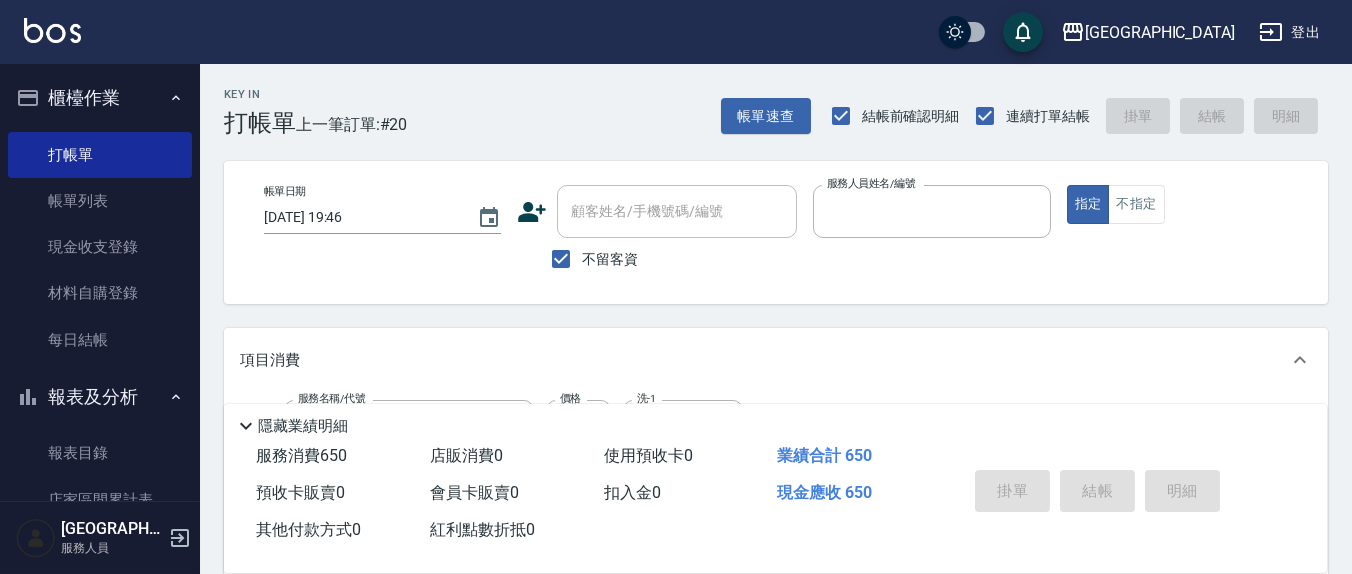 type on "2025/07/15 19:47" 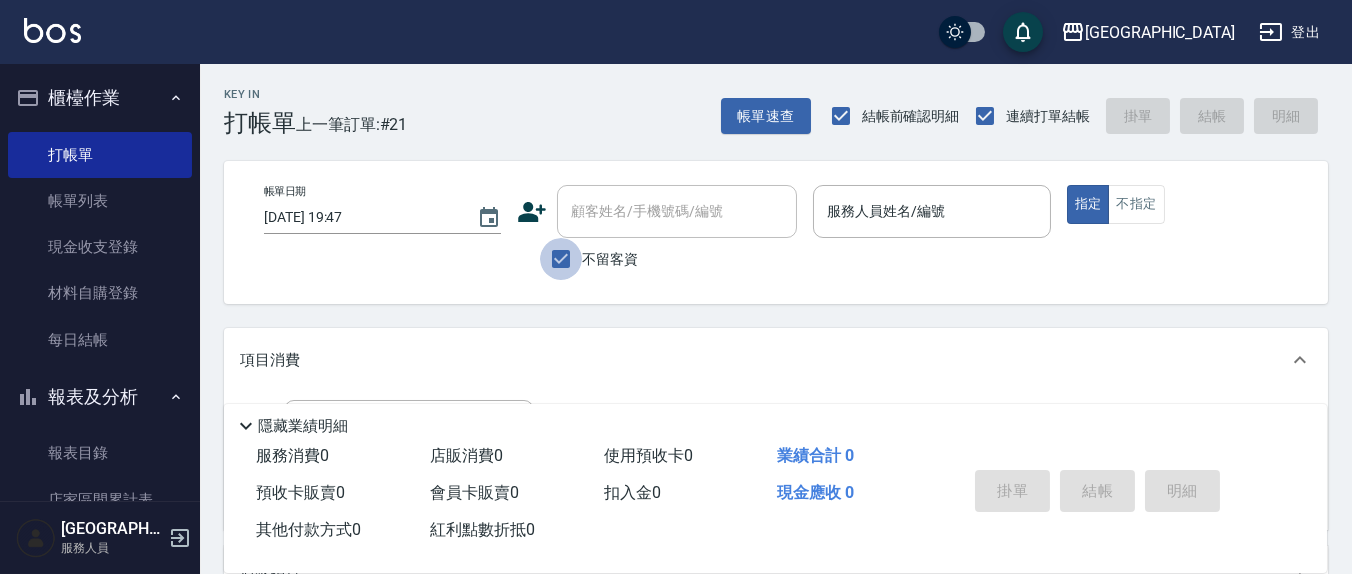 click on "不留客資" at bounding box center [561, 259] 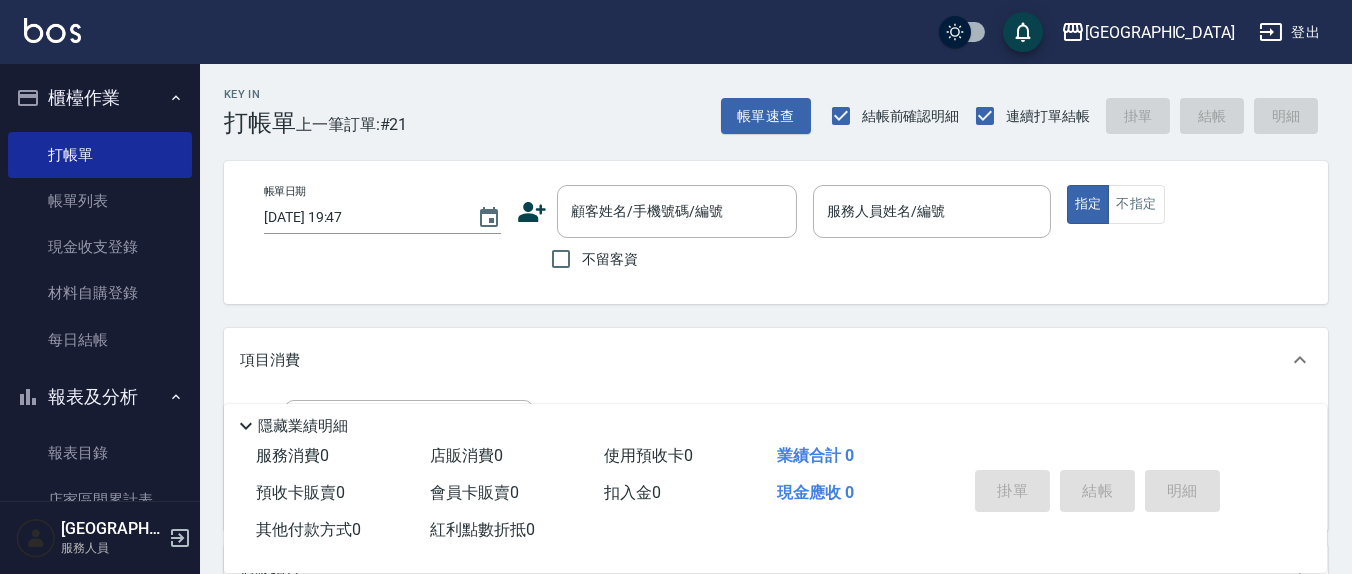 click on "不留客資" at bounding box center [589, 259] 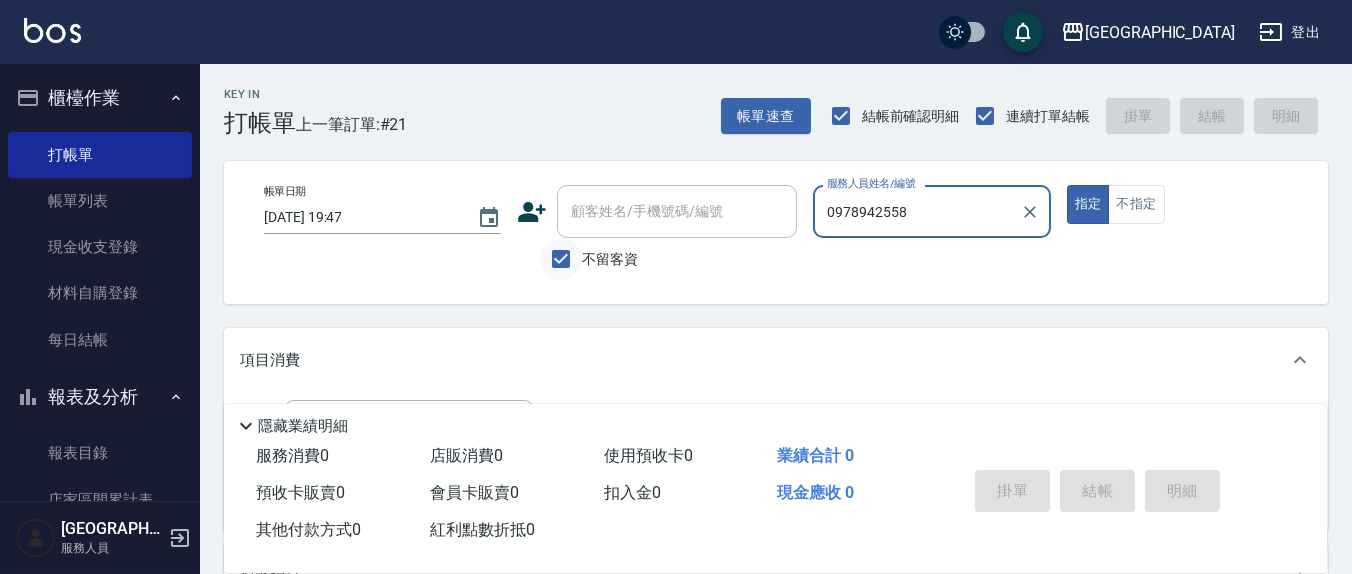 type on "0978942558" 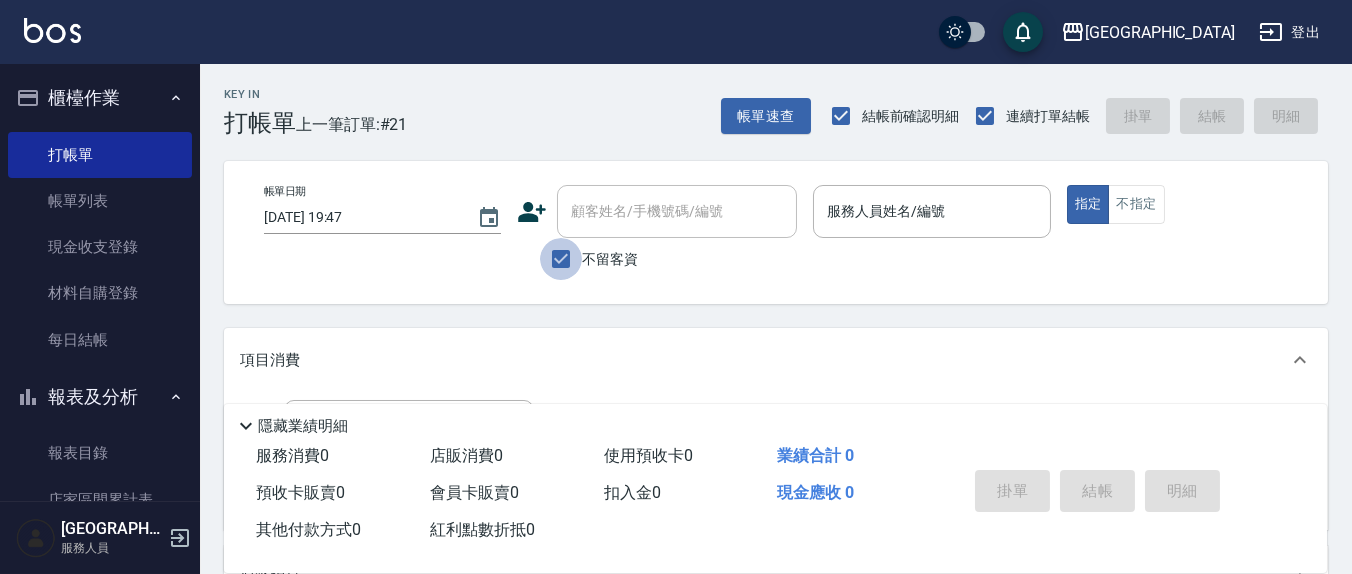 click on "不留客資" at bounding box center (561, 259) 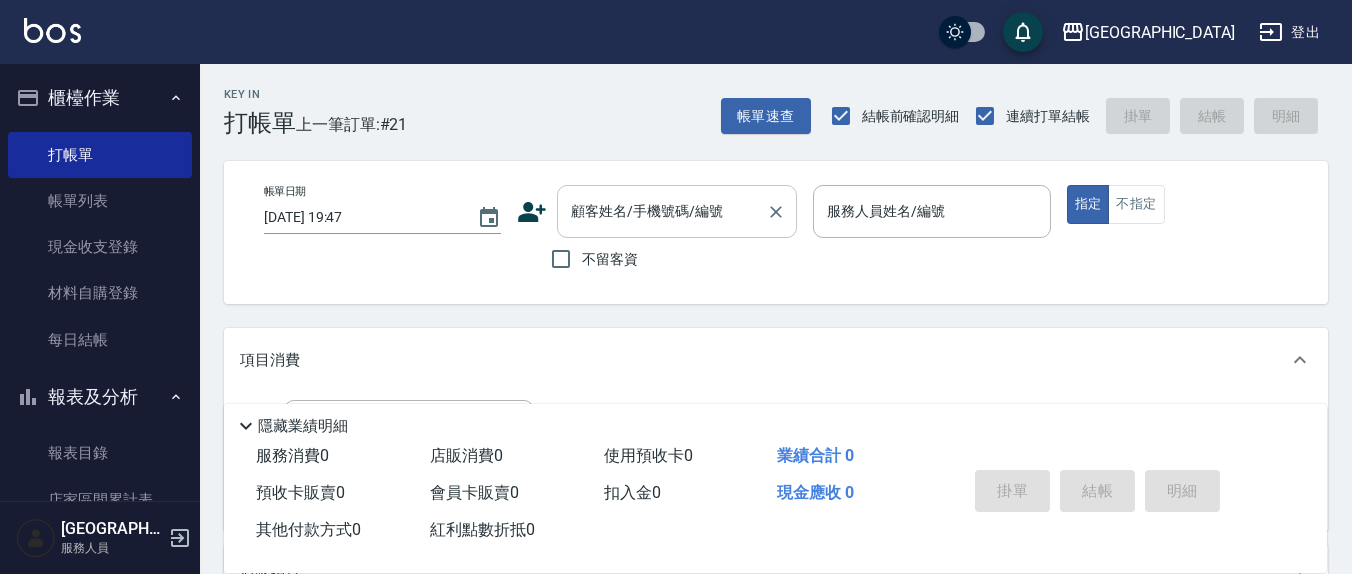 click on "顧客姓名/手機號碼/編號" at bounding box center [662, 211] 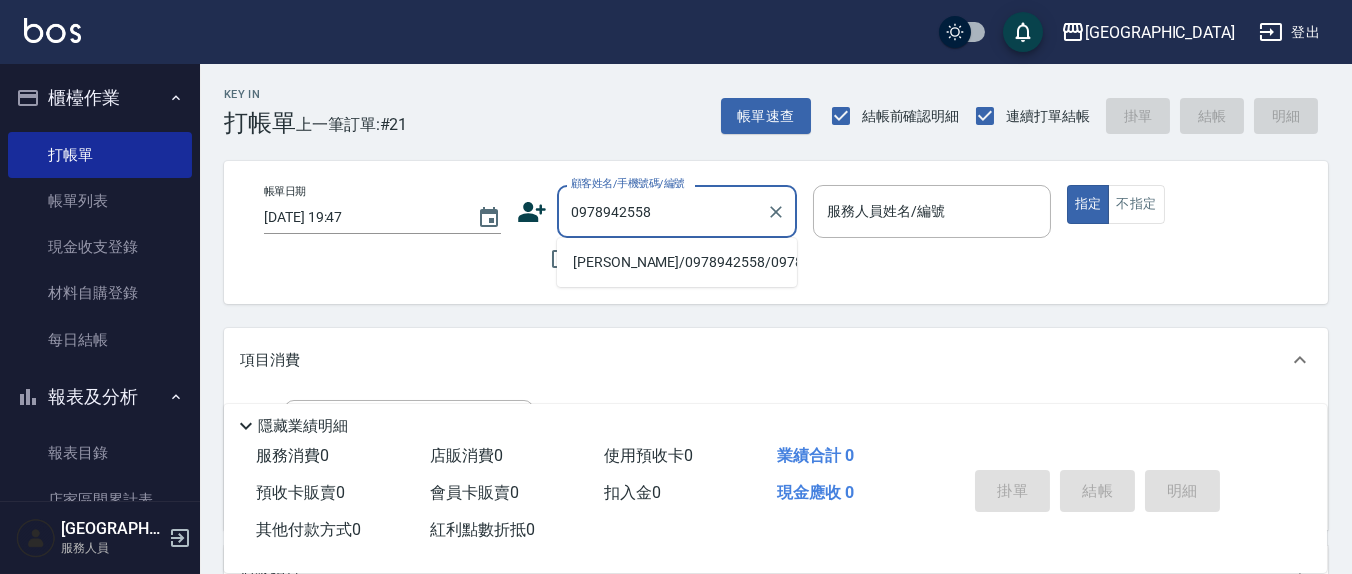 click on "羅華翠/0978942558/0978942558" at bounding box center (677, 262) 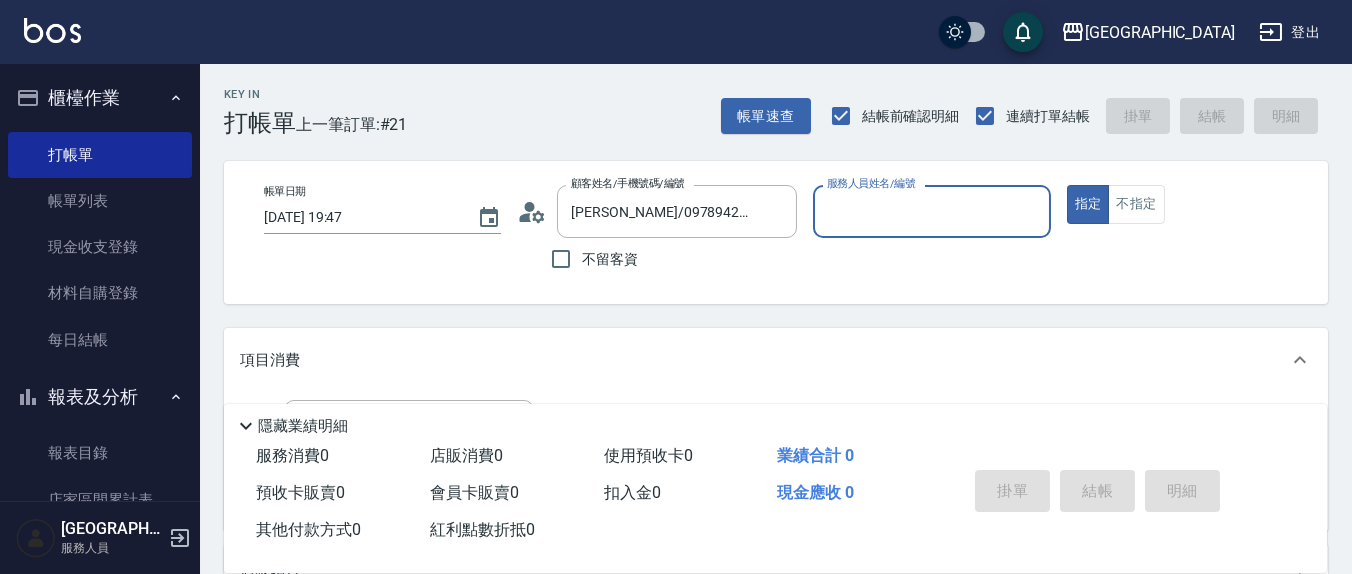 click 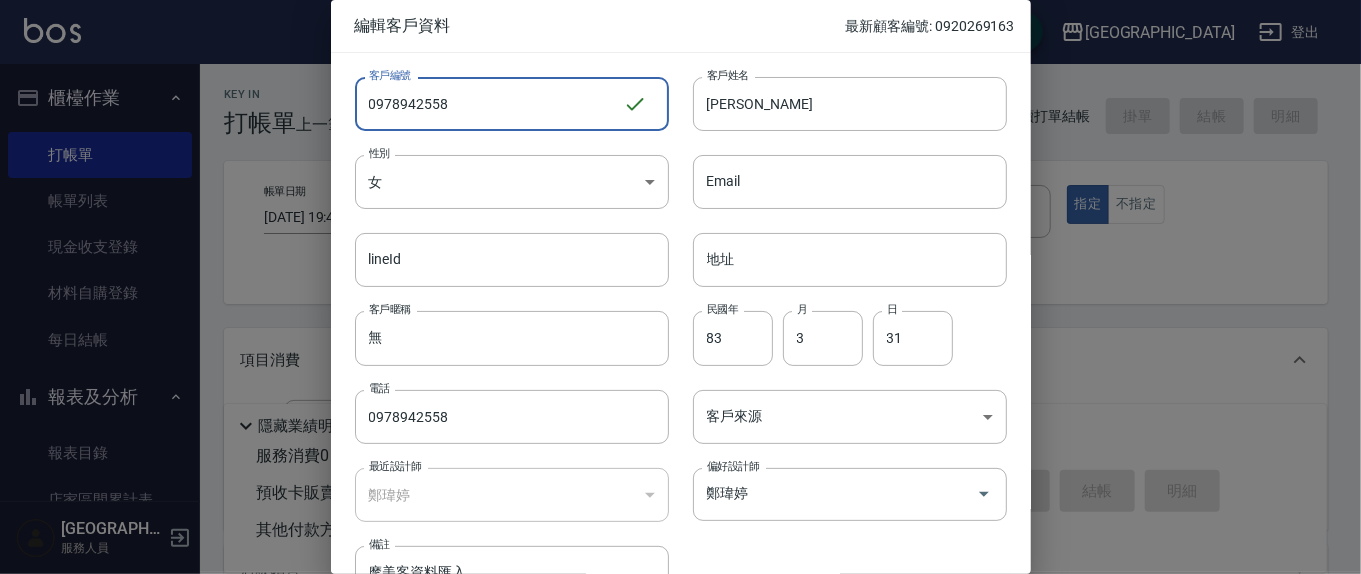 click on "0978942558" at bounding box center [489, 104] 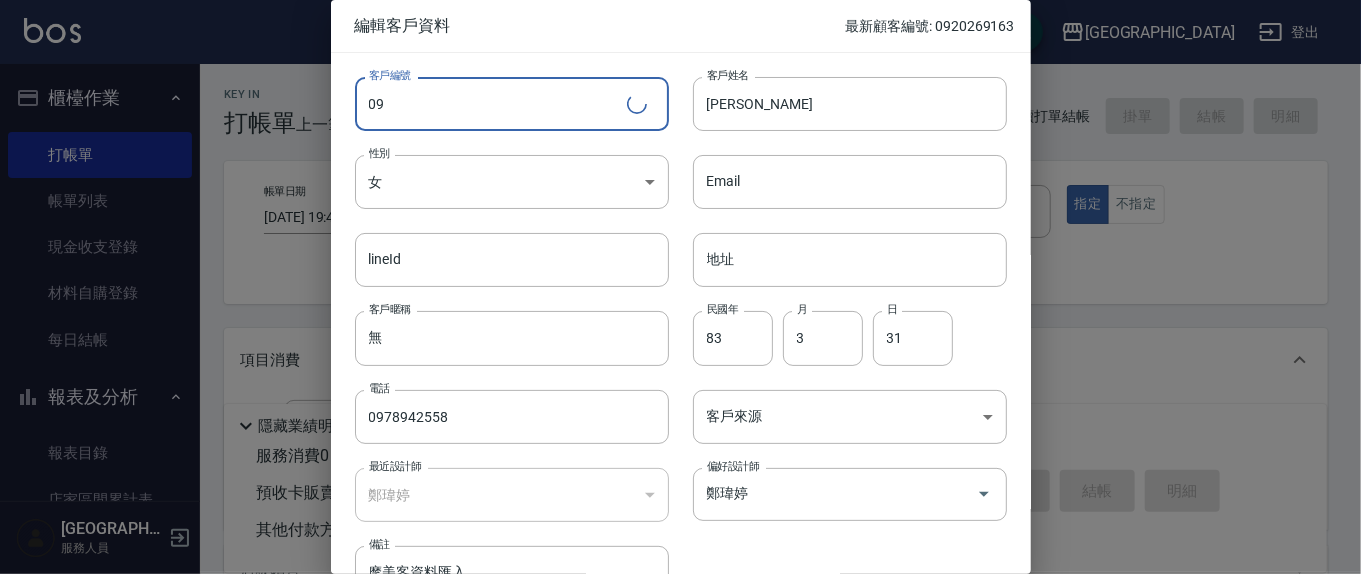 type on "0" 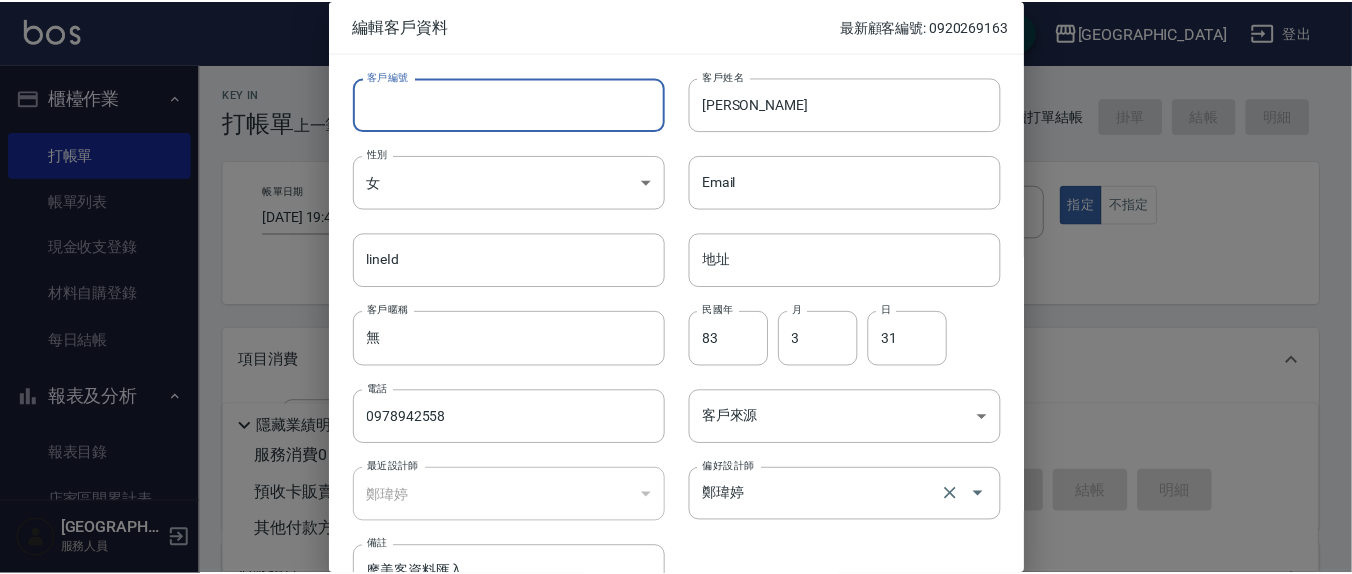 scroll, scrollTop: 118, scrollLeft: 0, axis: vertical 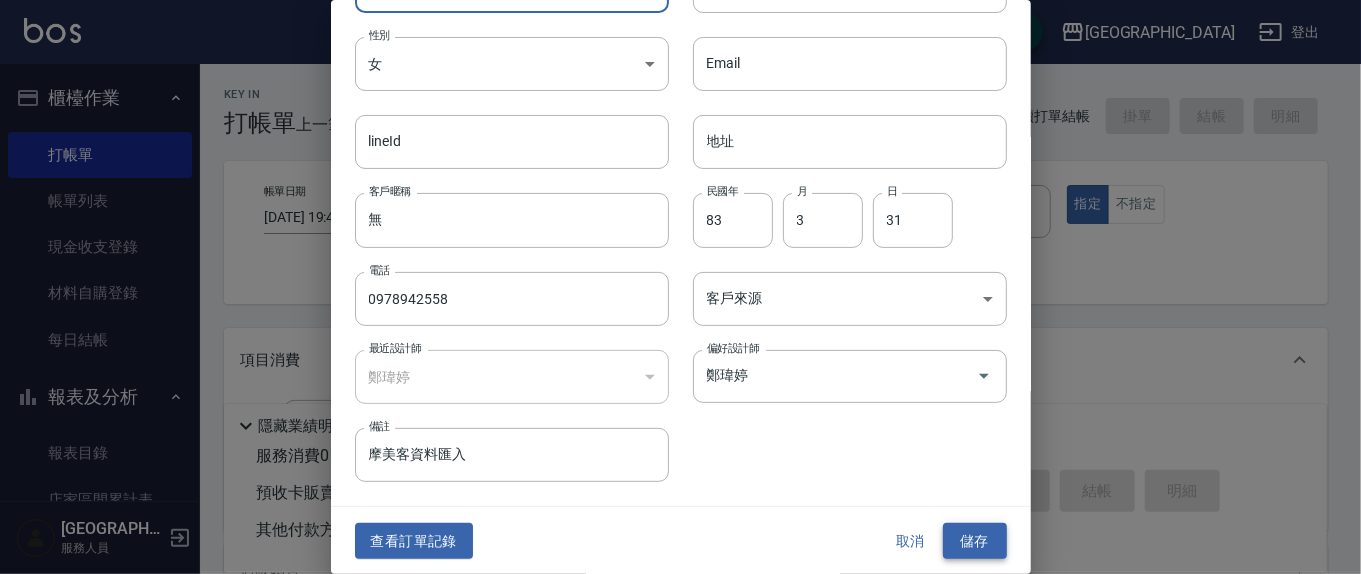 type 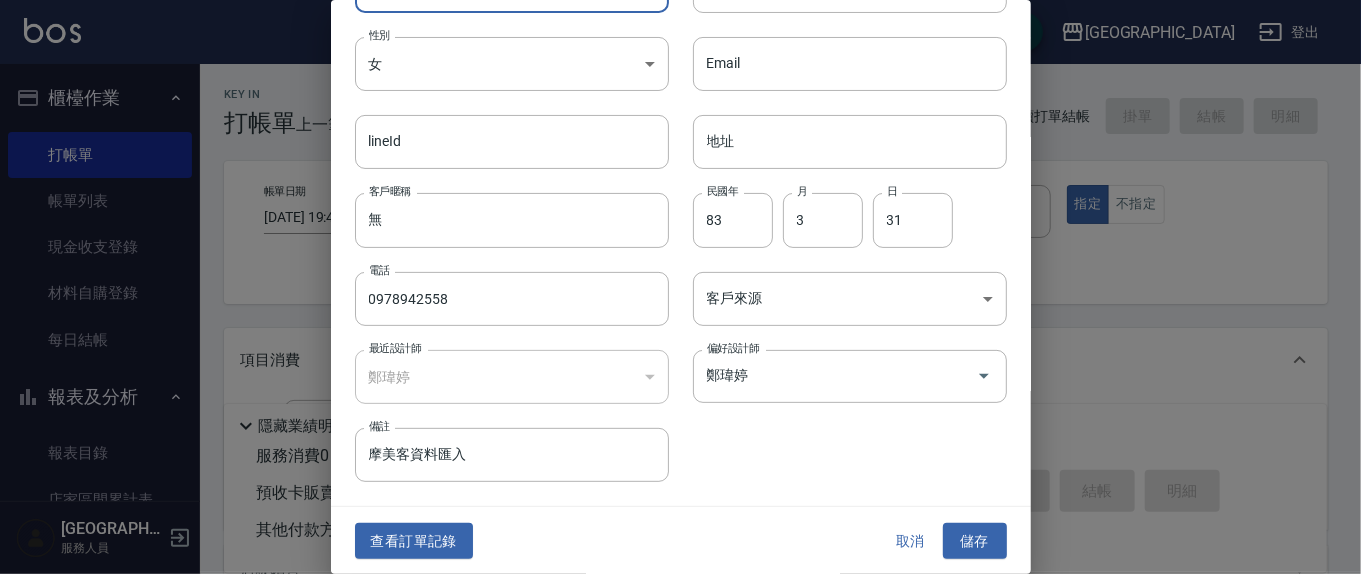drag, startPoint x: 968, startPoint y: 532, endPoint x: 948, endPoint y: 524, distance: 21.540659 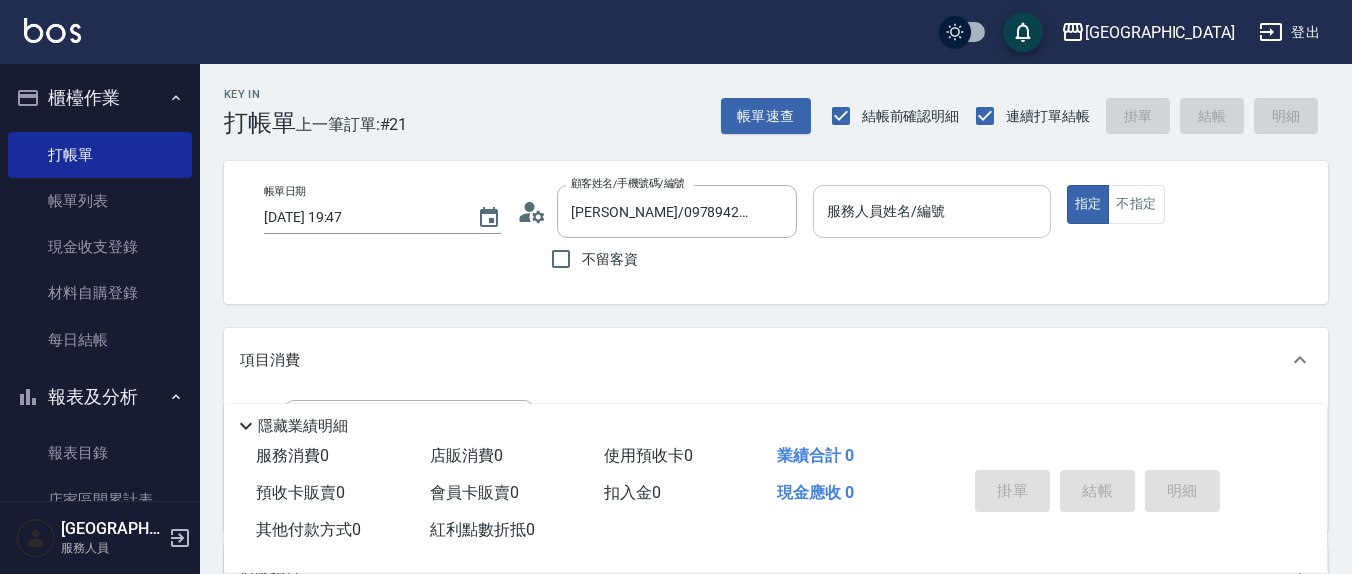 click on "服務人員姓名/編號" at bounding box center [931, 211] 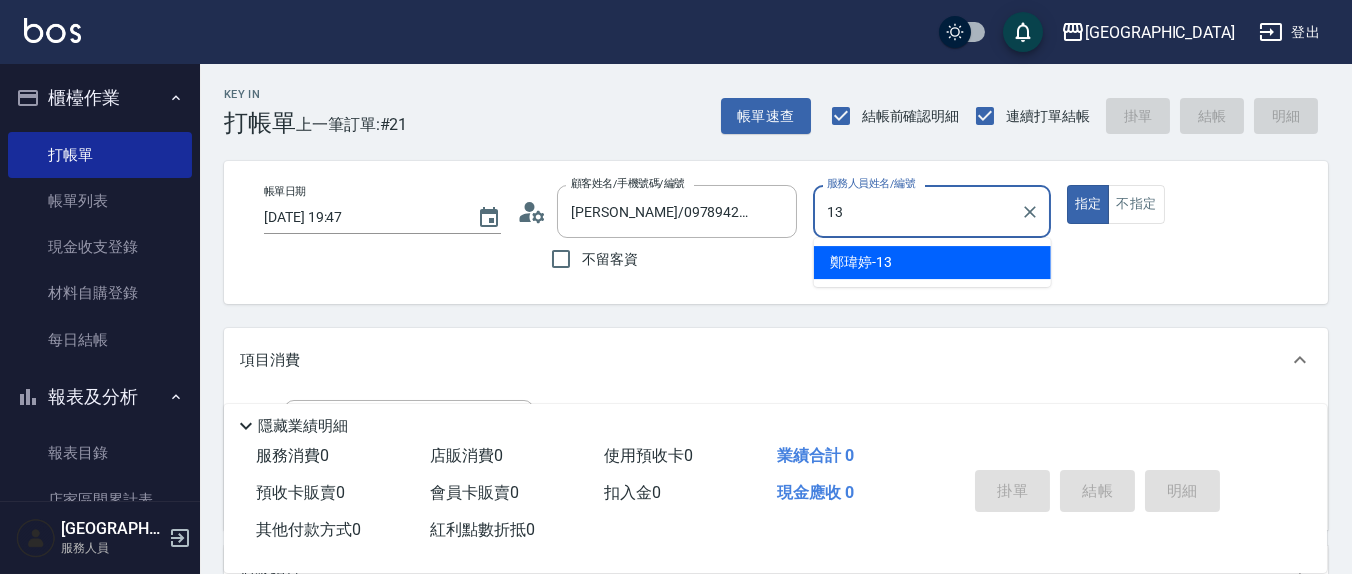 type on "鄭瑋婷-13" 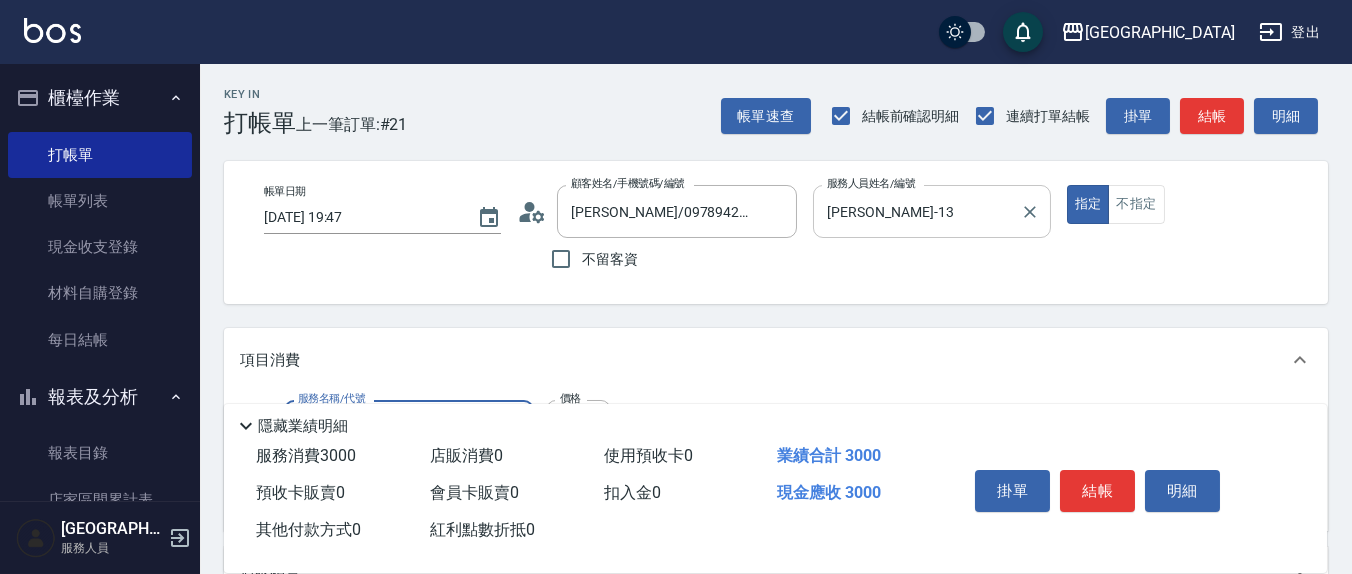 type on "CYA水質感2500UP(314)" 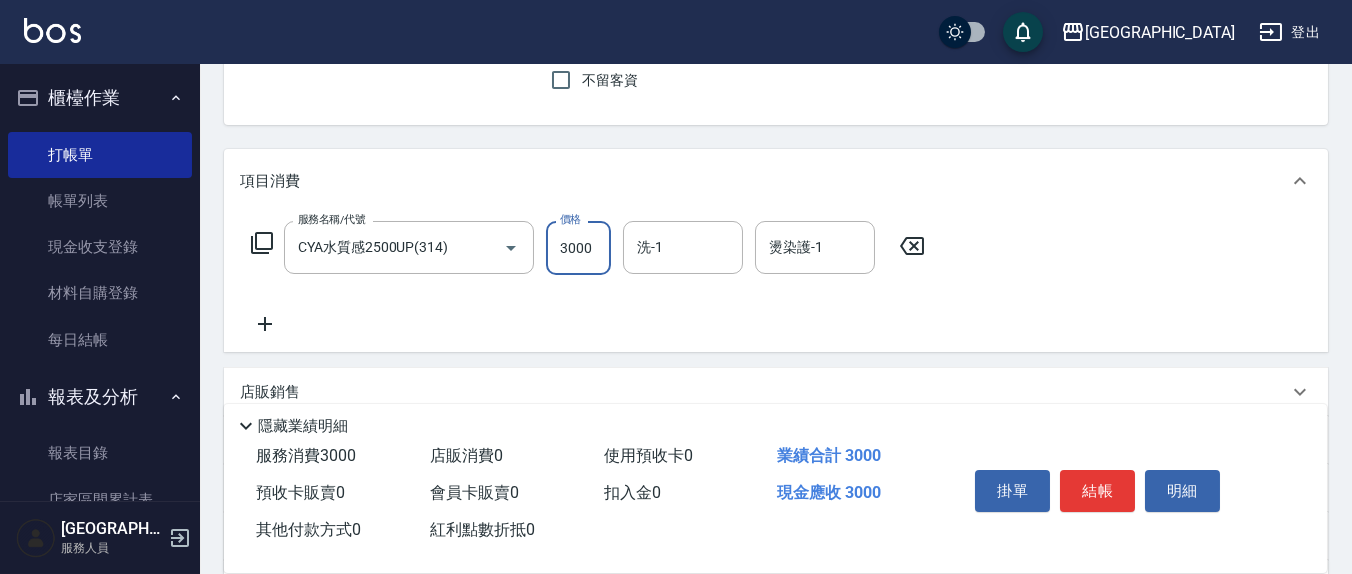 scroll, scrollTop: 208, scrollLeft: 0, axis: vertical 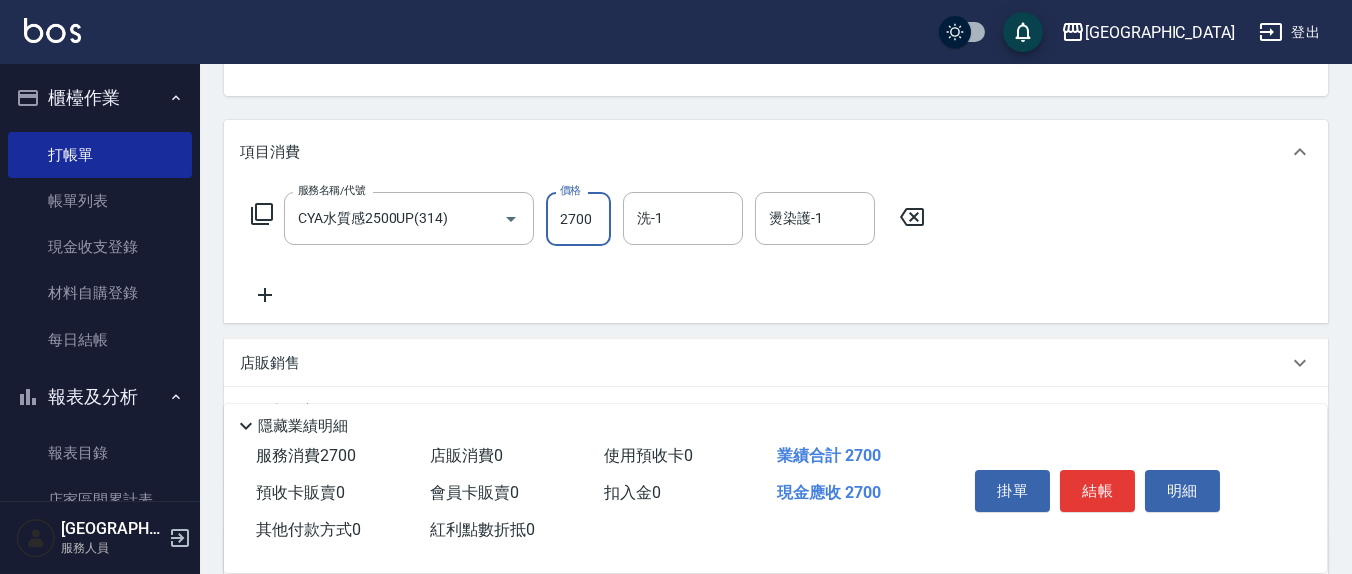 type on "2700" 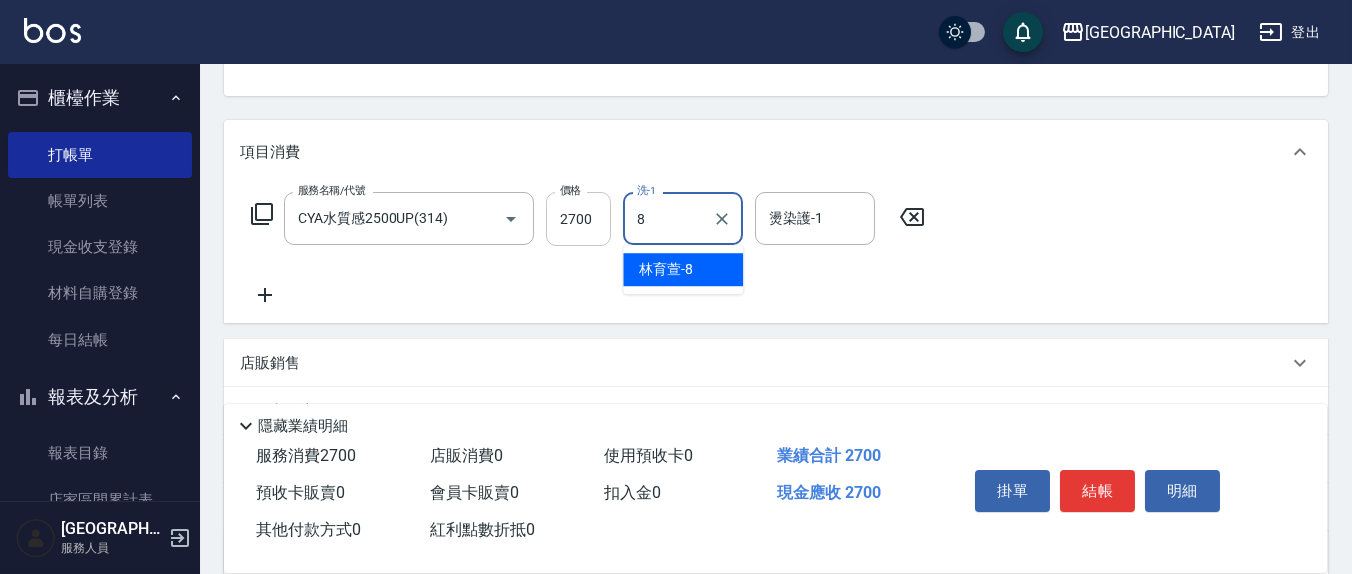 type on "林育萱-8" 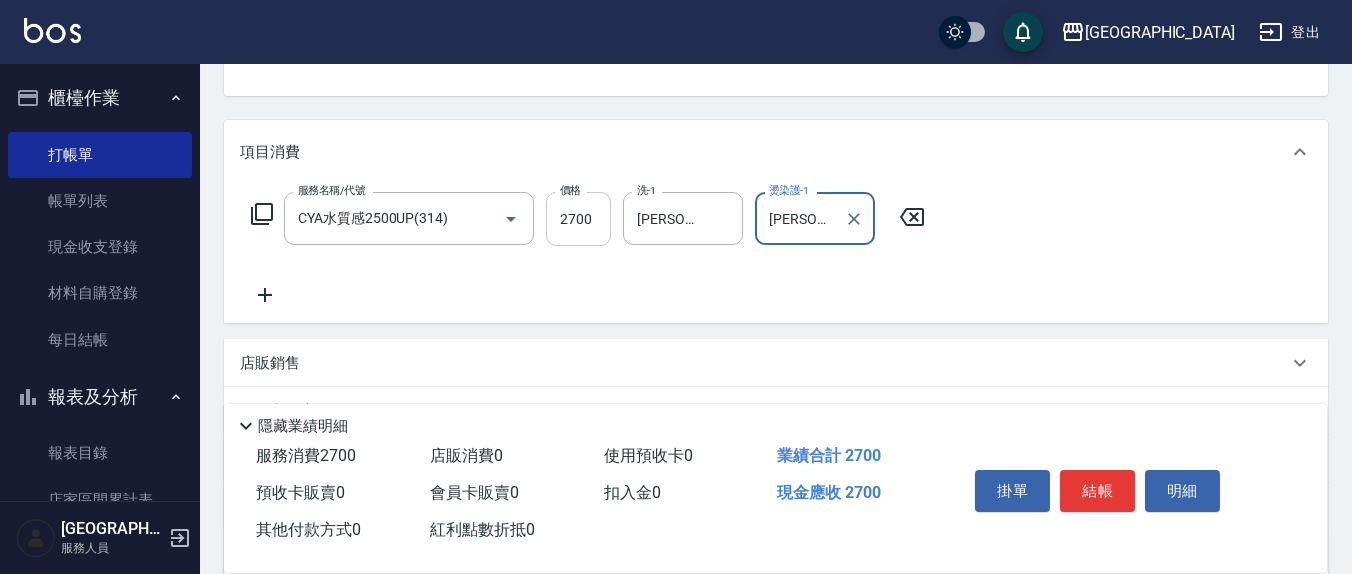 type on "林育萱-8" 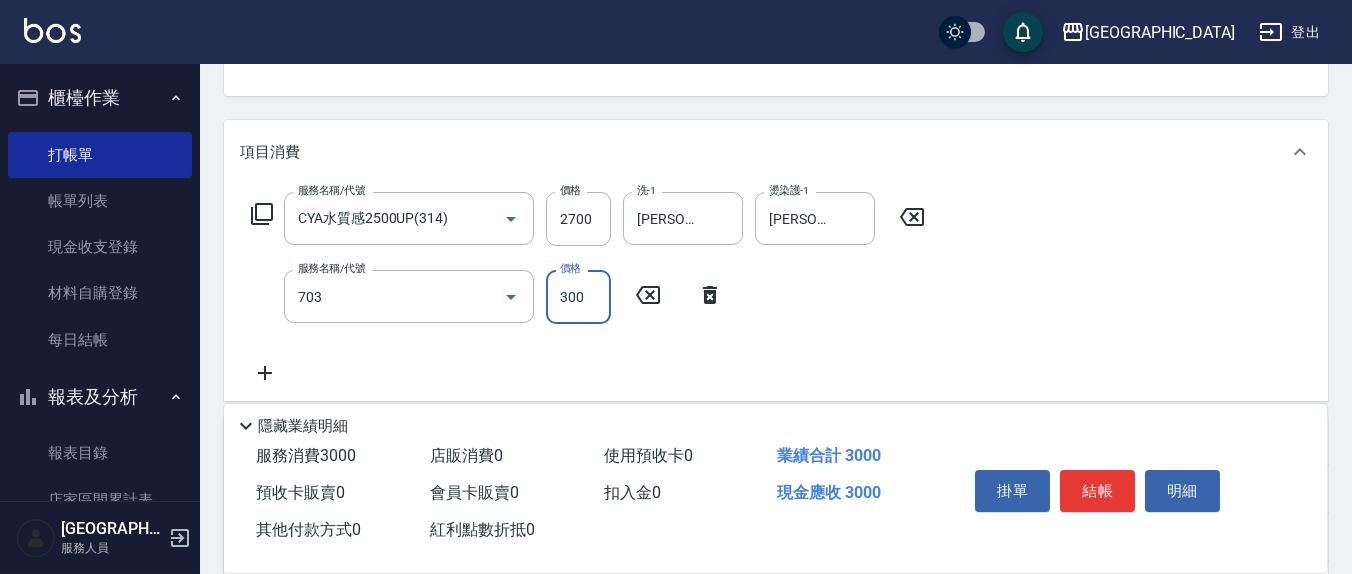 type on "(1236)設計師(703)" 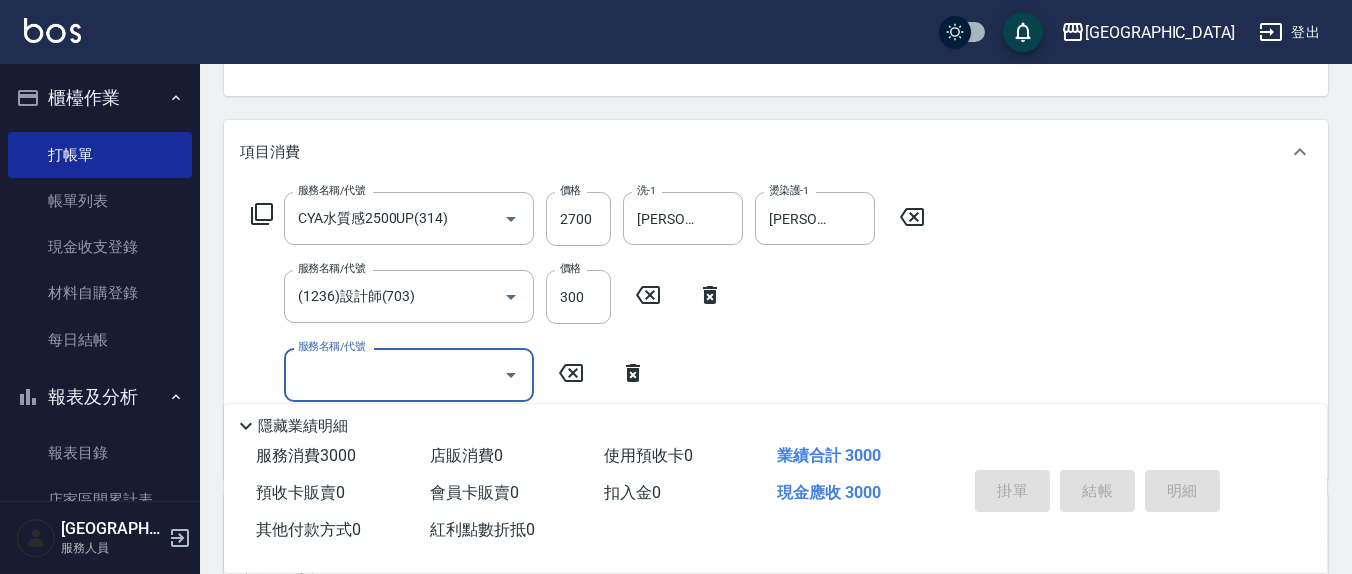type 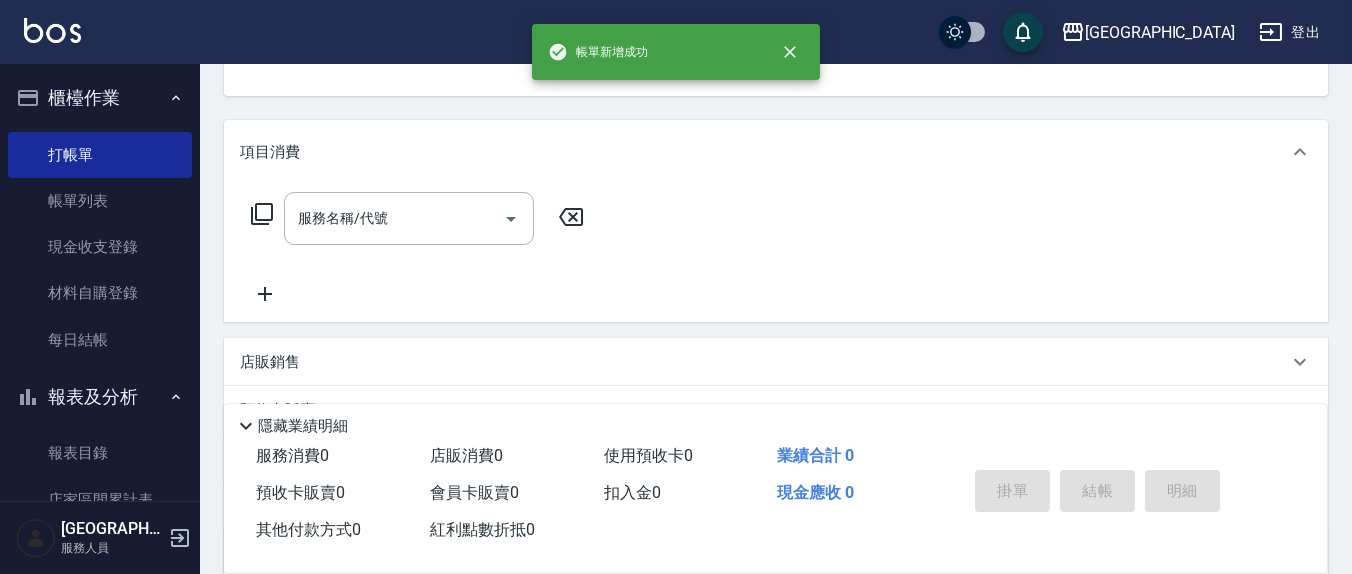 scroll, scrollTop: 193, scrollLeft: 0, axis: vertical 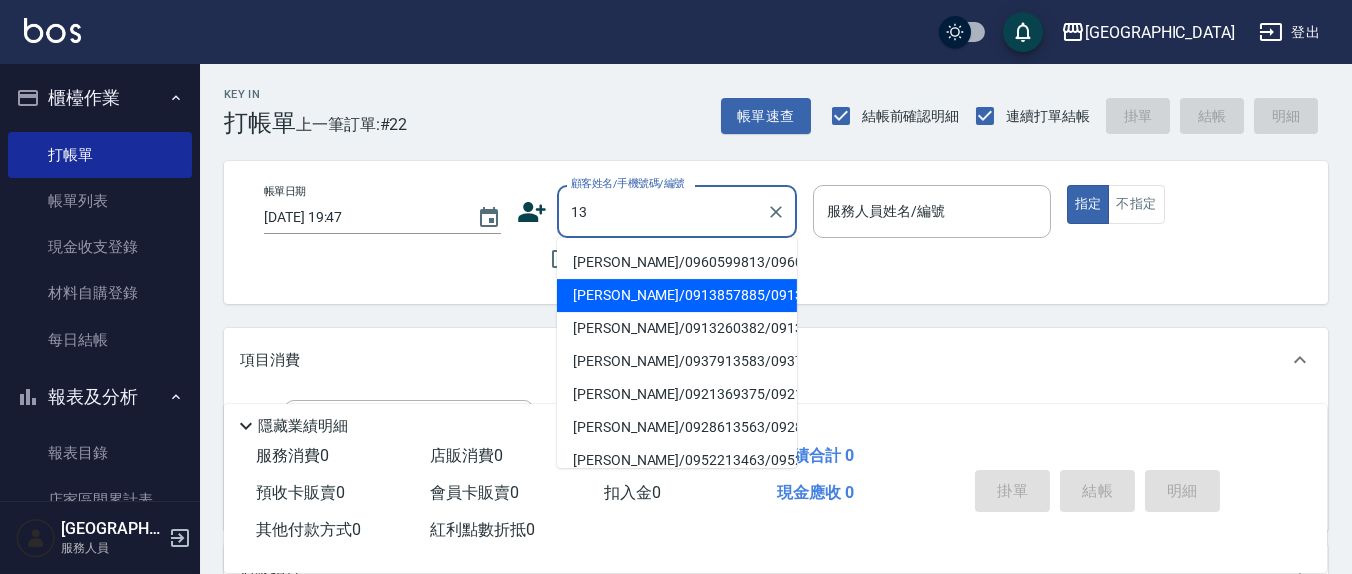 click on "張惠倫/0913857885/0913857885" at bounding box center [677, 295] 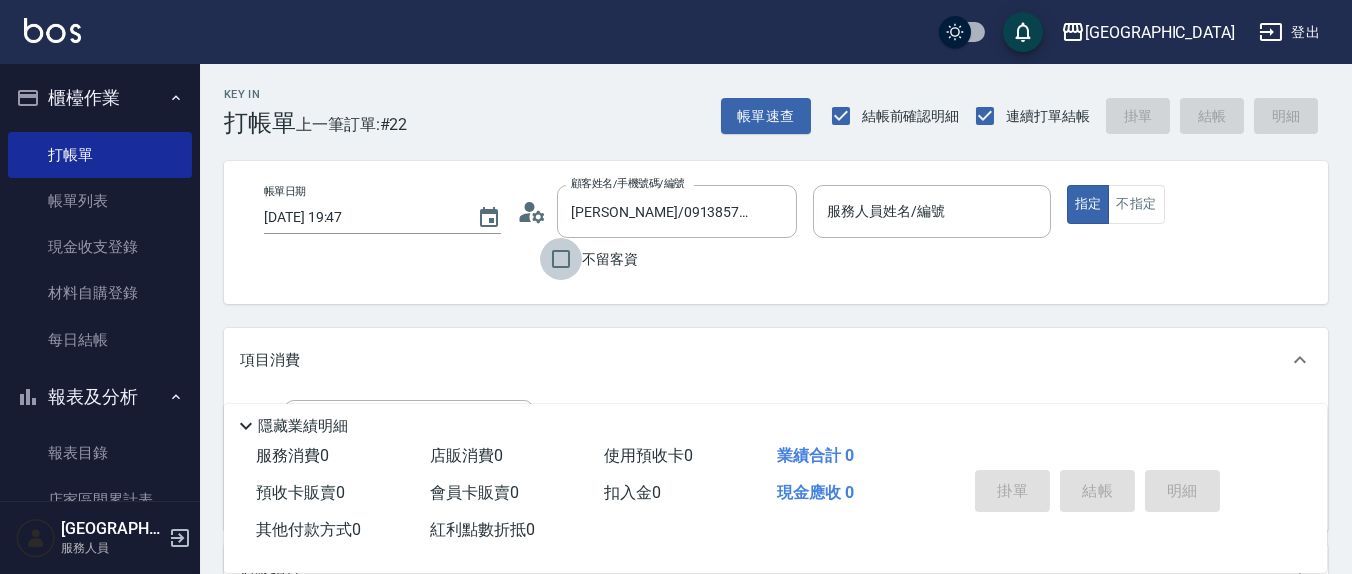 click on "不留客資" at bounding box center [561, 259] 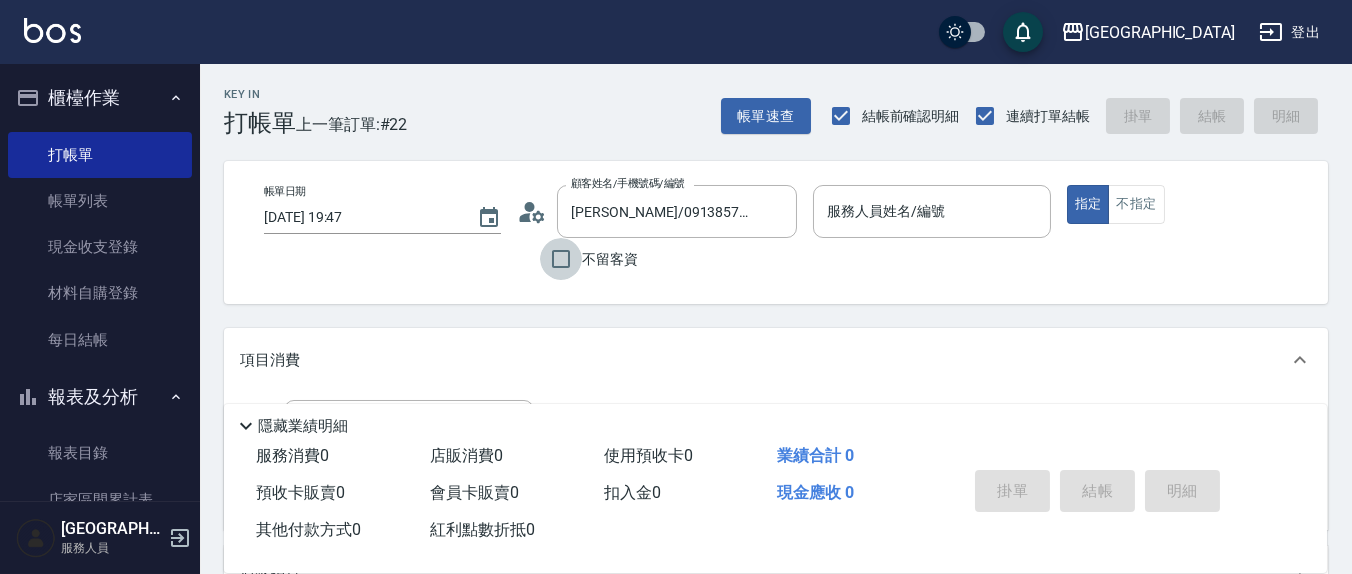 type 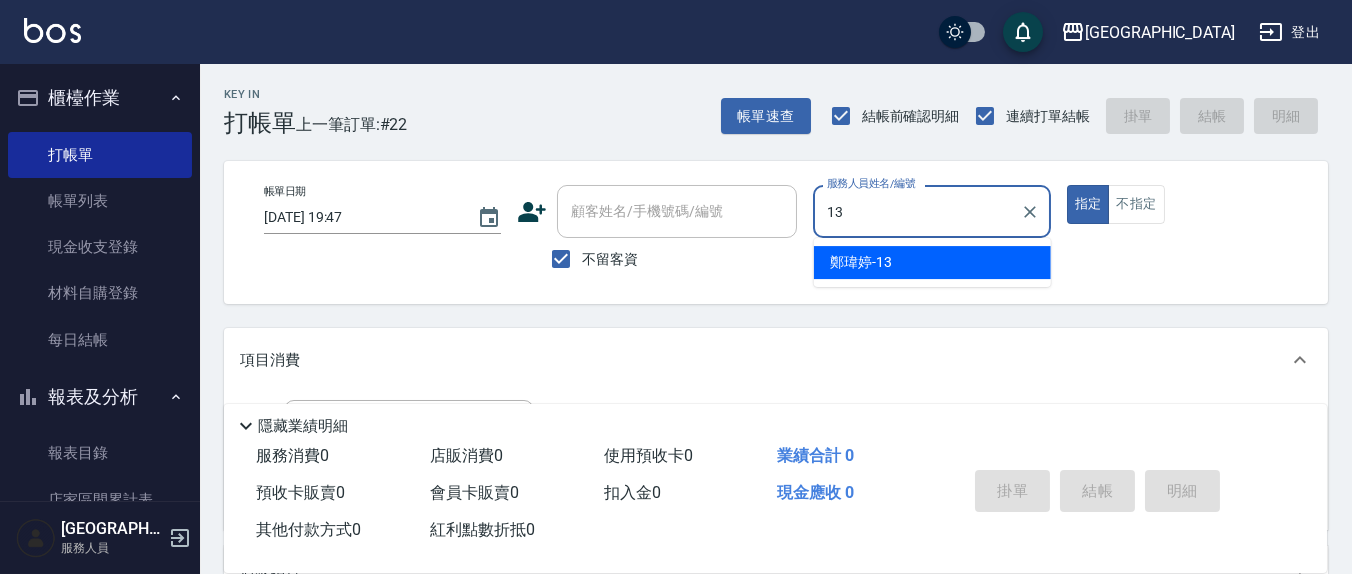 type on "鄭瑋婷-13" 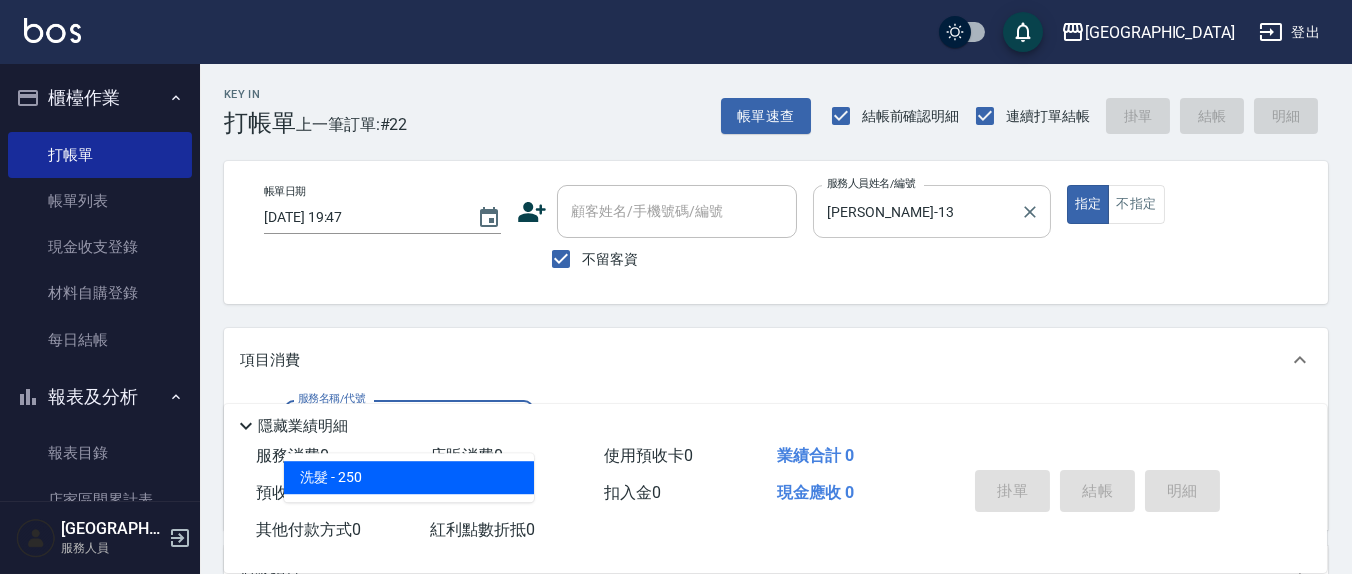 type on "洗髮(201)" 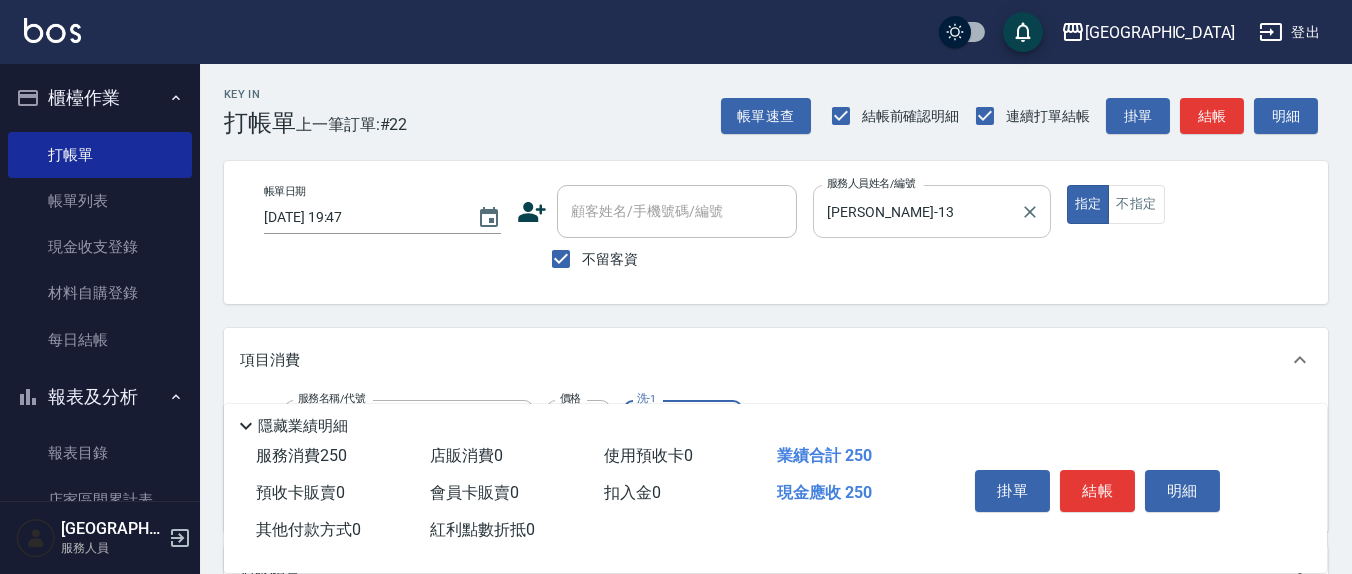 type on "韋羽蕎-21" 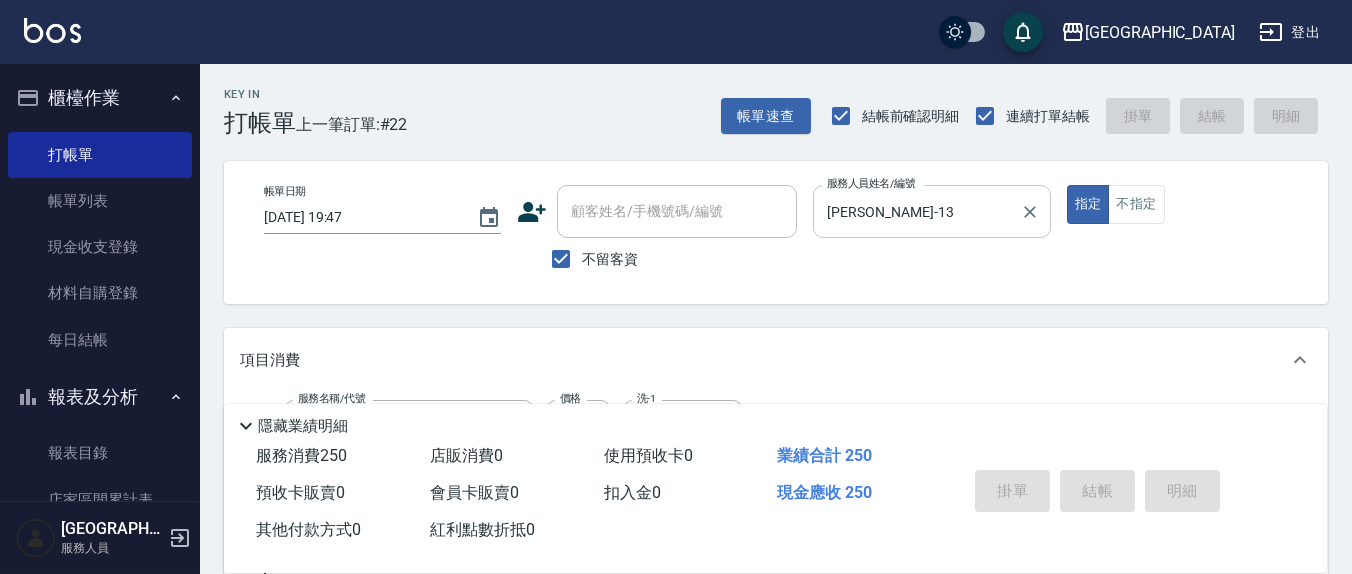 type 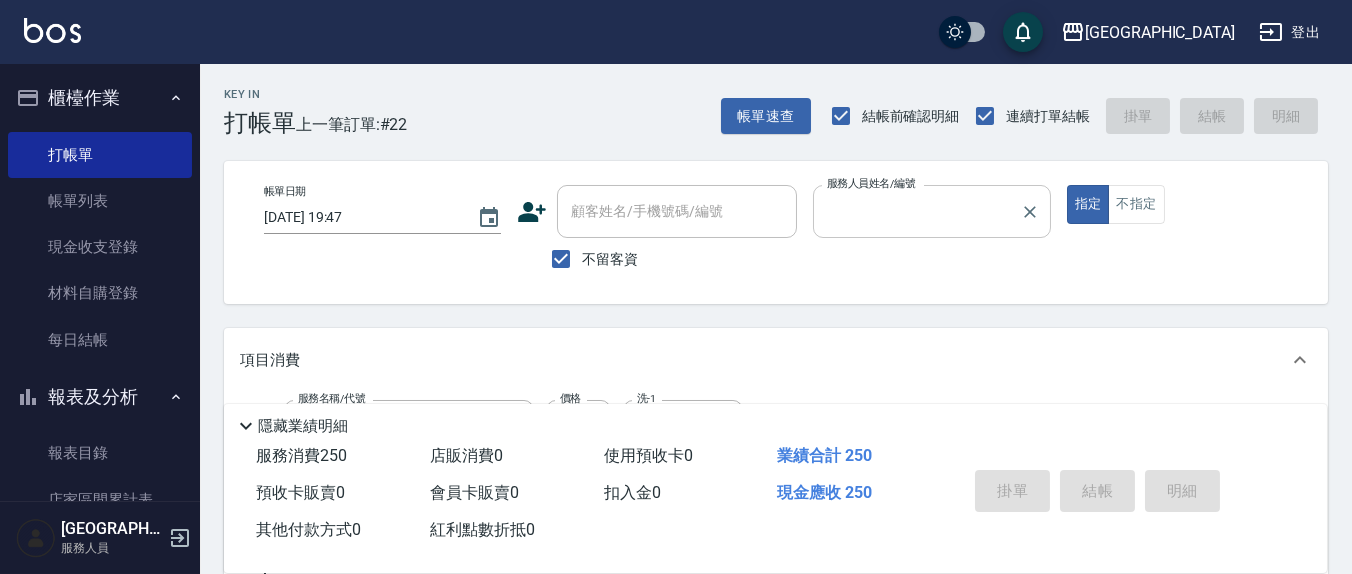 click on "指定" at bounding box center (1088, 204) 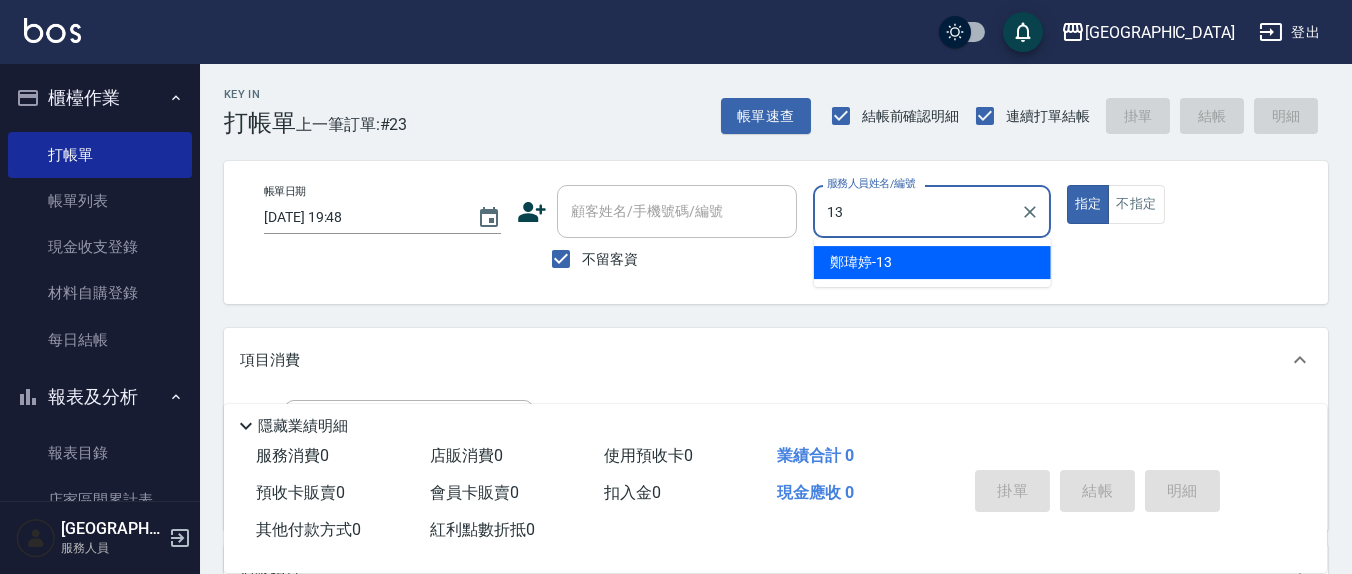 type on "鄭瑋婷-13" 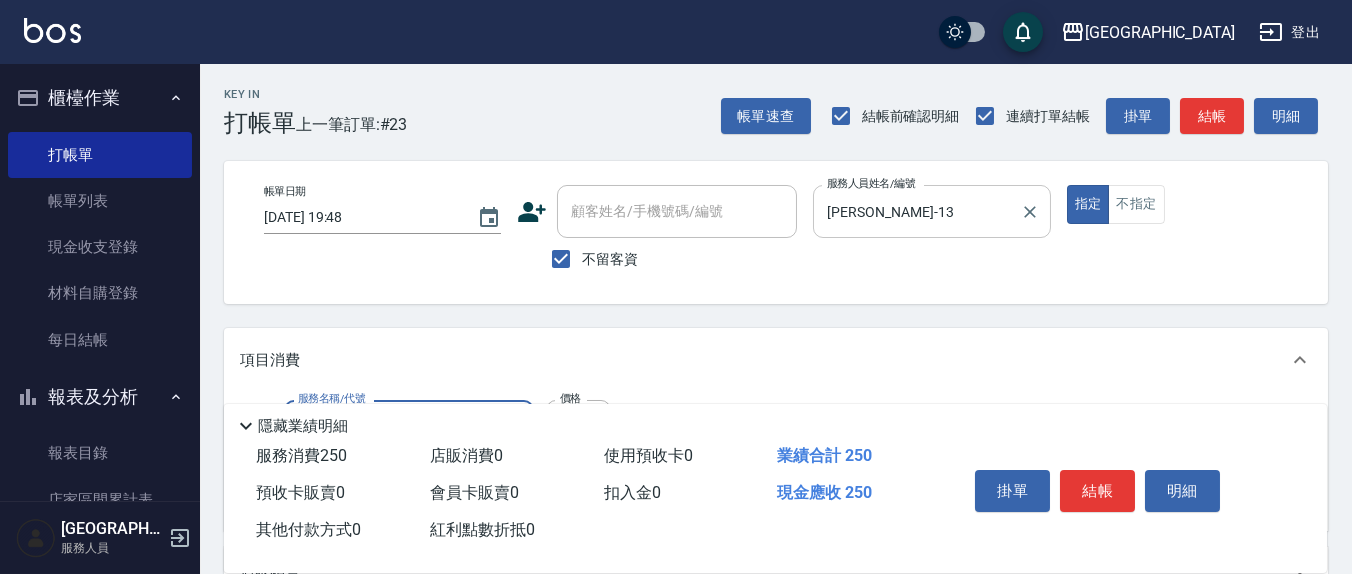 type on "洗髮(201)" 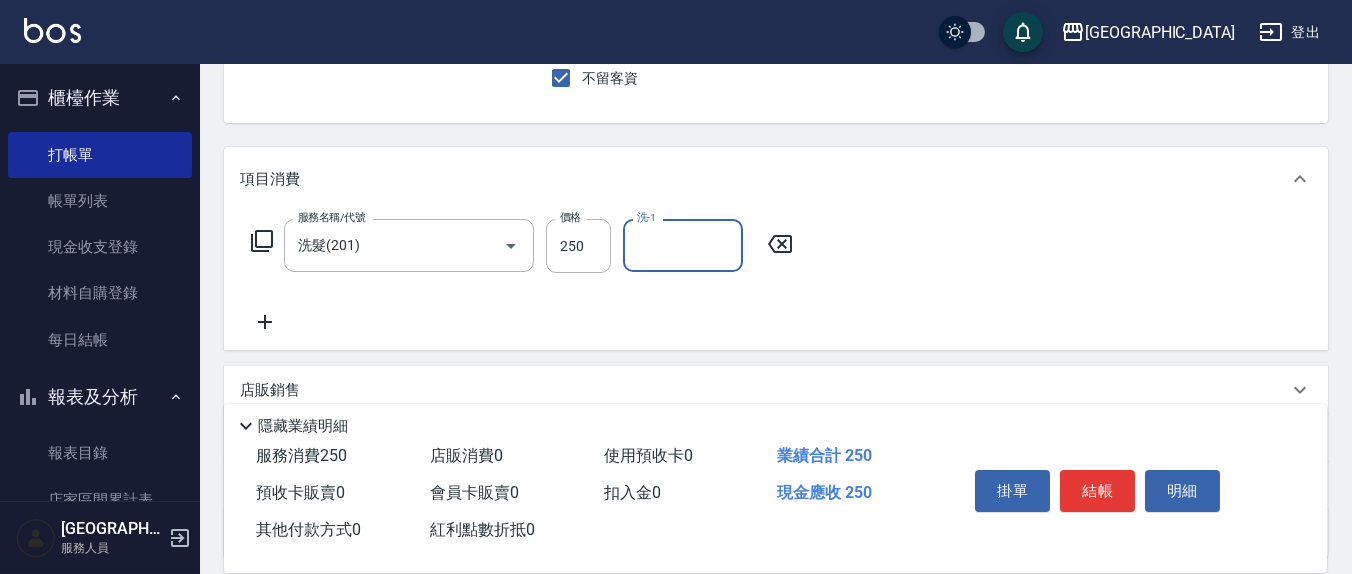 scroll, scrollTop: 208, scrollLeft: 0, axis: vertical 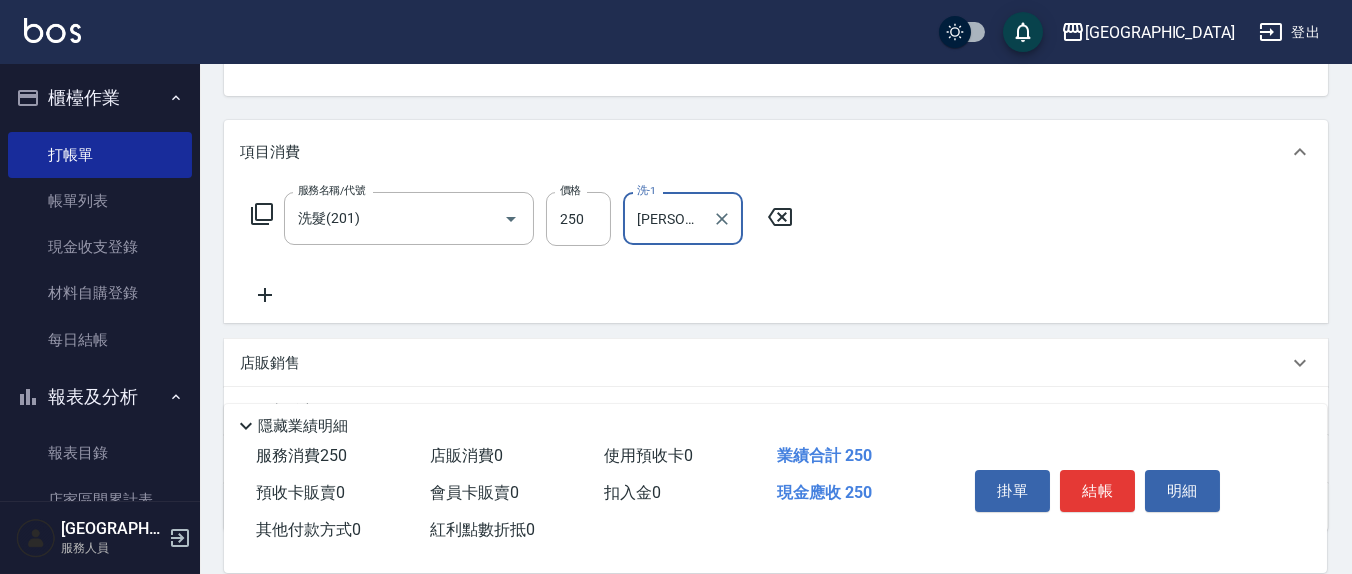 type on "游雅淇-3" 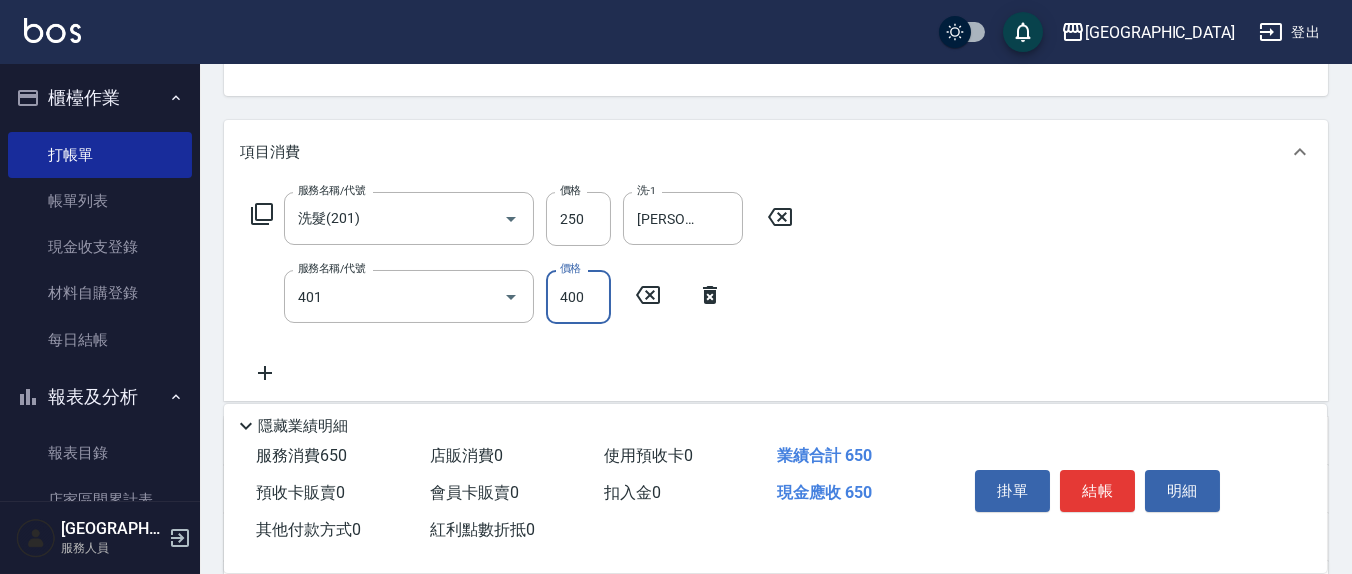type on "剪髮(401)" 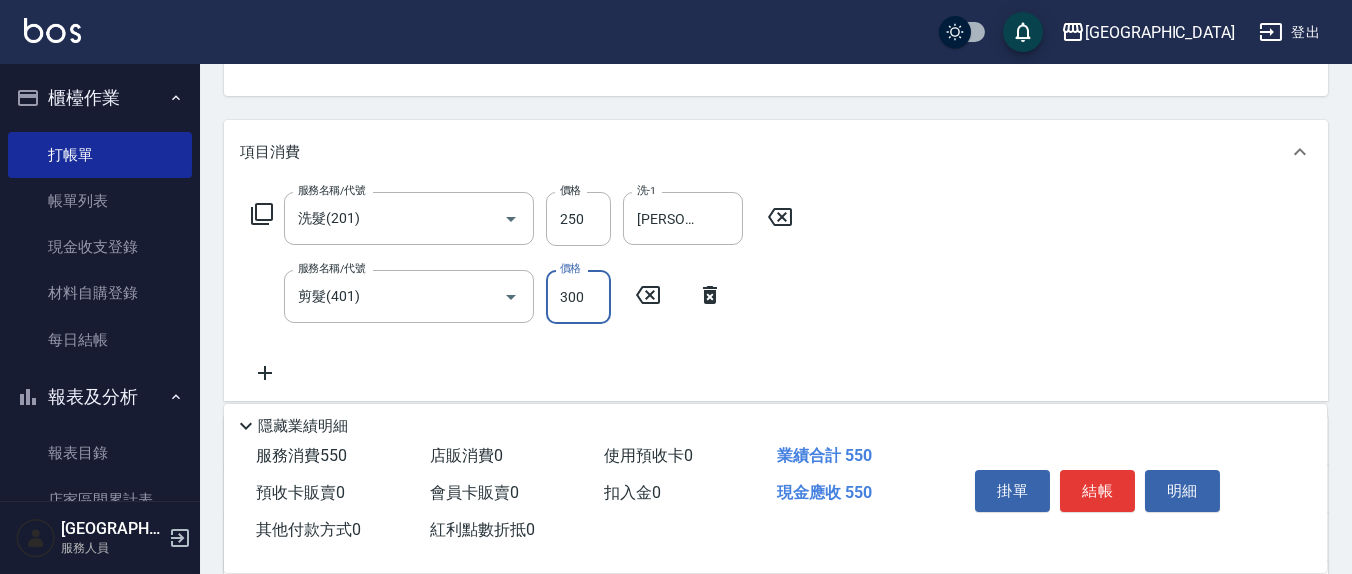 type on "300" 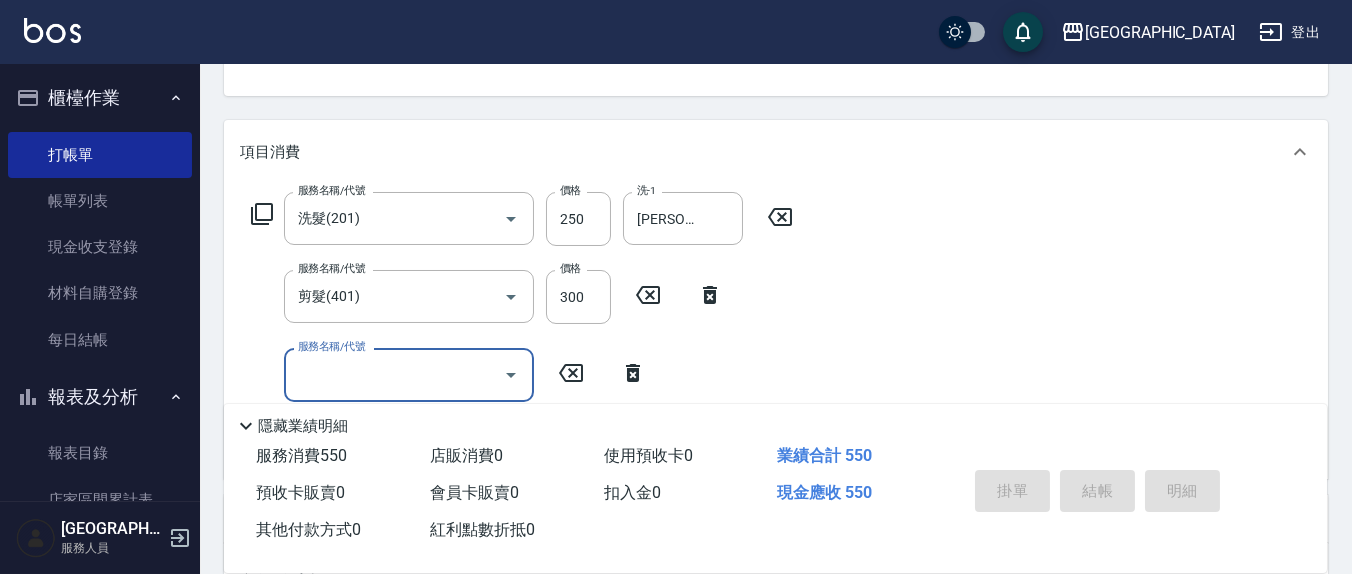 type 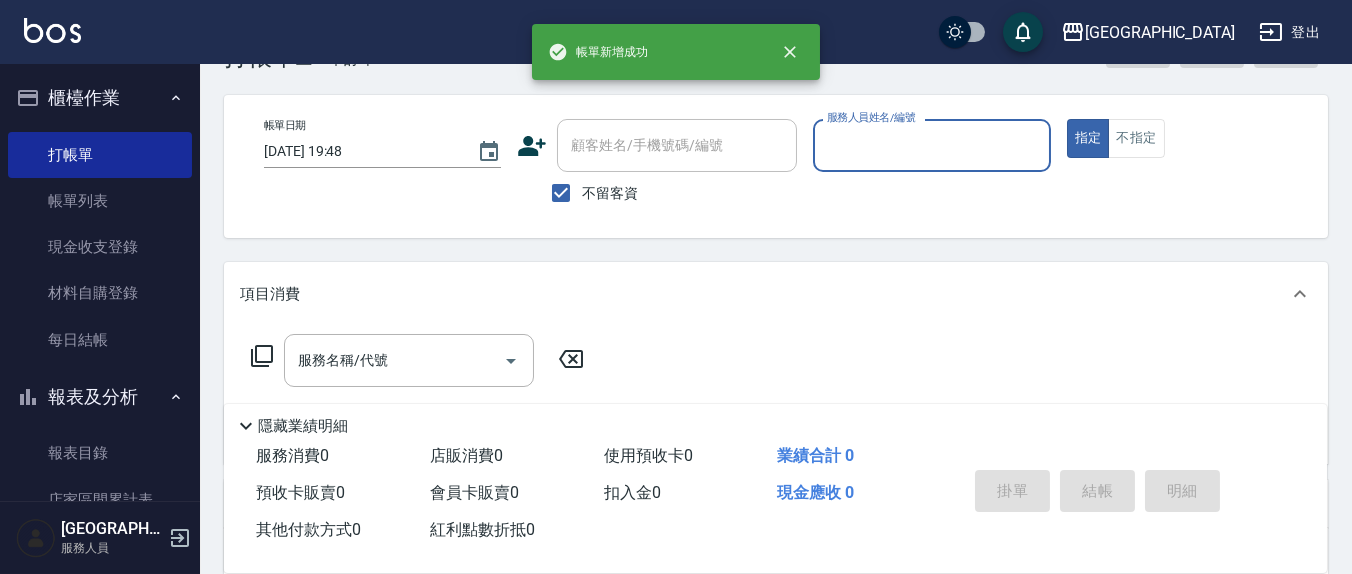 scroll, scrollTop: 0, scrollLeft: 0, axis: both 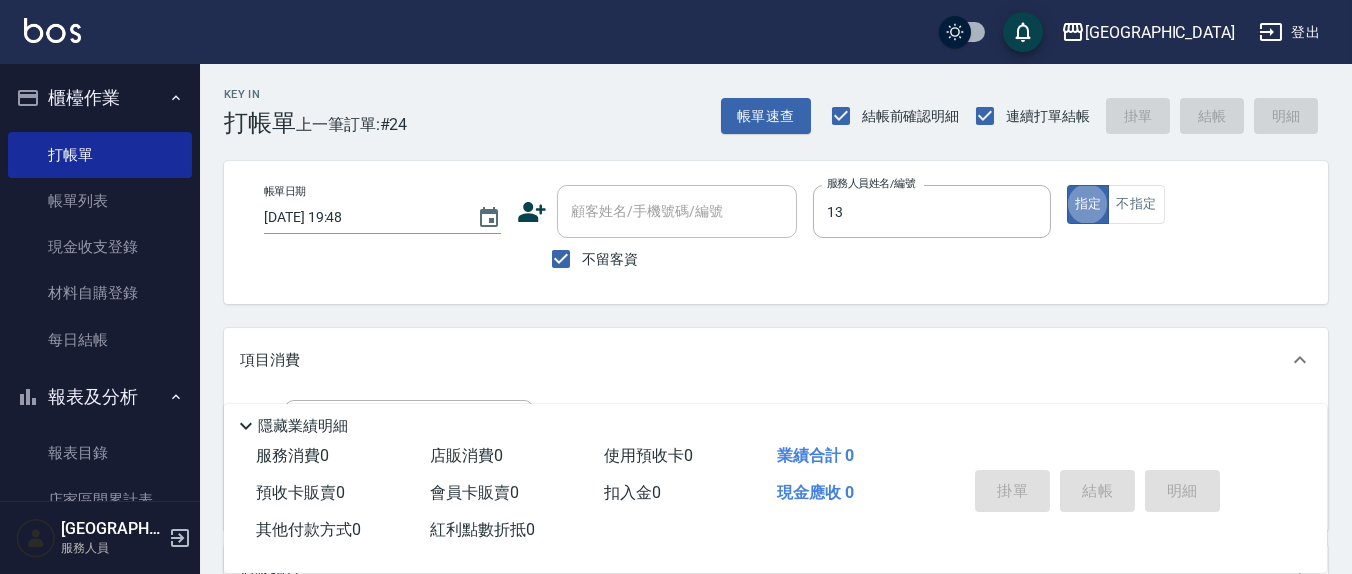 type on "鄭瑋婷-13" 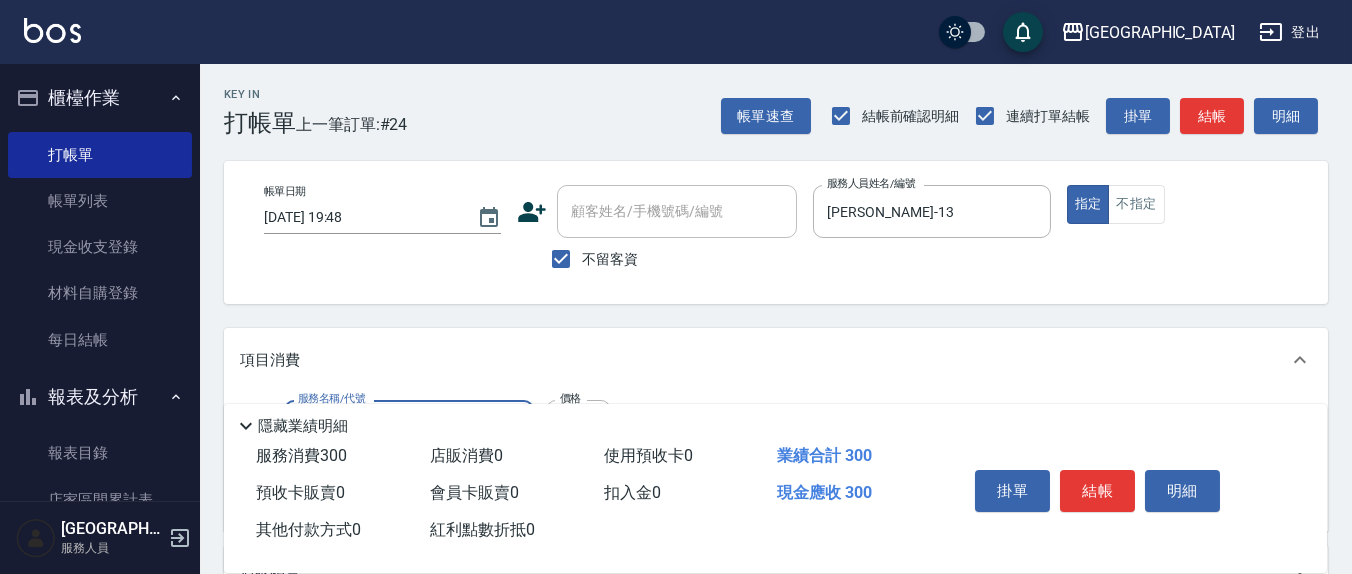 type on "歐娜洗髮精(210)" 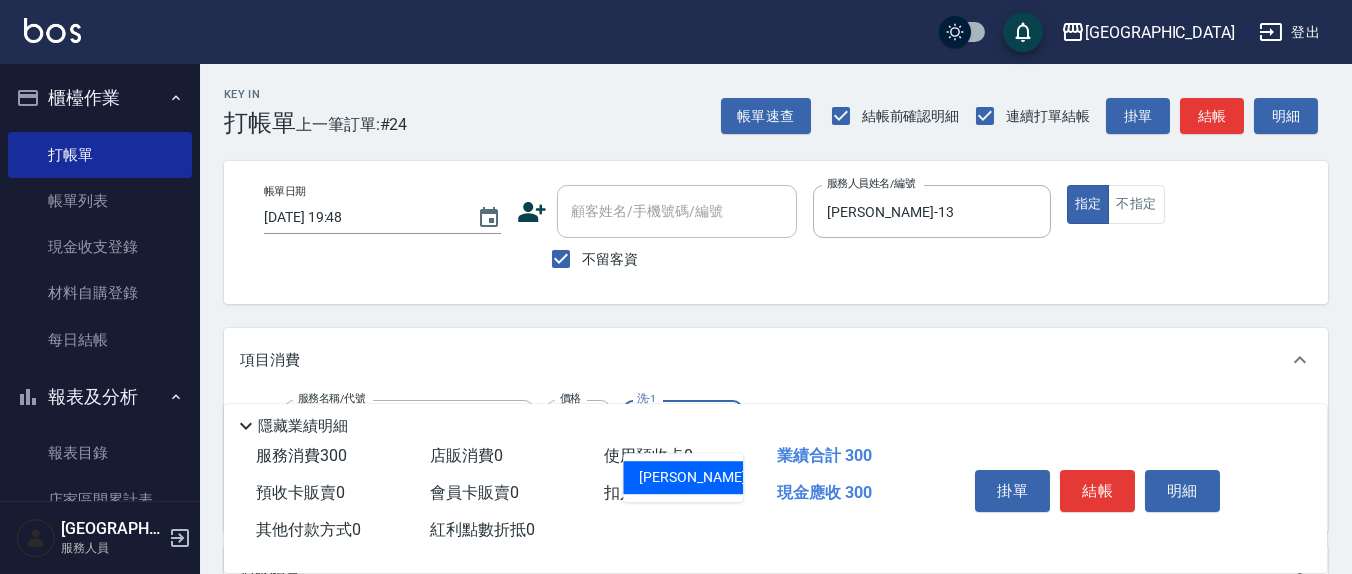 type on "韋羽蕎-21" 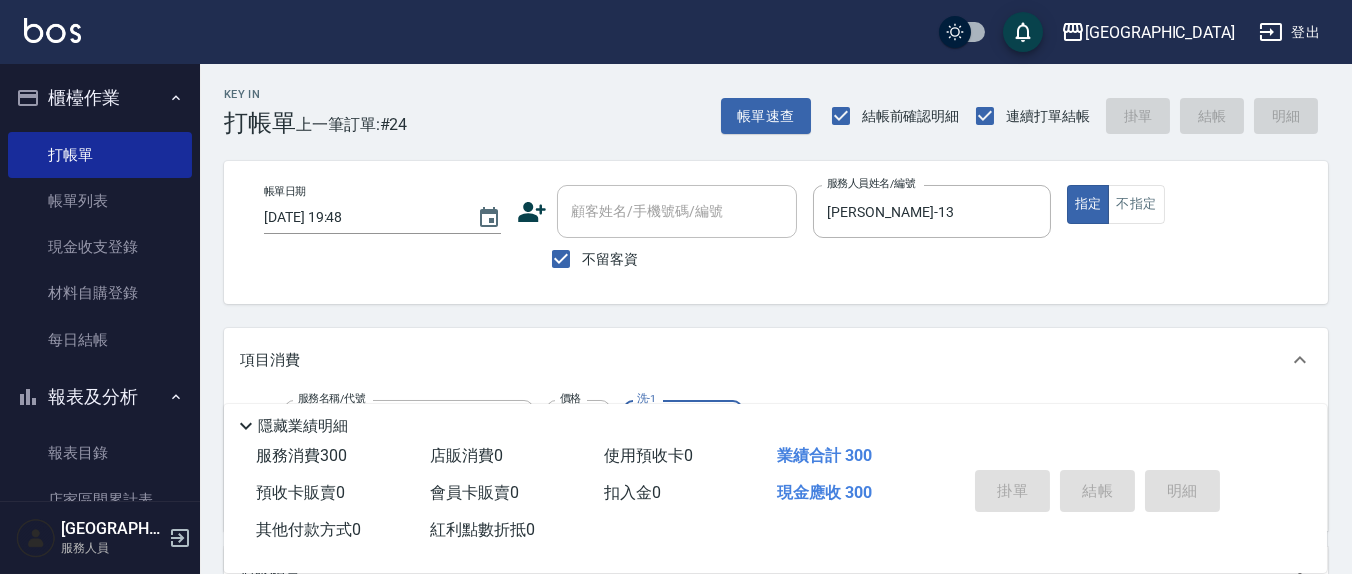 type 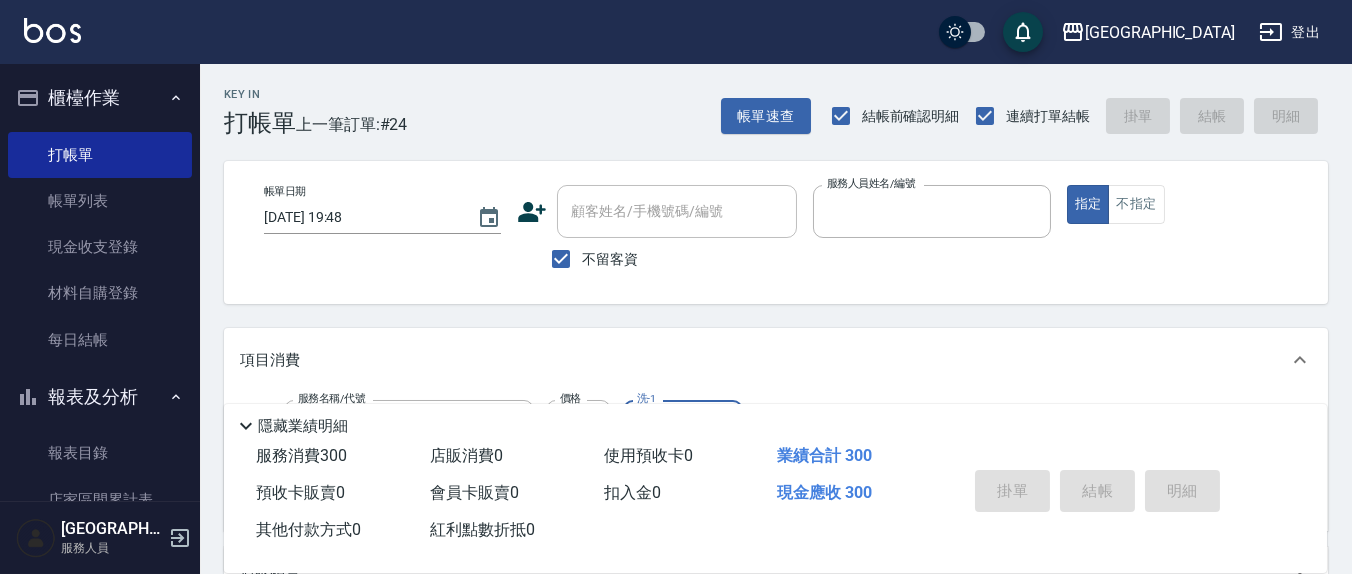 click on "指定" at bounding box center (1088, 204) 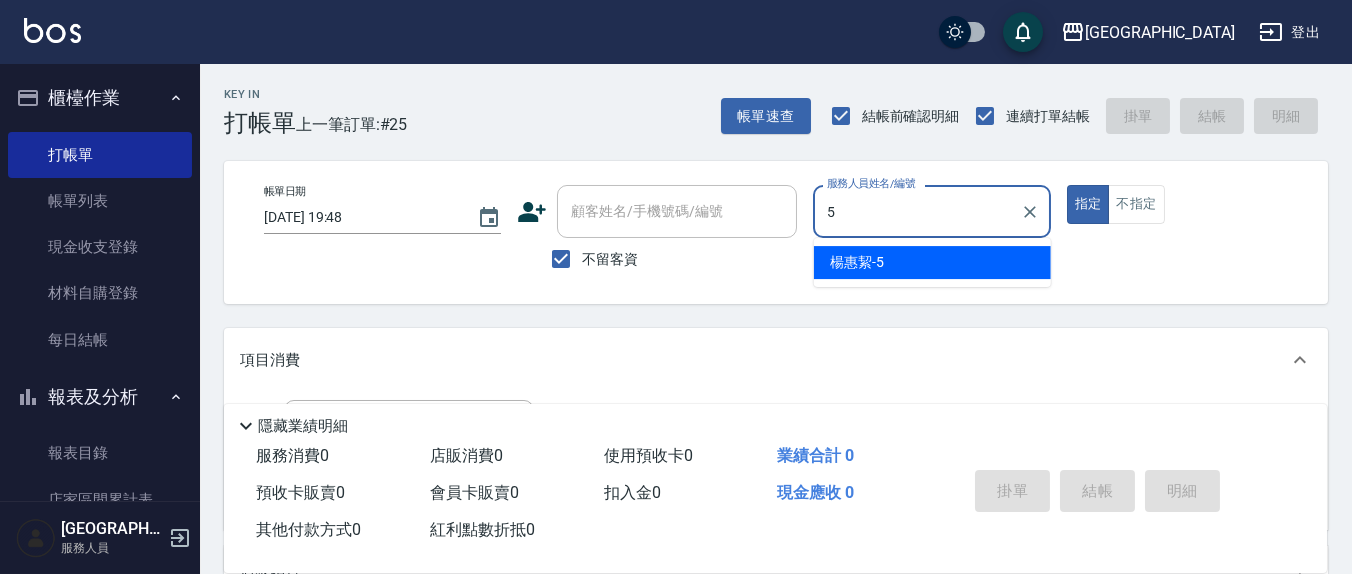 type on "楊惠絜-5" 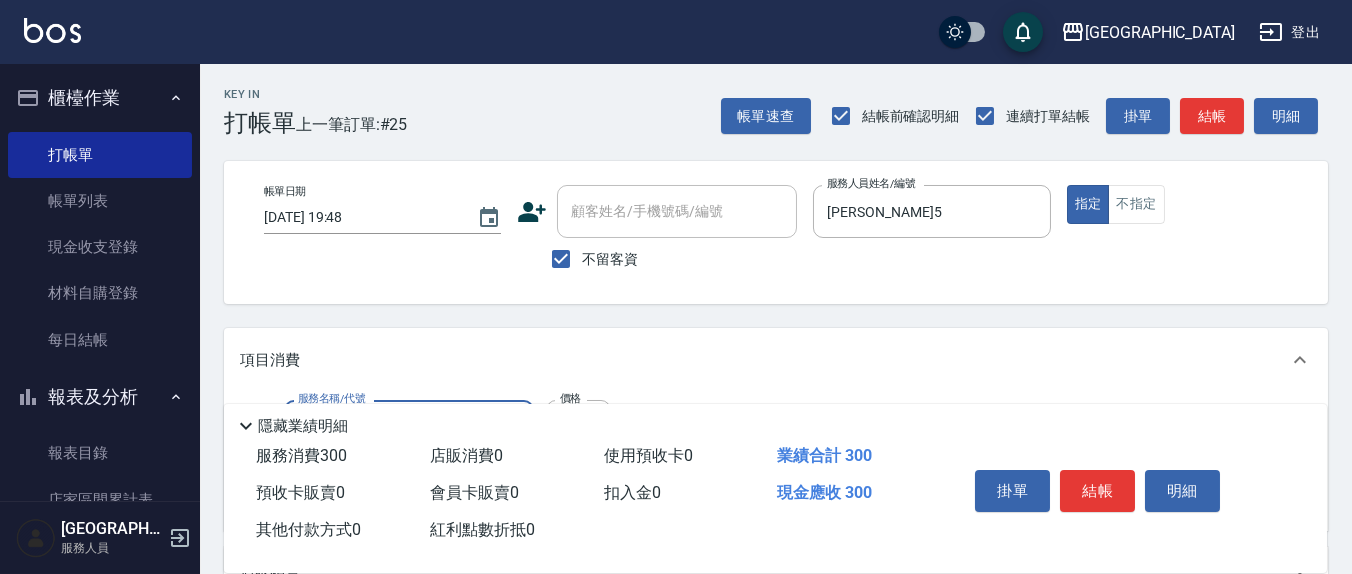type on "歐娜洗髮精(210)" 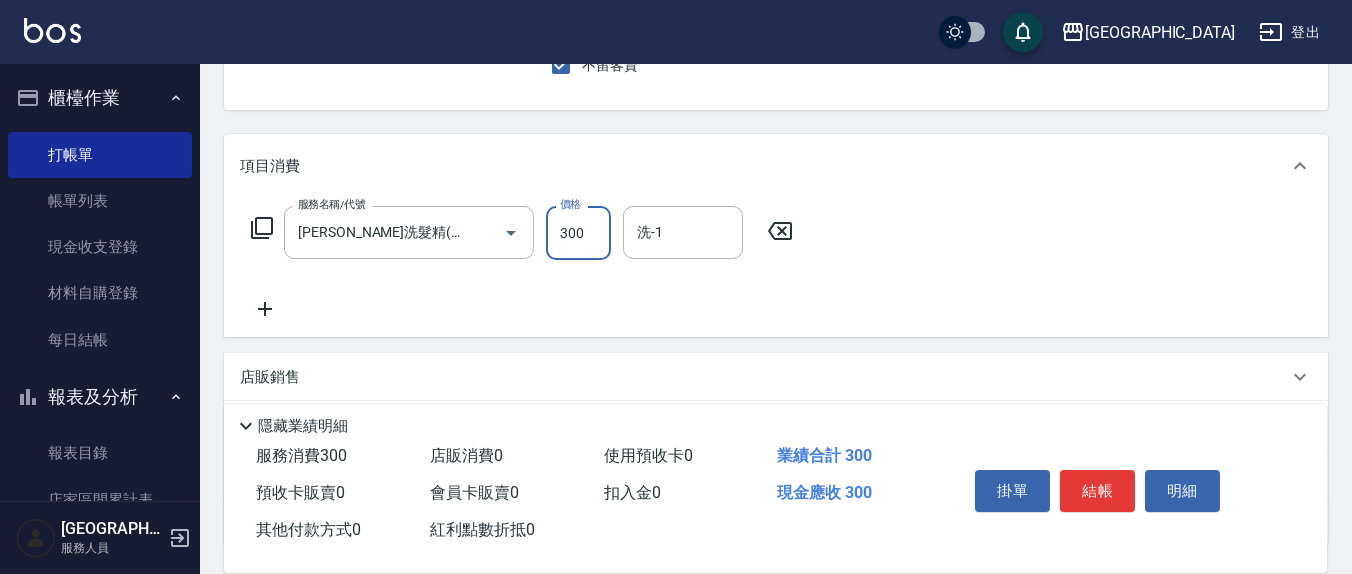 scroll, scrollTop: 208, scrollLeft: 0, axis: vertical 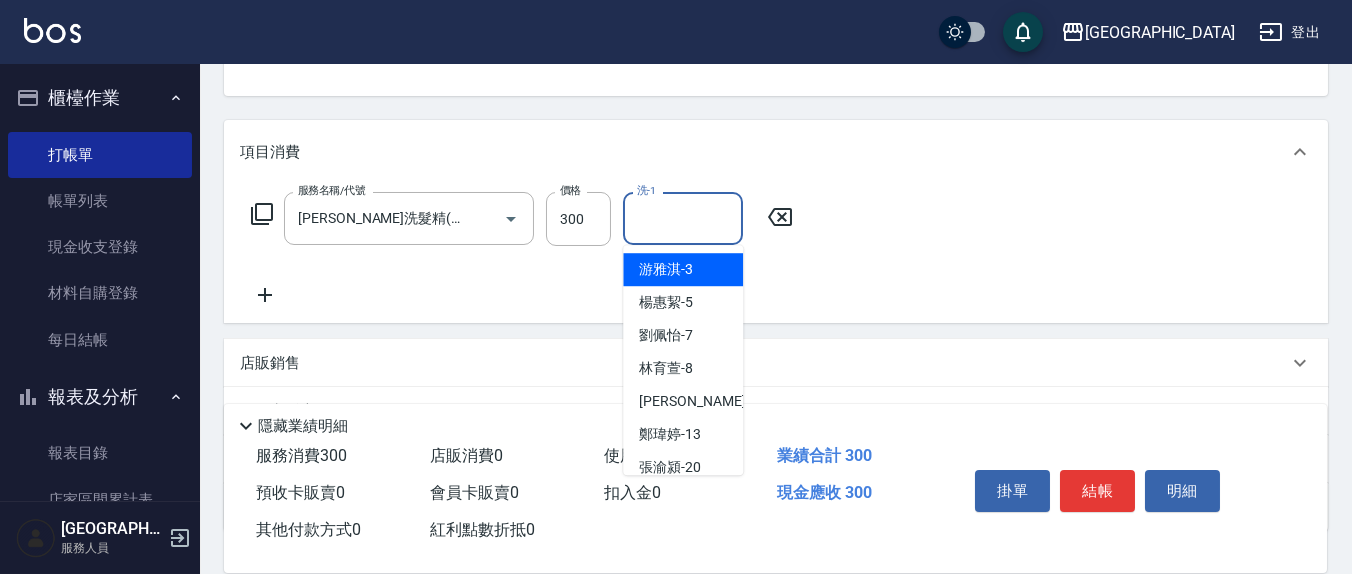 click on "洗-1" at bounding box center [683, 218] 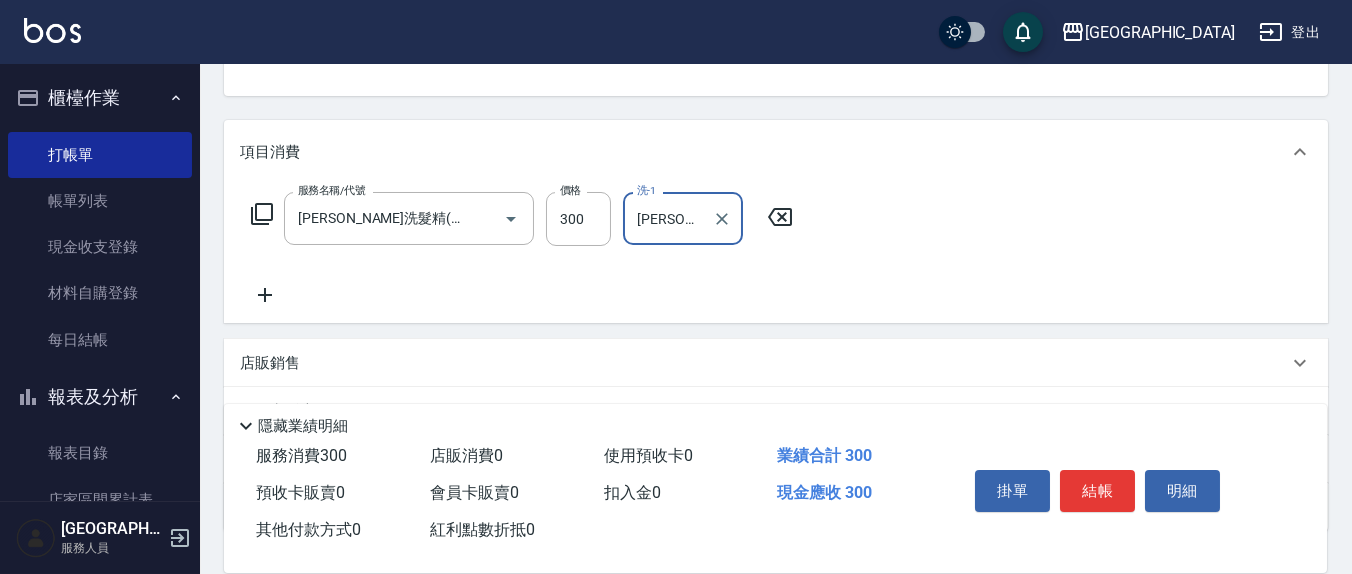 type on "游雅淇-3" 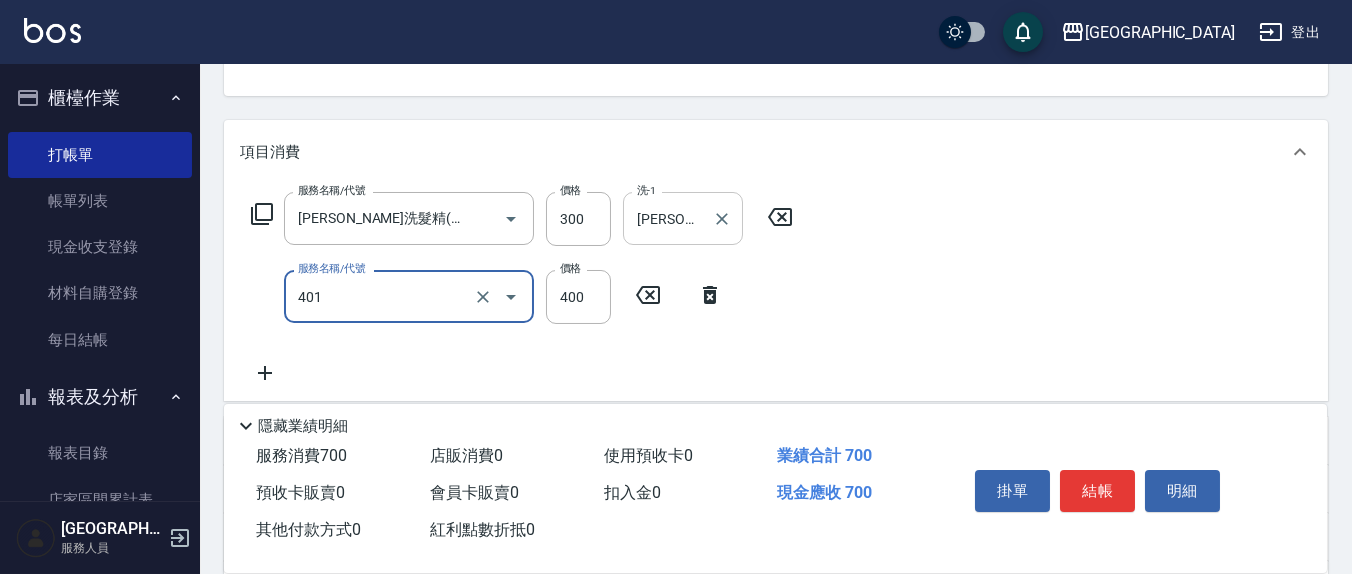 type on "剪髮(401)" 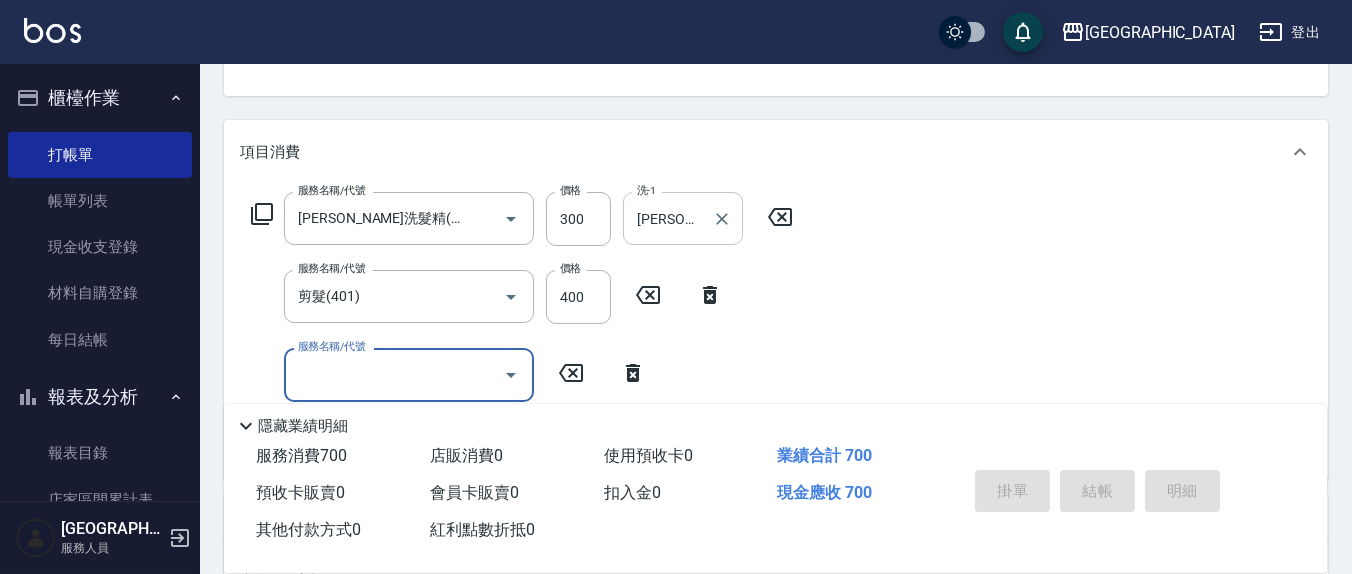 type 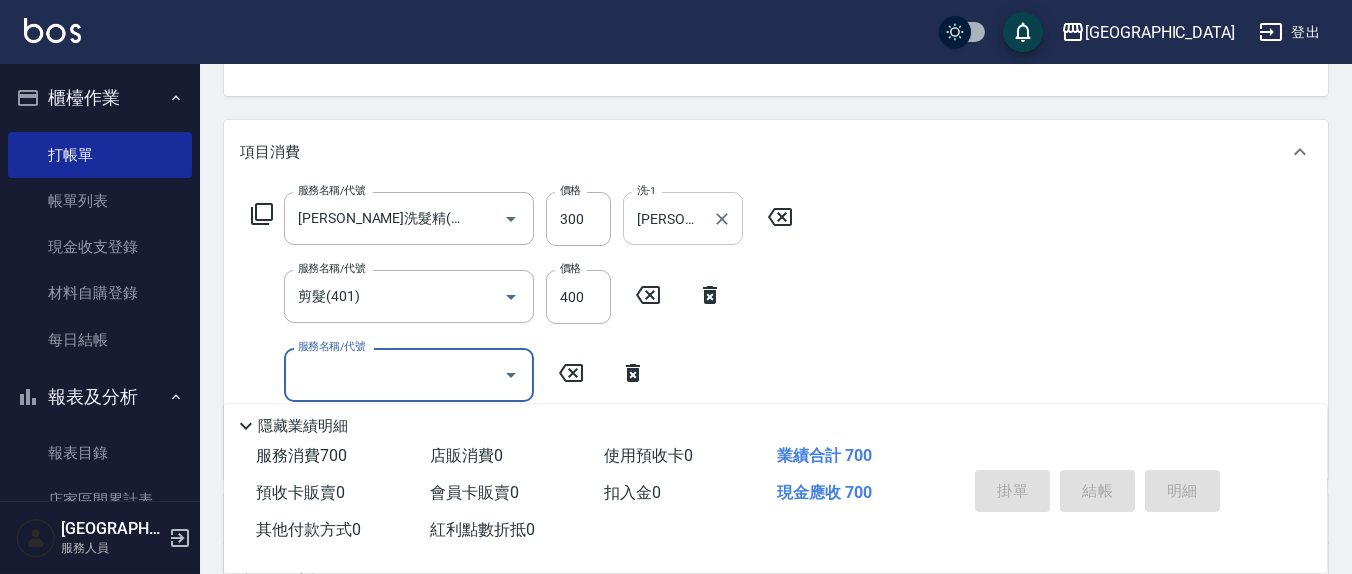 type on "2025/07/15 19:49" 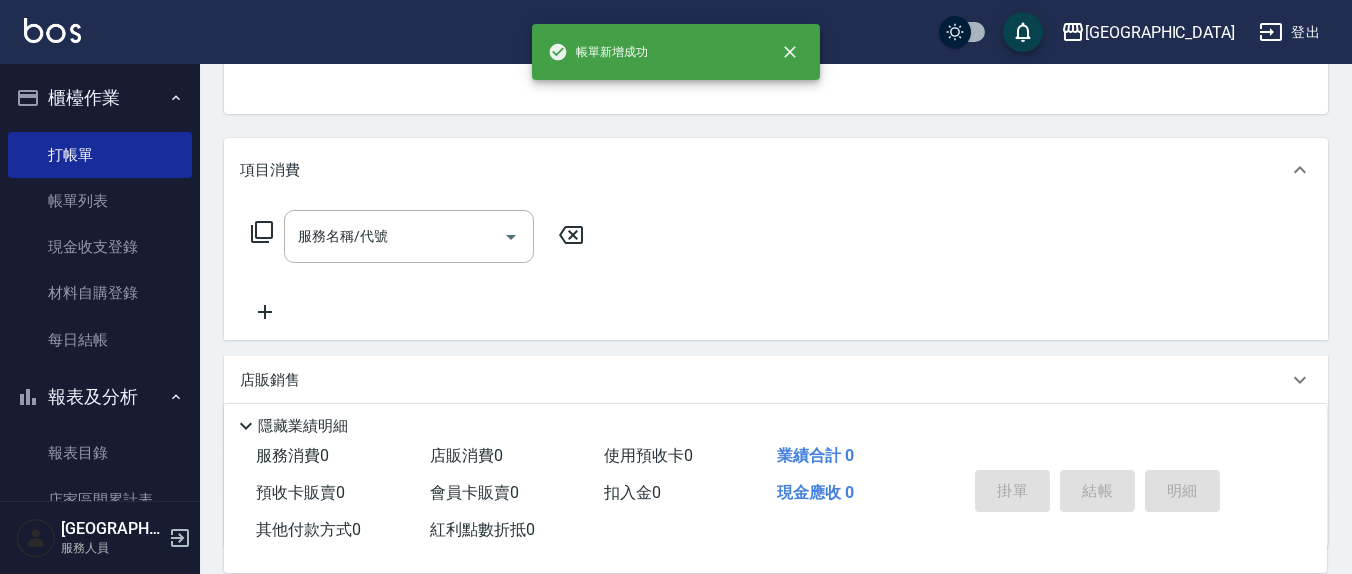 scroll, scrollTop: 0, scrollLeft: 0, axis: both 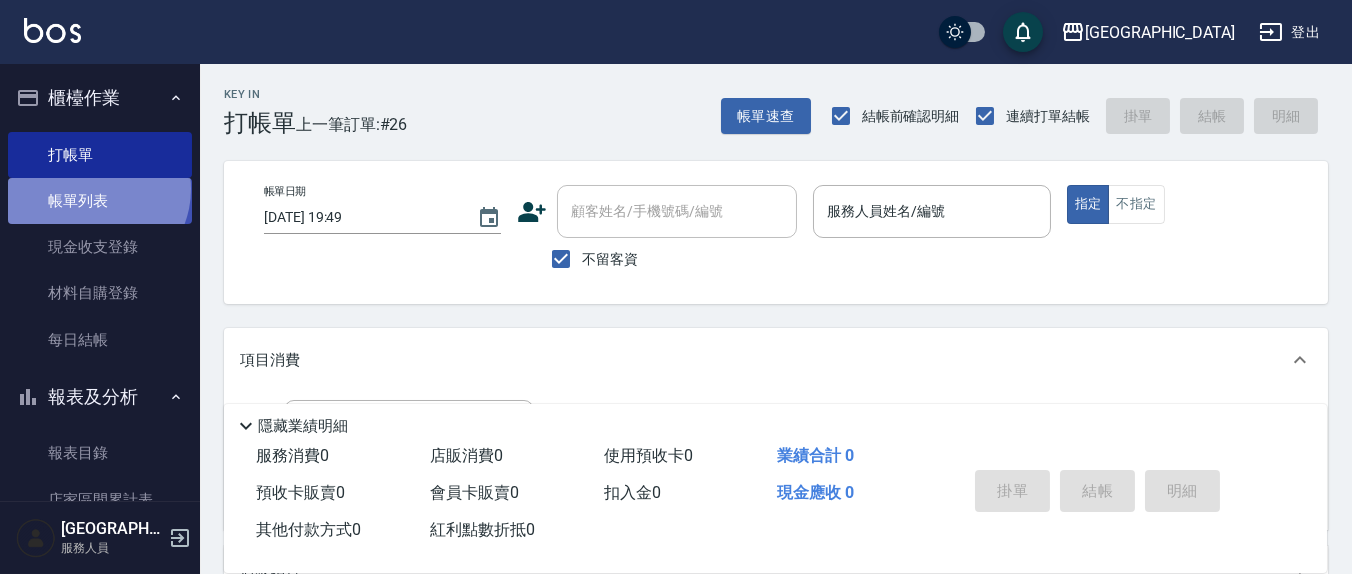 click on "帳單列表" at bounding box center [100, 201] 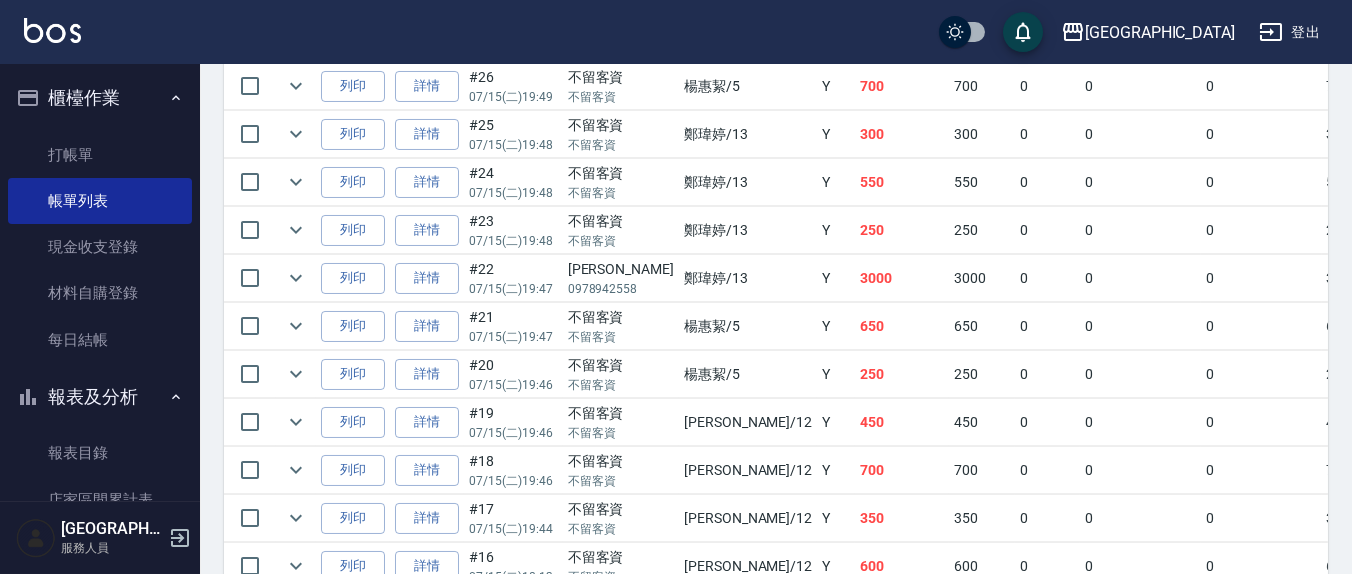 scroll, scrollTop: 385, scrollLeft: 0, axis: vertical 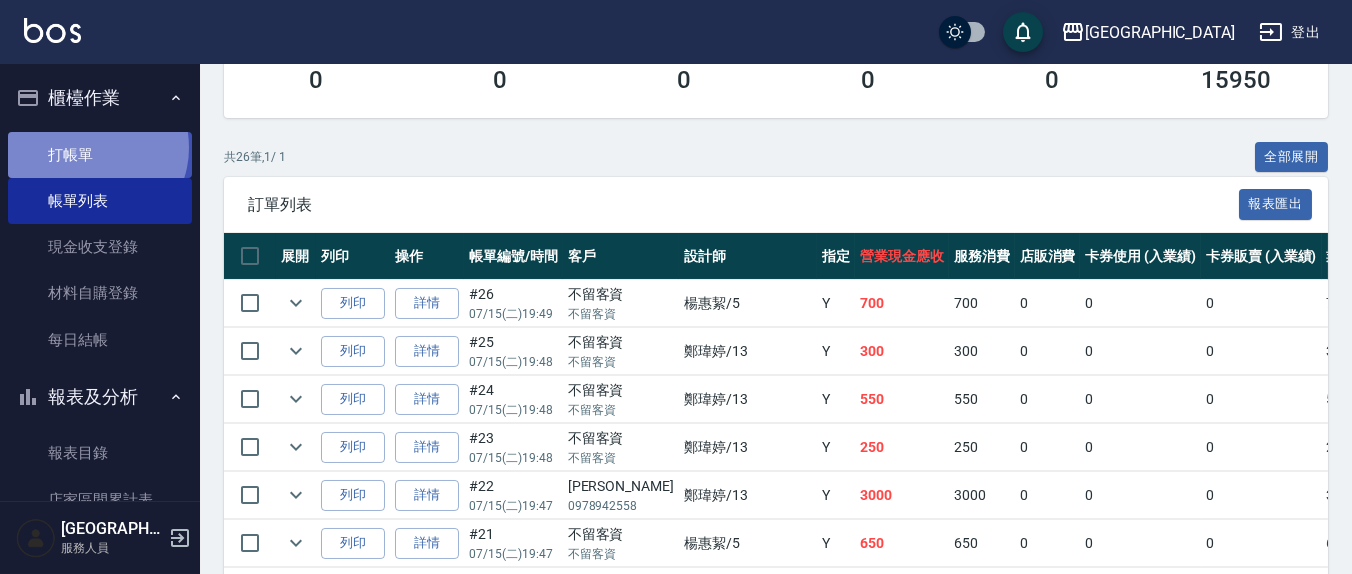 click on "打帳單" at bounding box center [100, 155] 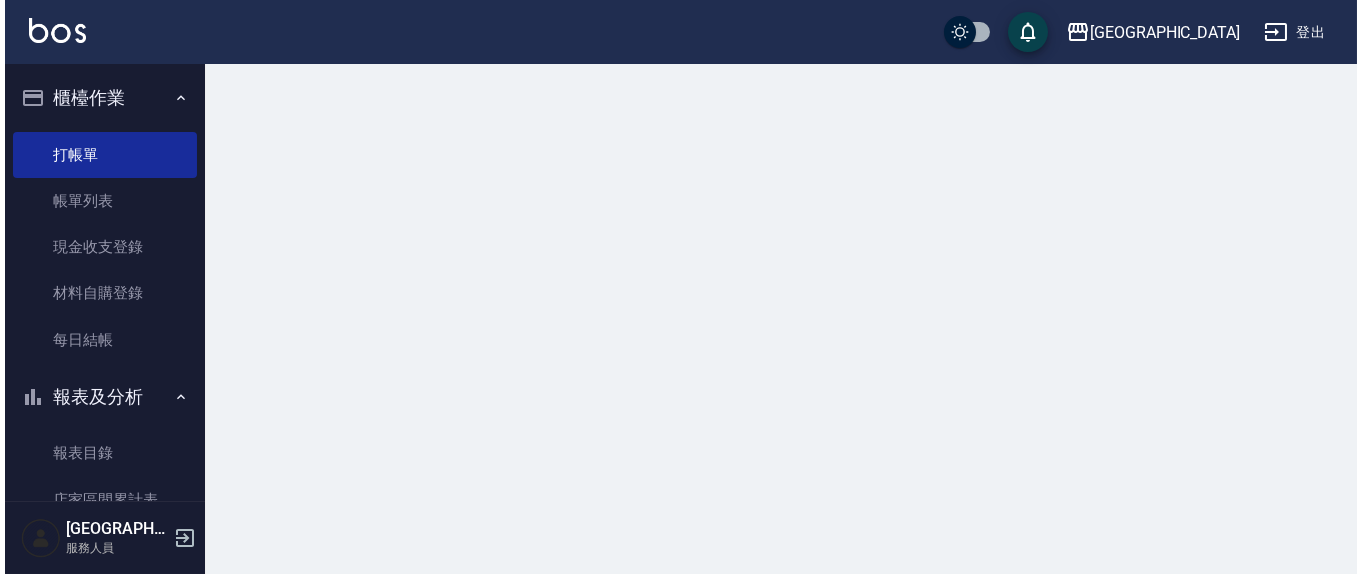 scroll, scrollTop: 0, scrollLeft: 0, axis: both 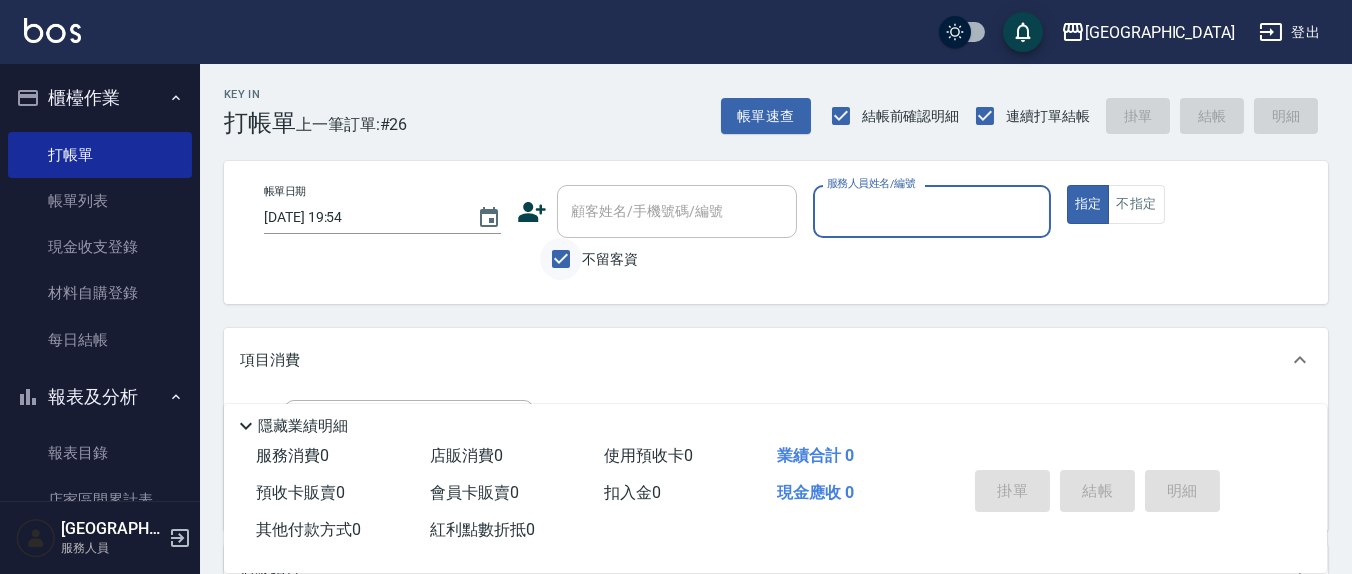 click on "不留客資" at bounding box center [561, 259] 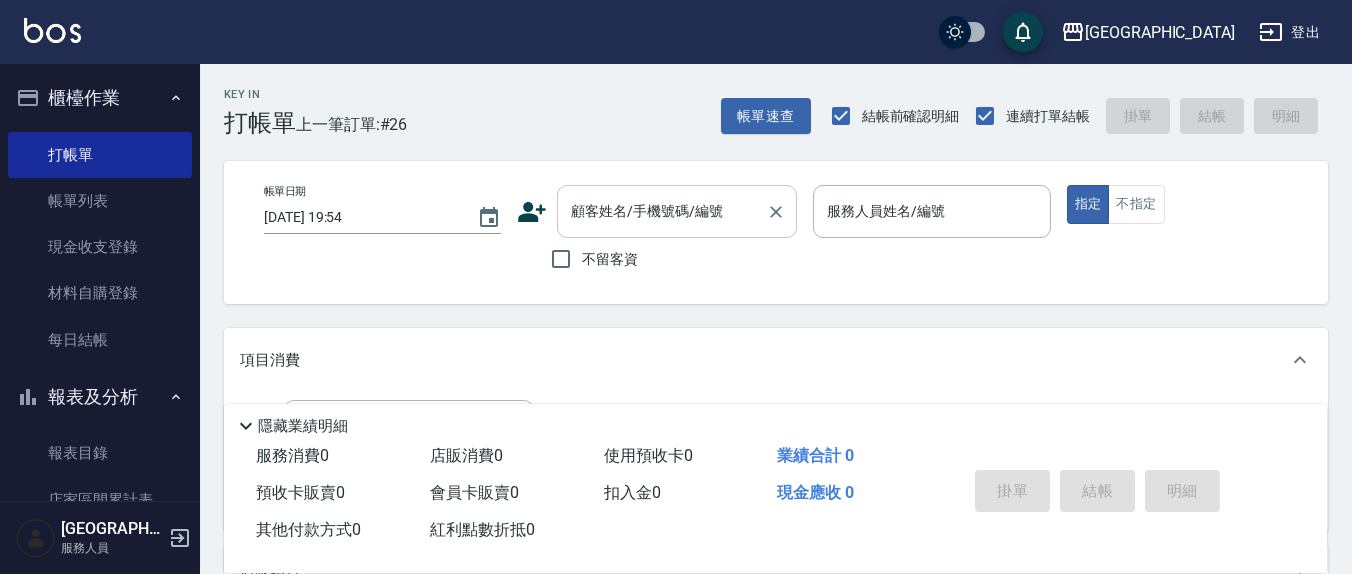 click on "顧客姓名/手機號碼/編號 顧客姓名/手機號碼/編號" at bounding box center (677, 211) 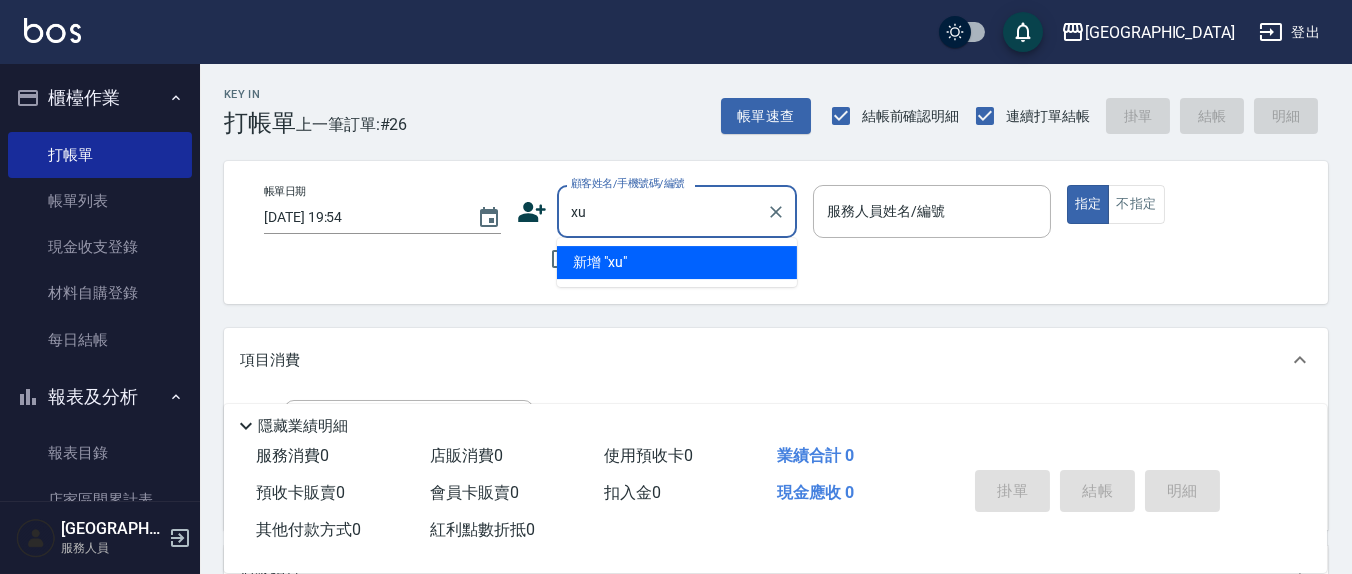 type on "x" 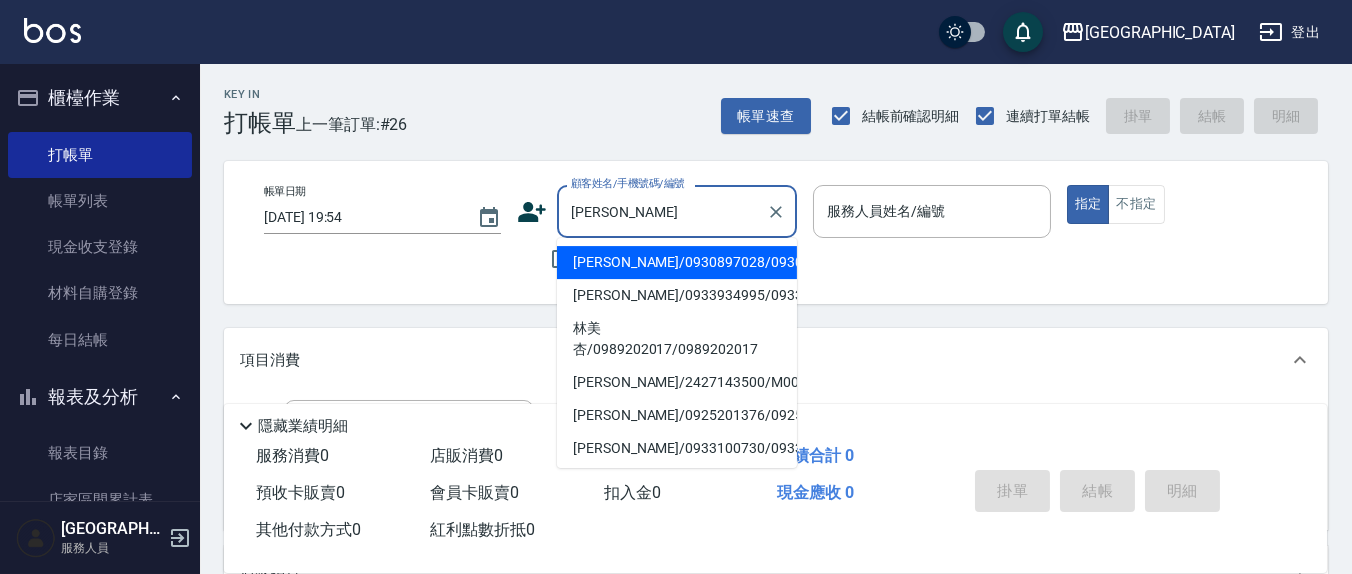 click on "林美蘭/0933934995/0933934995" at bounding box center [677, 295] 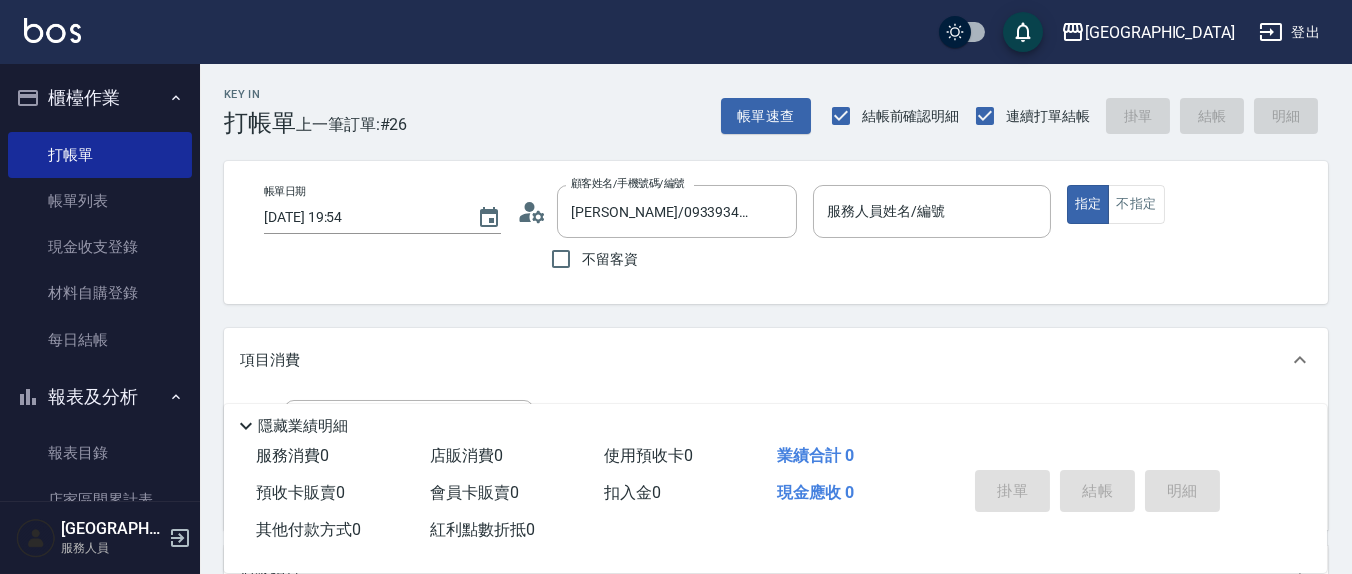 click 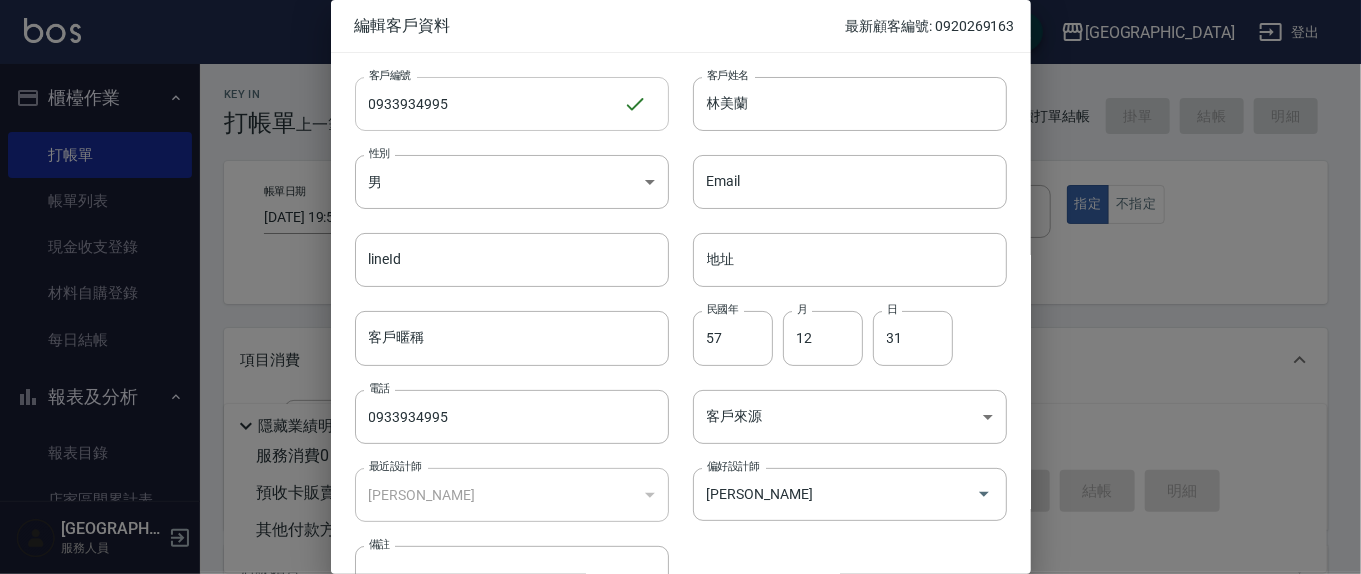 click on "0933934995" at bounding box center (489, 104) 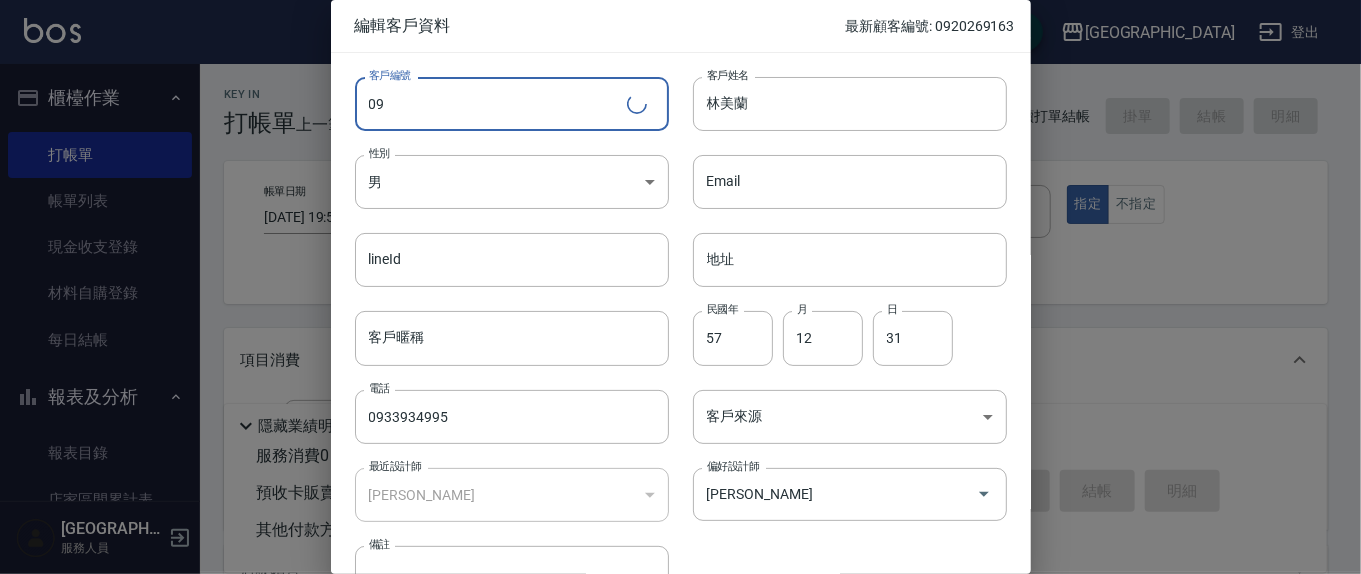 type on "0" 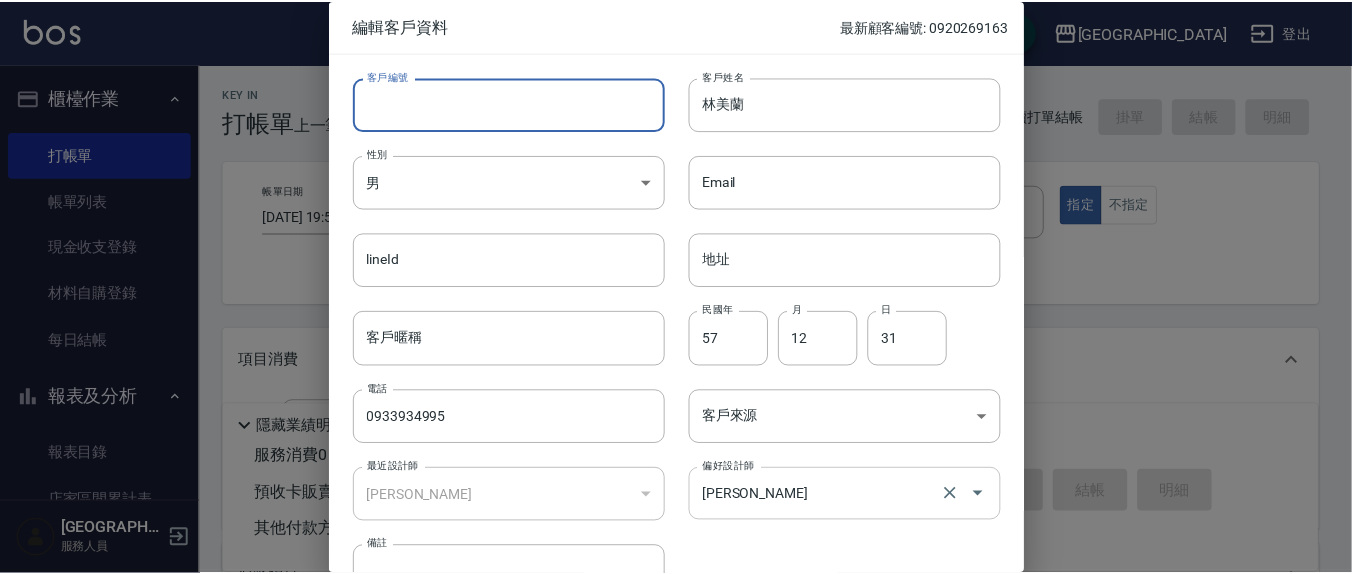 scroll, scrollTop: 118, scrollLeft: 0, axis: vertical 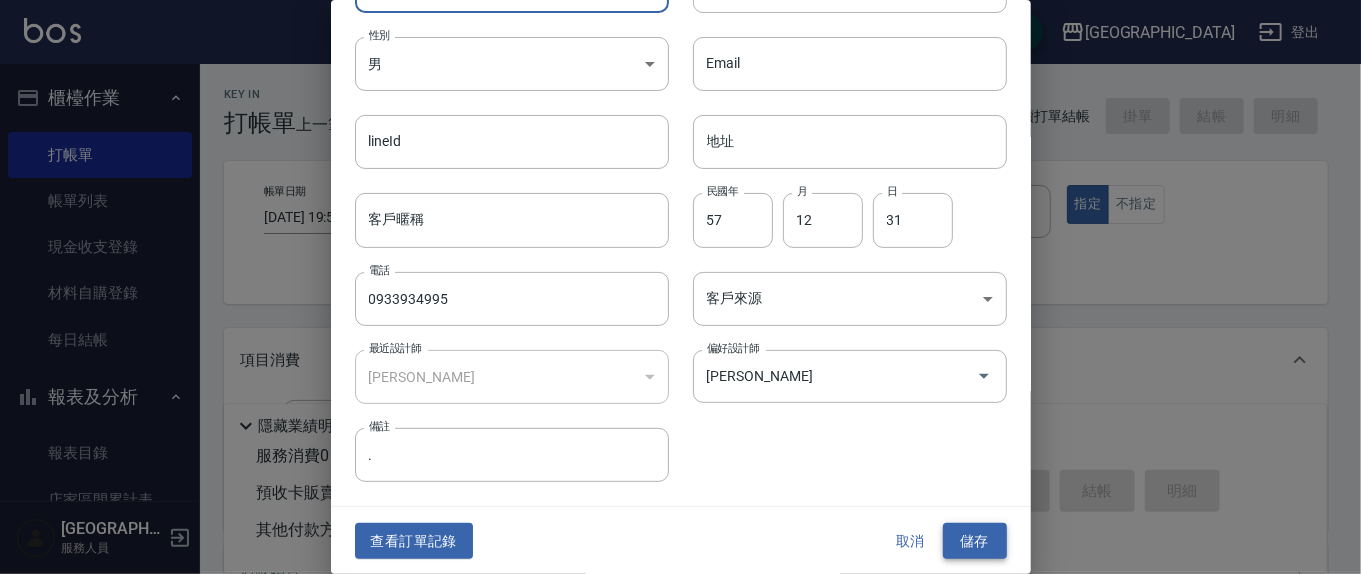 type 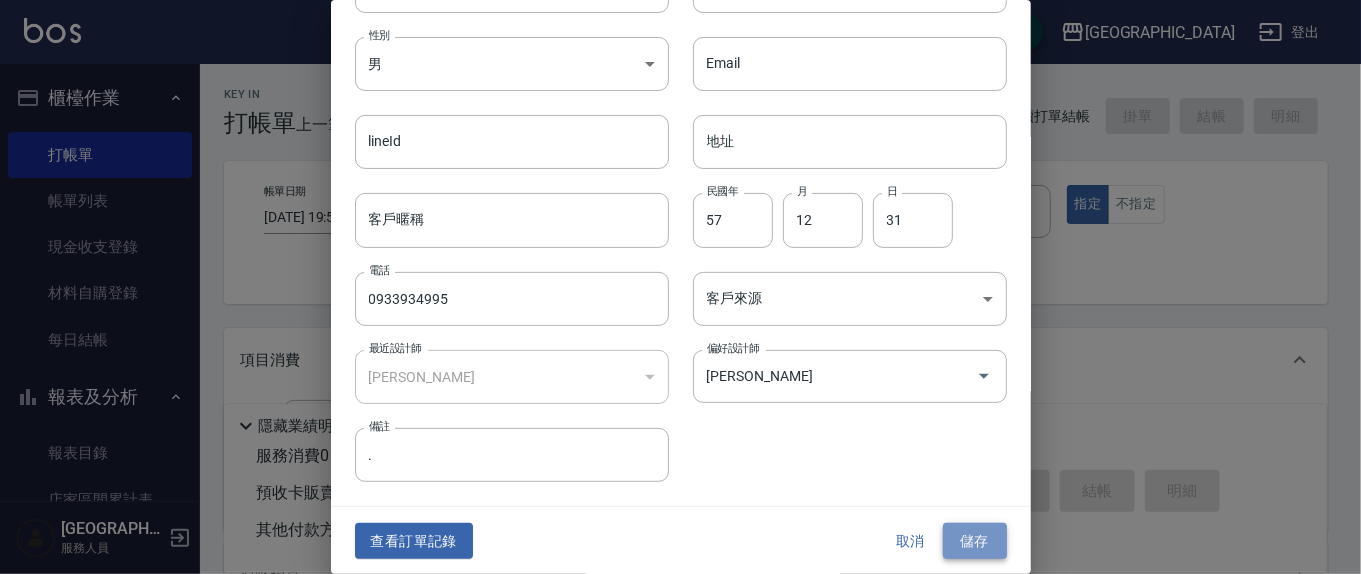 click on "儲存" at bounding box center [975, 541] 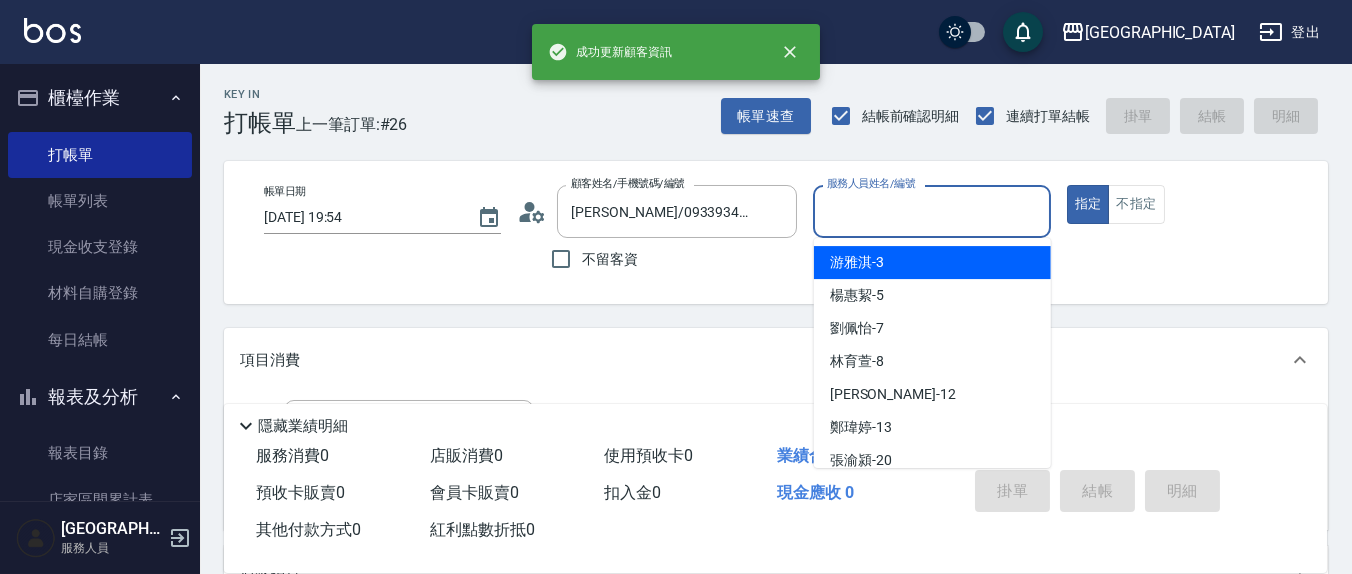 click on "服務人員姓名/編號" at bounding box center (931, 211) 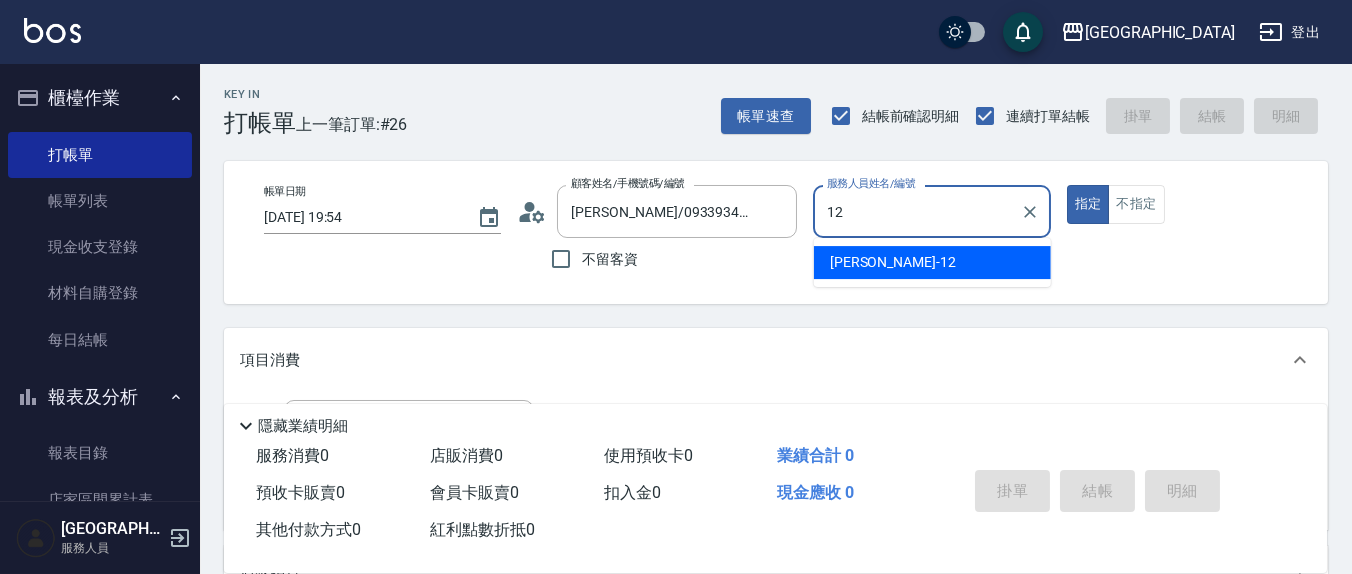 type on "12" 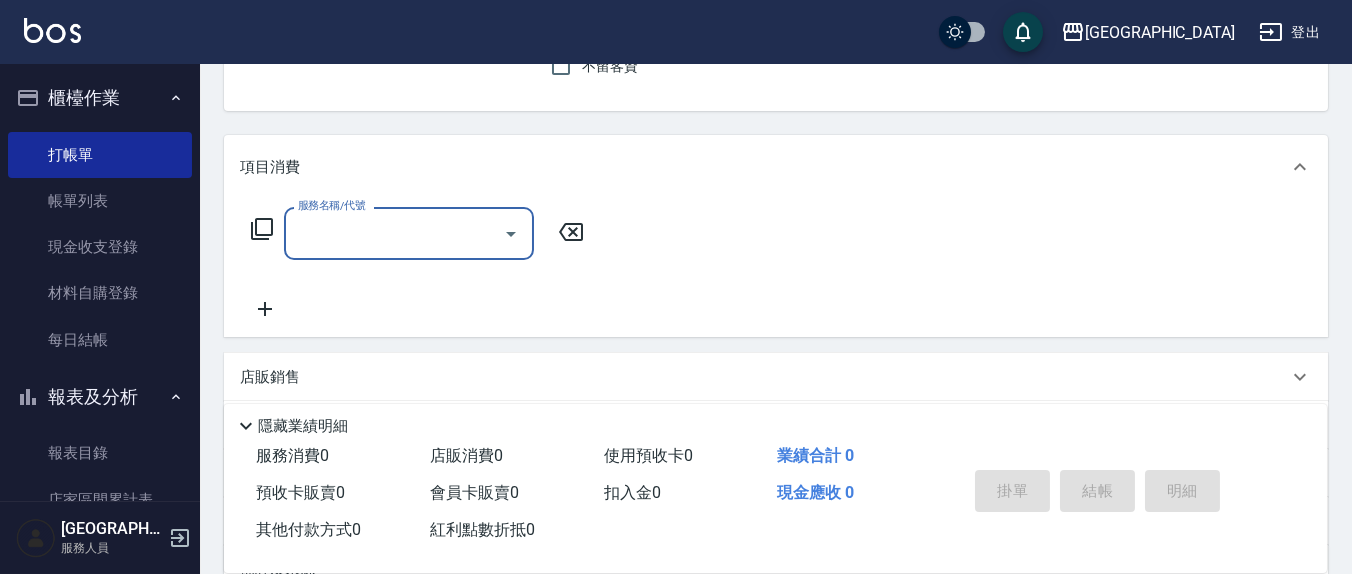 scroll, scrollTop: 208, scrollLeft: 0, axis: vertical 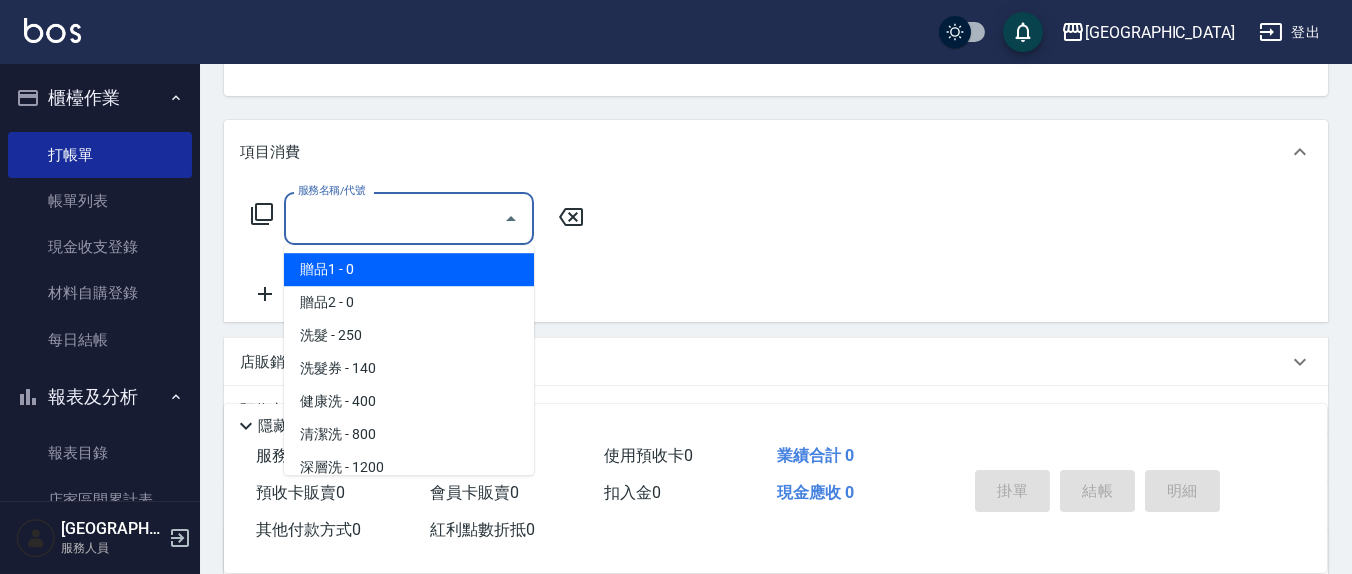 click on "服務名稱/代號" at bounding box center [394, 218] 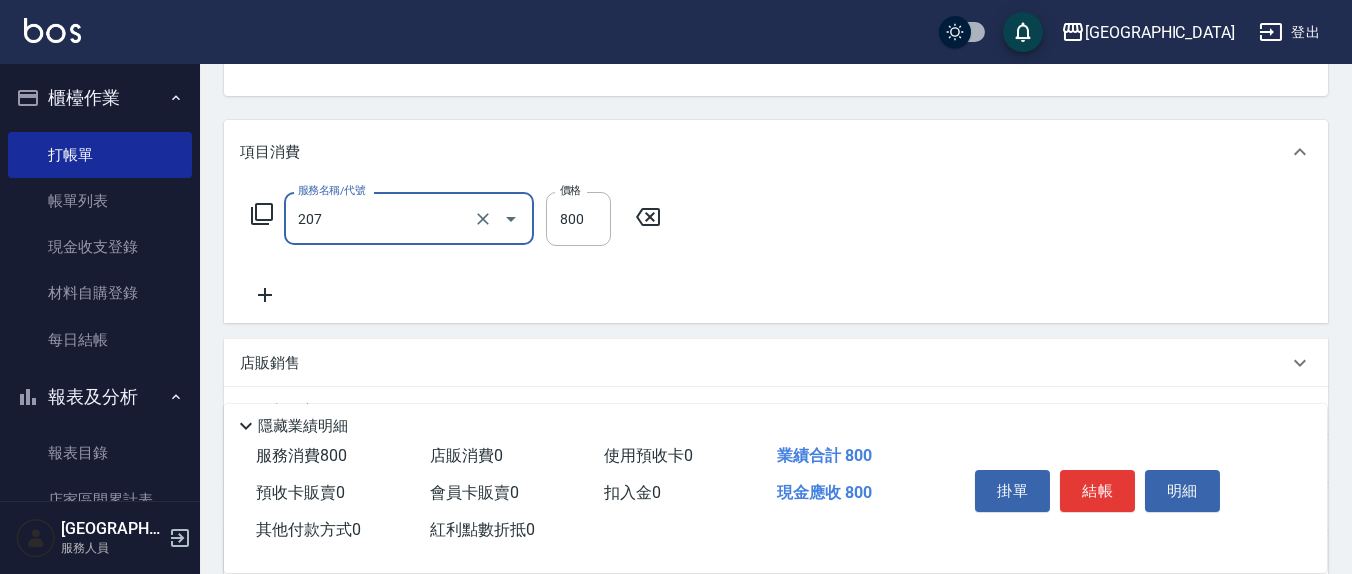 type on "清潔洗(207)" 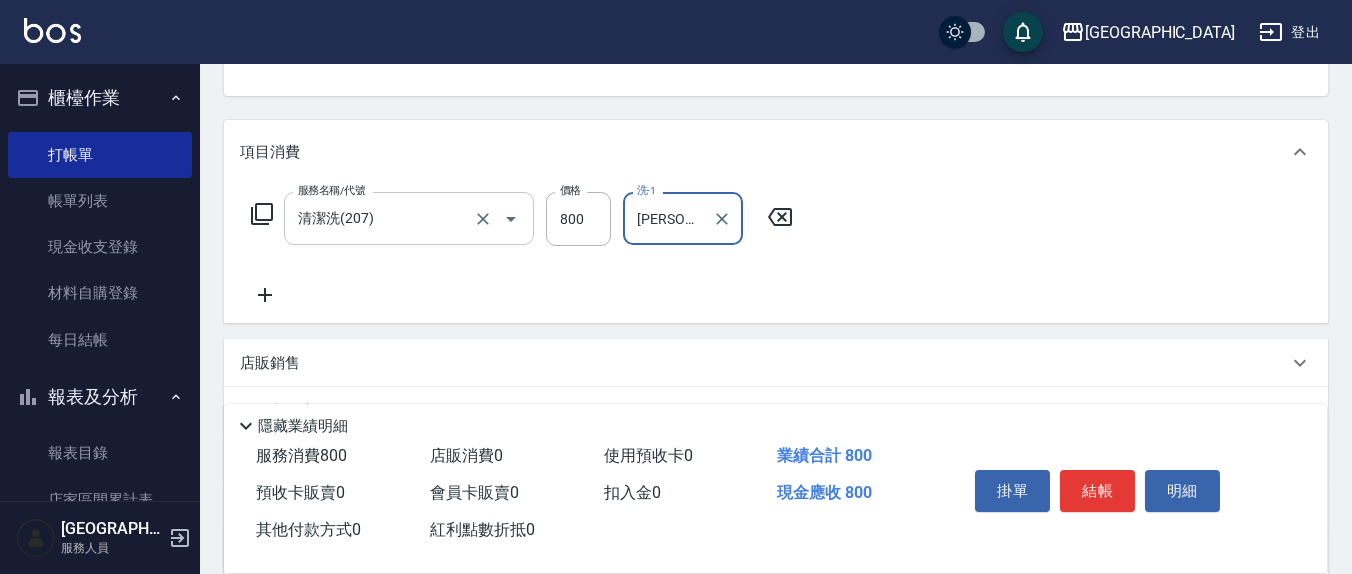 type on "游雅淇-3" 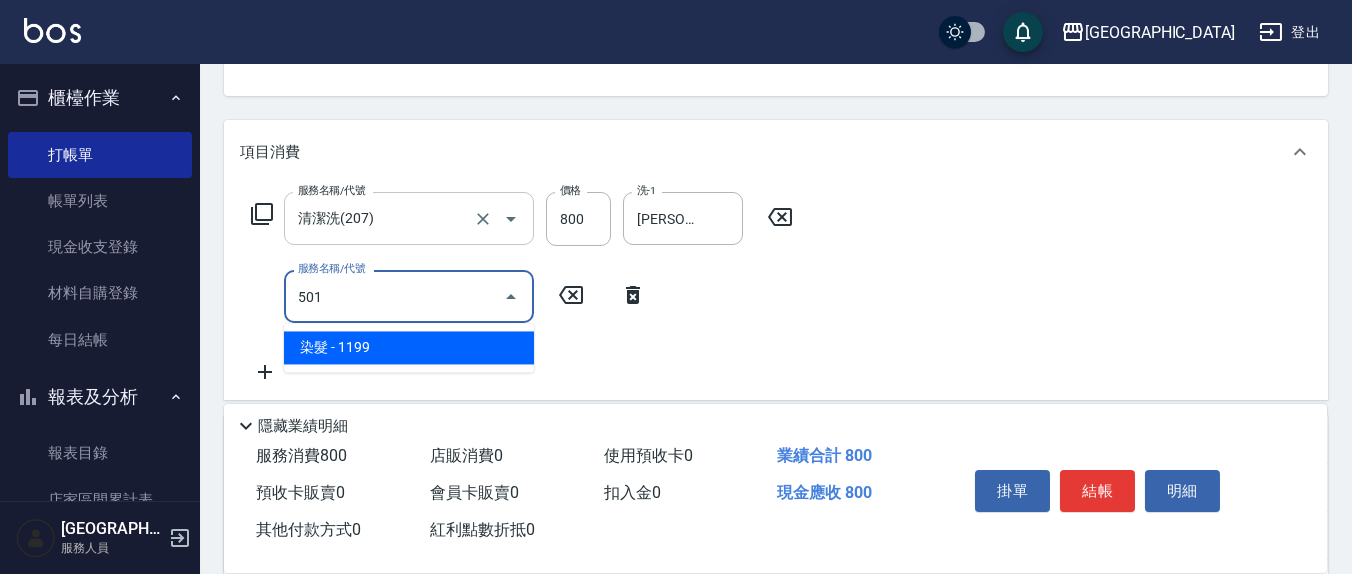 type on "染髮(501)" 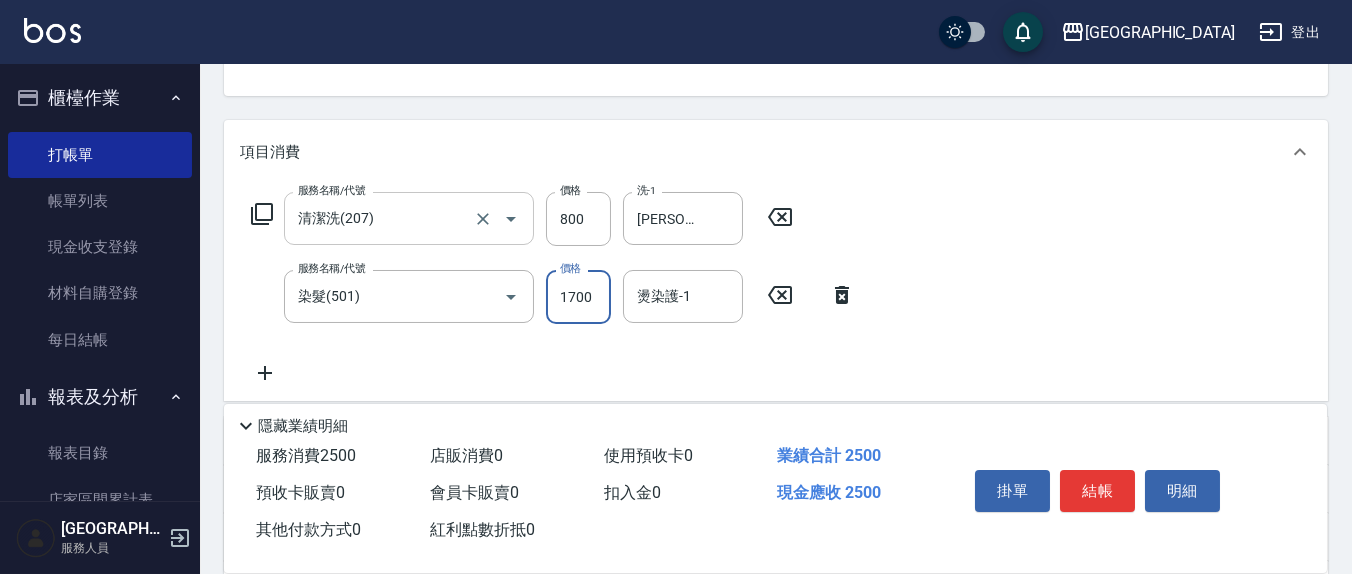 type on "1700" 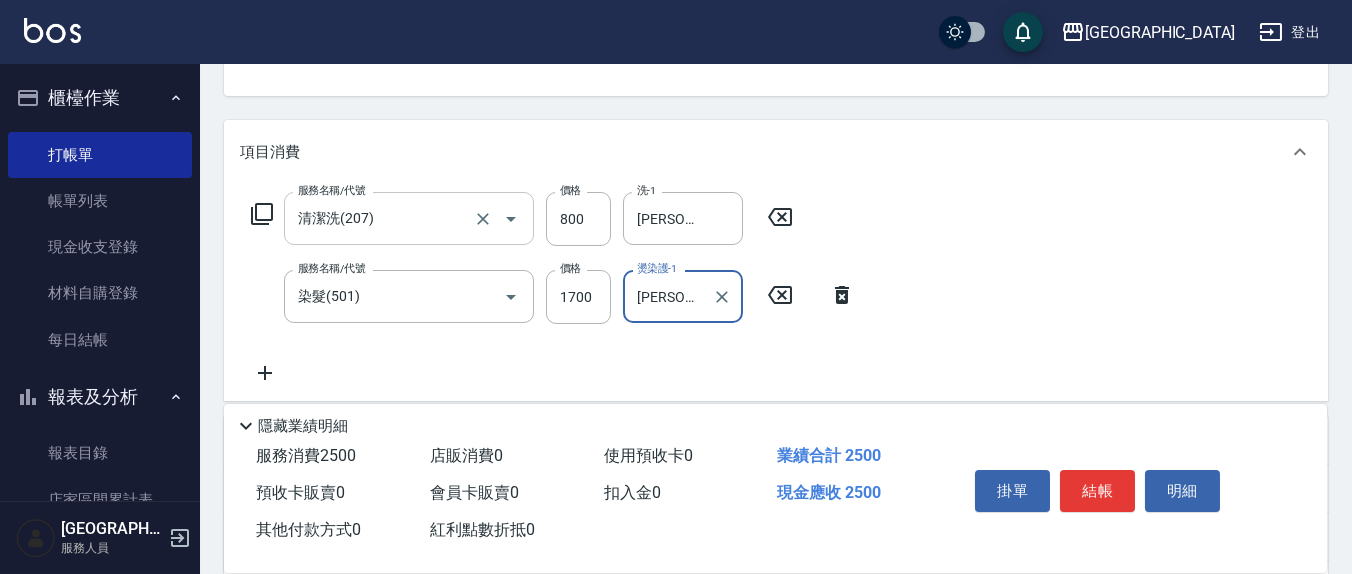 type on "游雅淇-3" 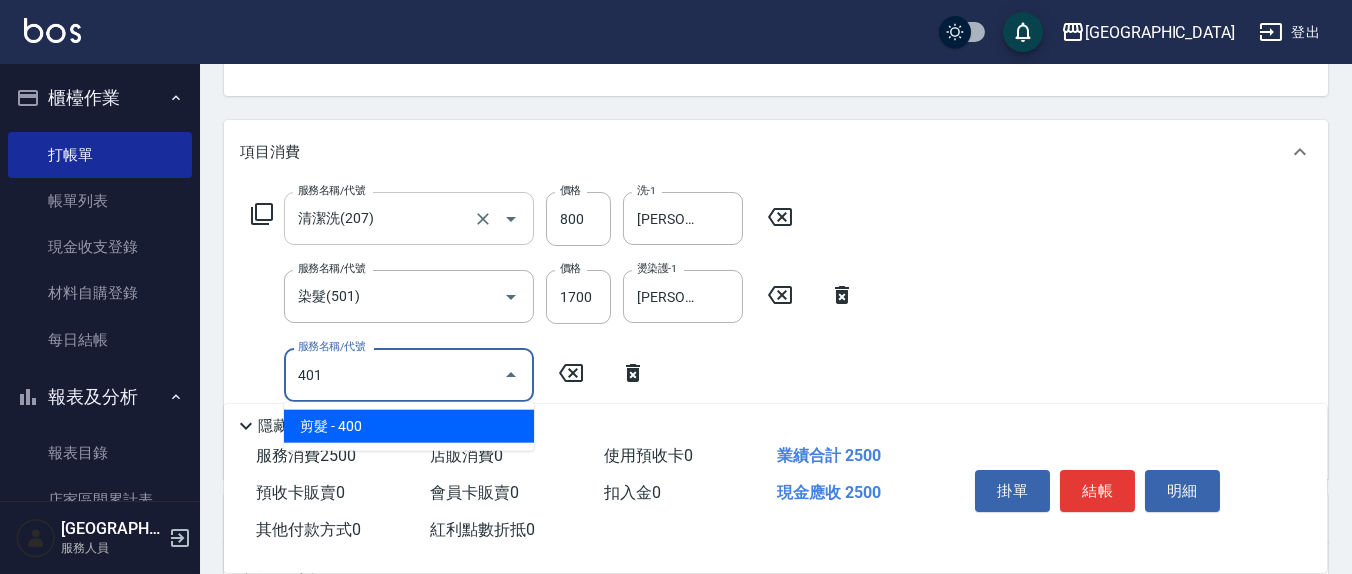 type on "剪髮(401)" 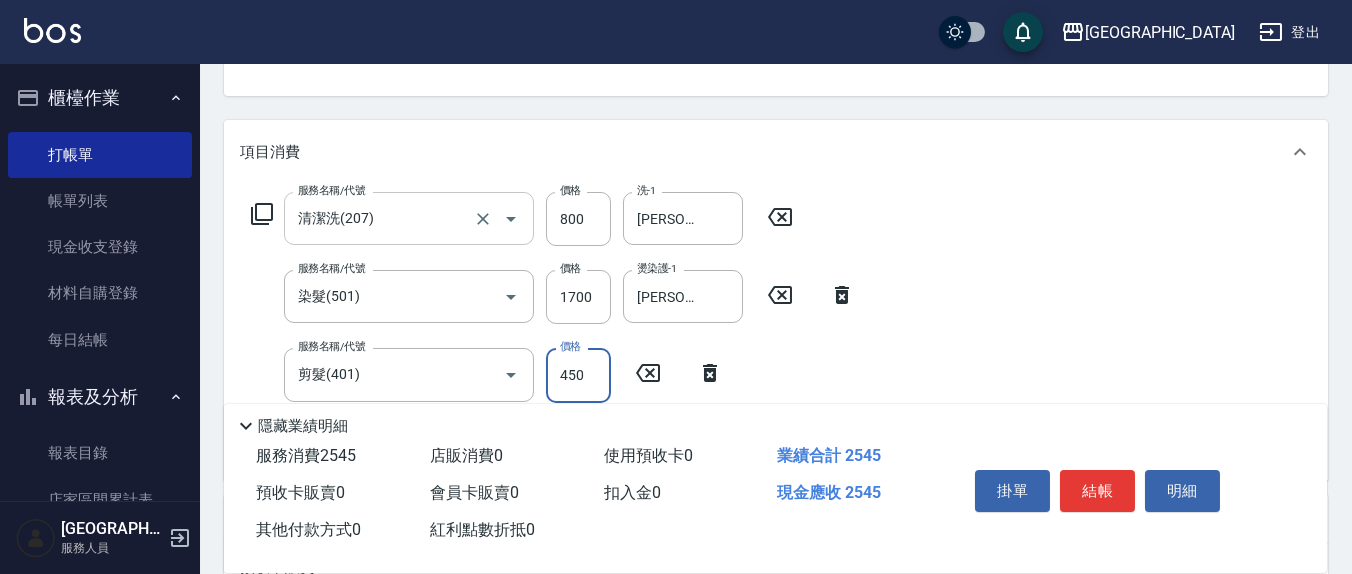 type on "450" 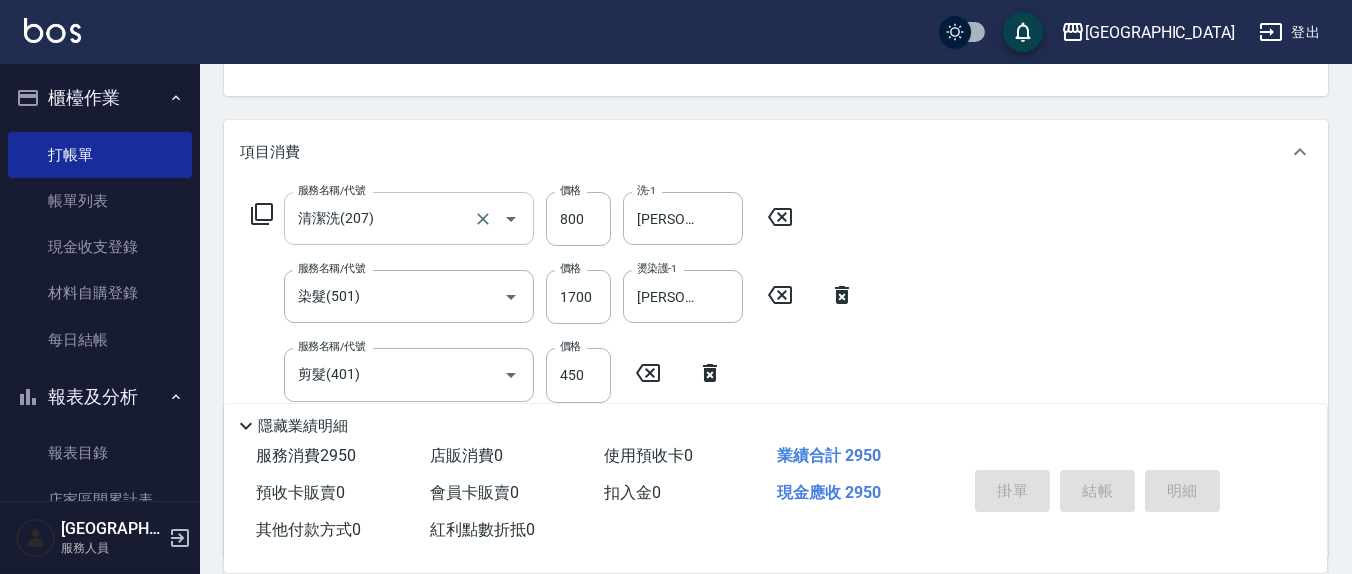 type 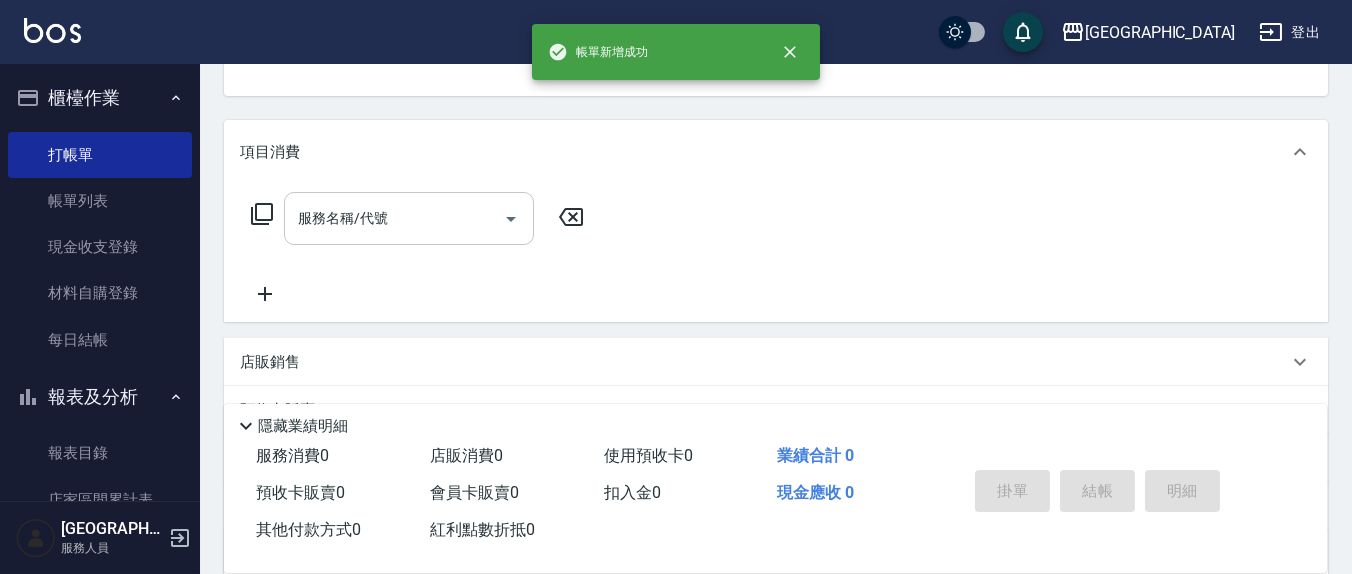 scroll, scrollTop: 193, scrollLeft: 0, axis: vertical 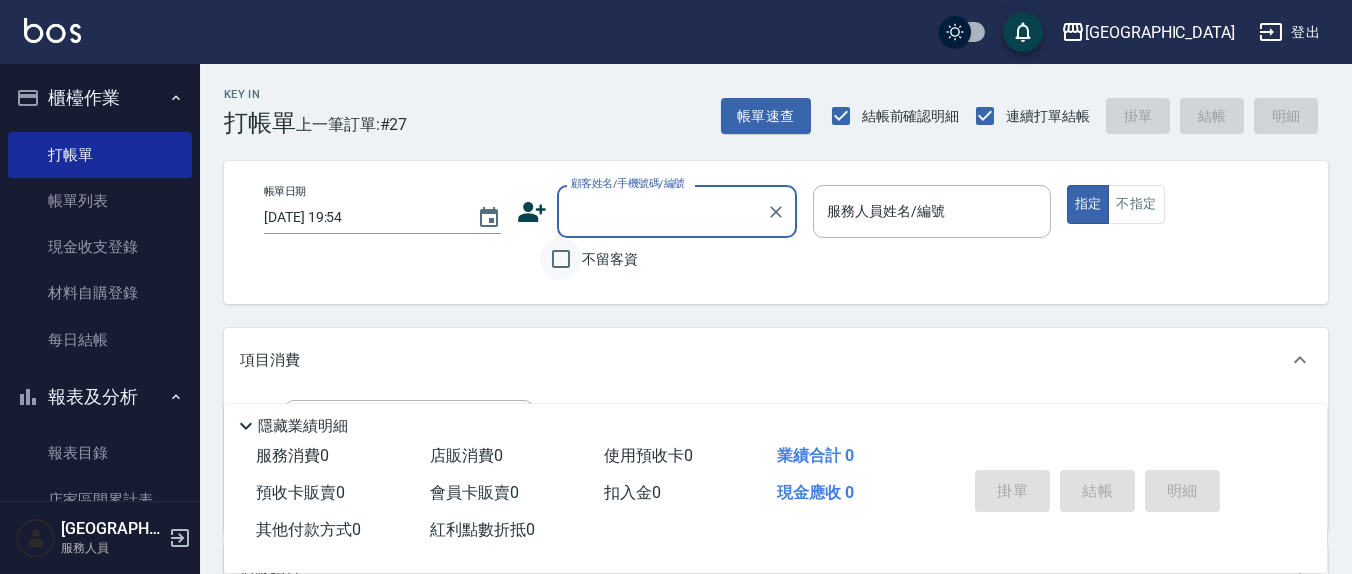 click on "不留客資" at bounding box center (561, 259) 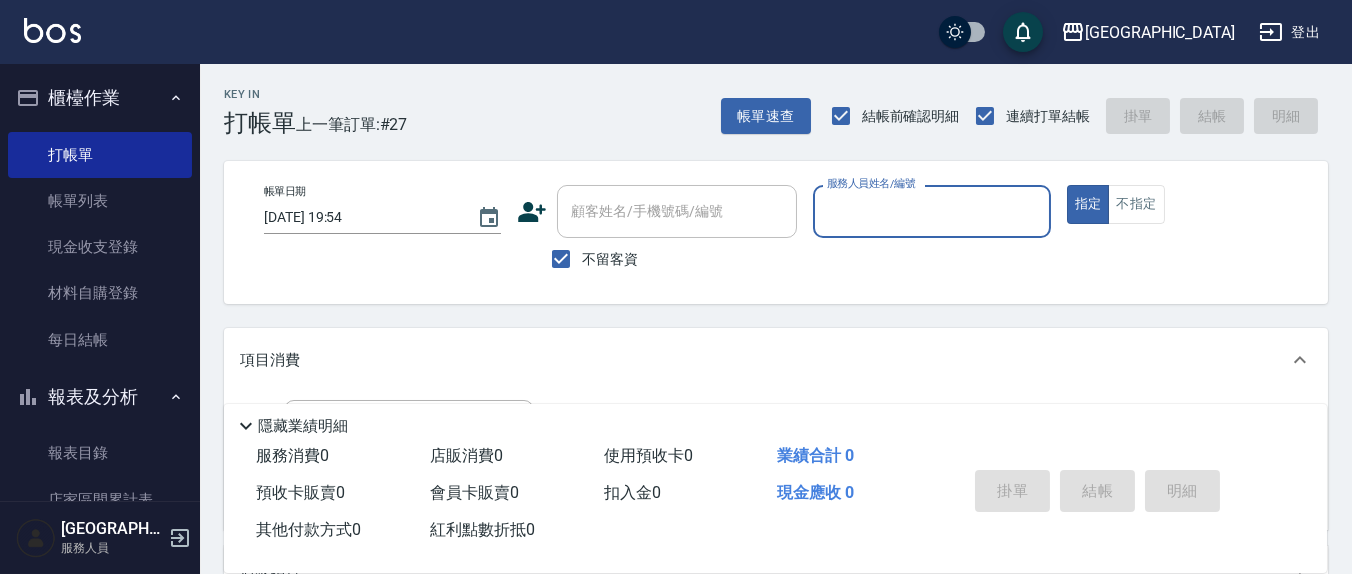 click on "服務人員姓名/編號" at bounding box center (931, 211) 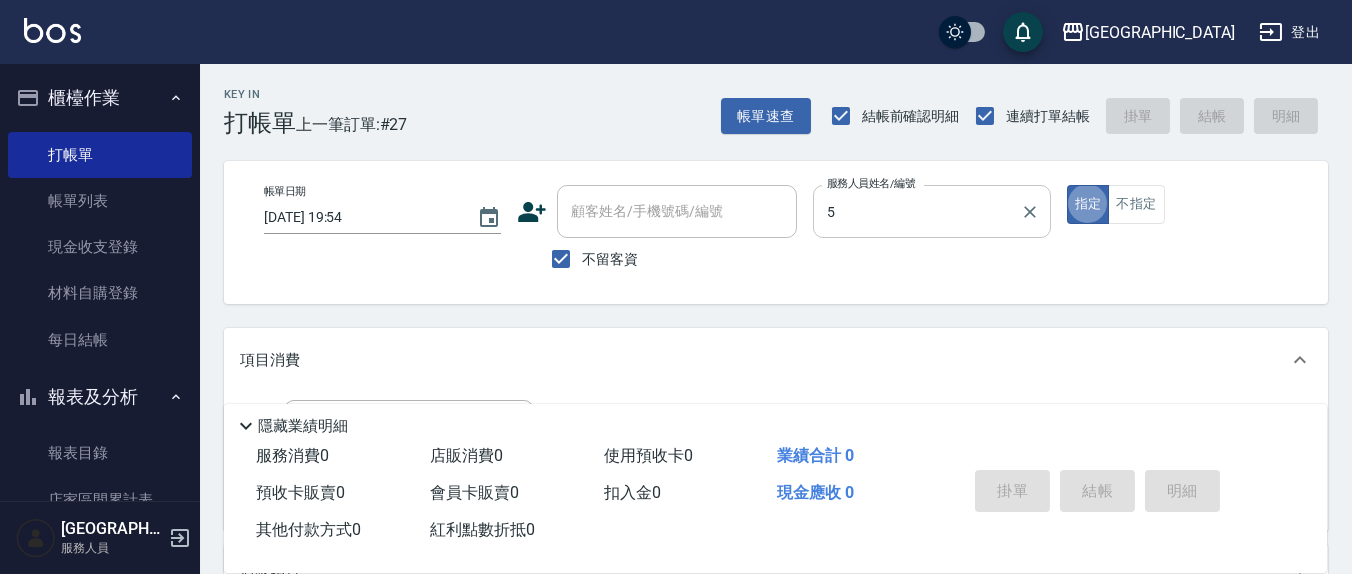 type on "楊惠絜-5" 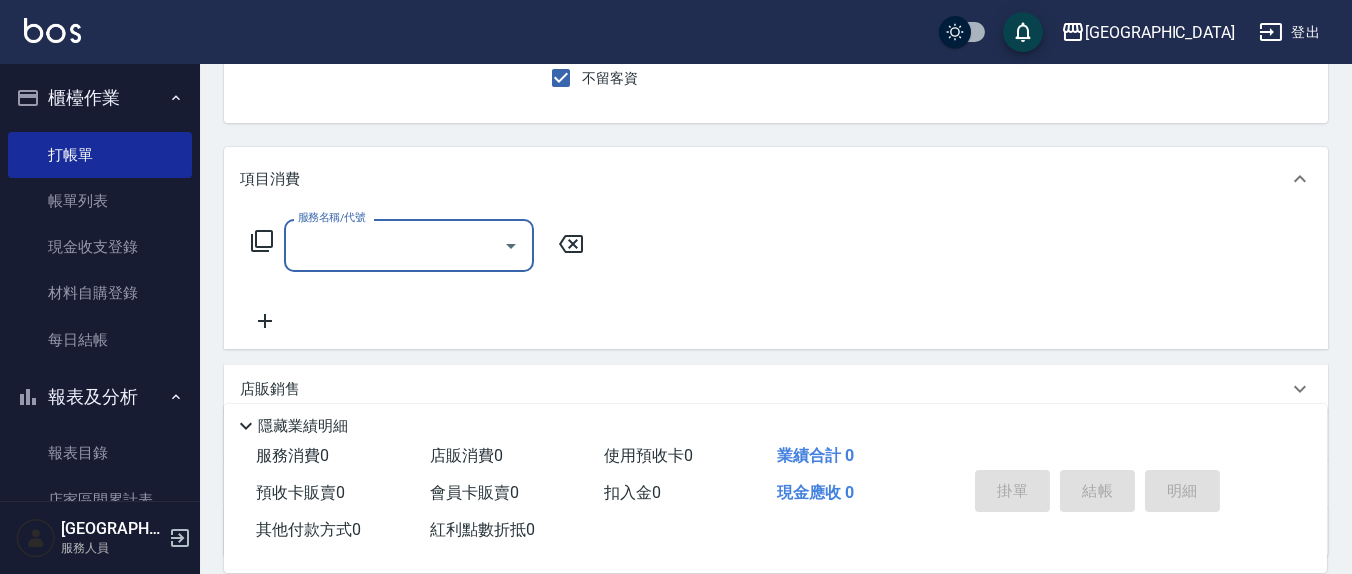 scroll, scrollTop: 208, scrollLeft: 0, axis: vertical 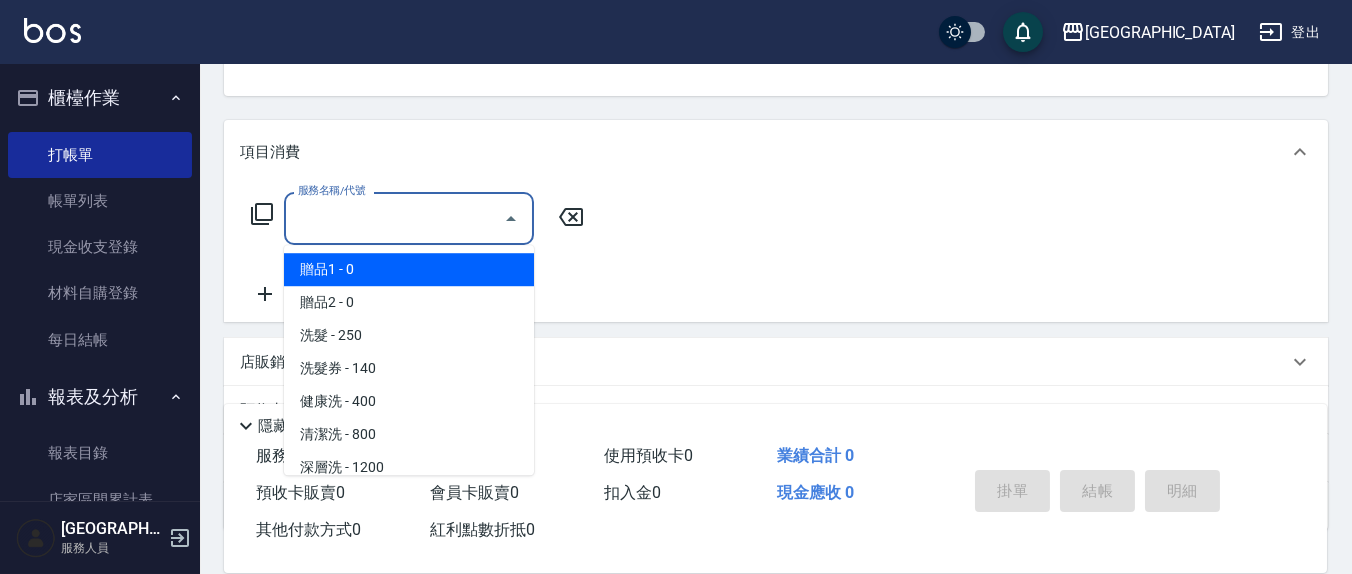 click on "服務名稱/代號" at bounding box center [394, 218] 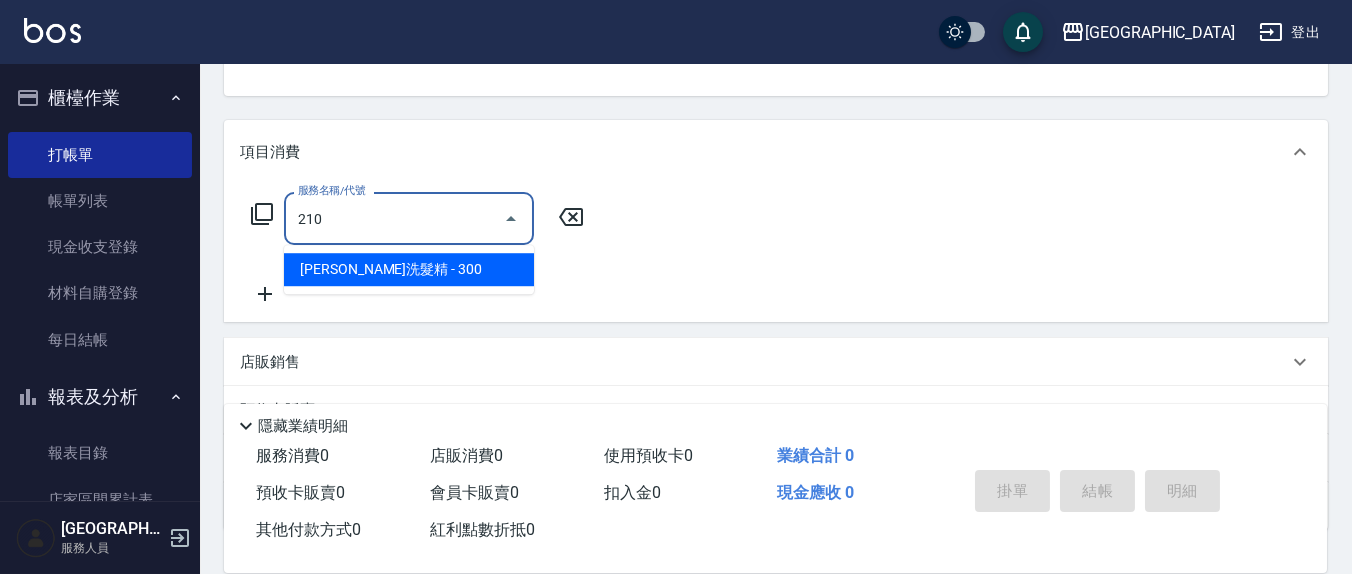 type on "歐娜洗髮精(210)" 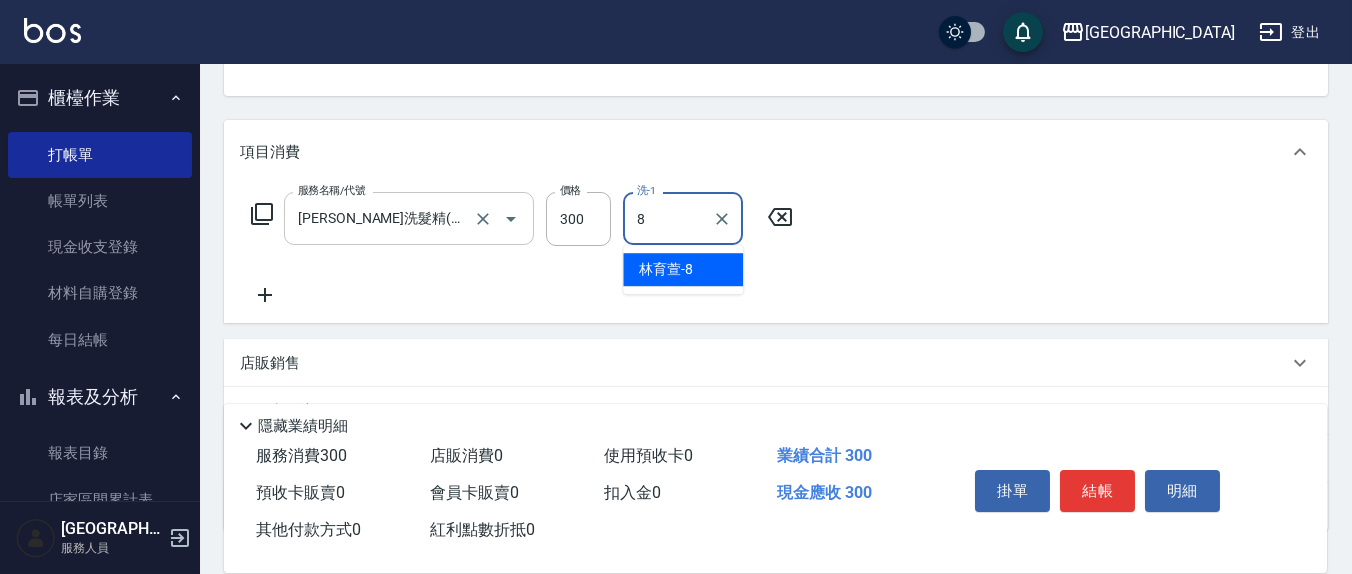 type on "林育萱-8" 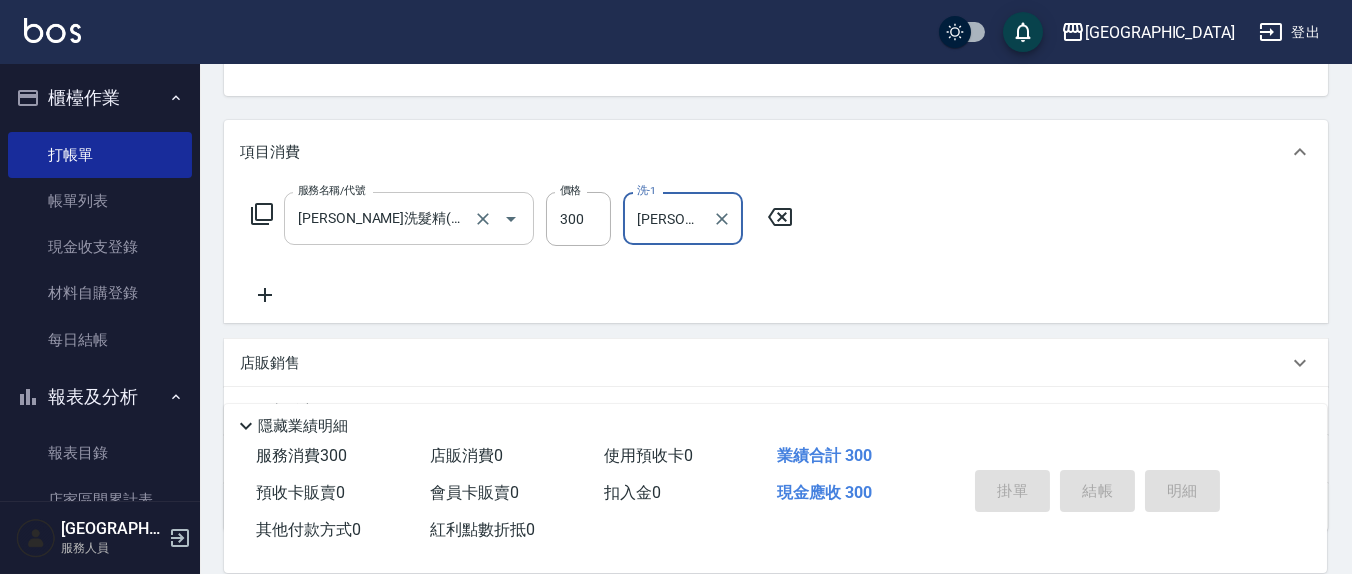 type on "2025/07/15 19:55" 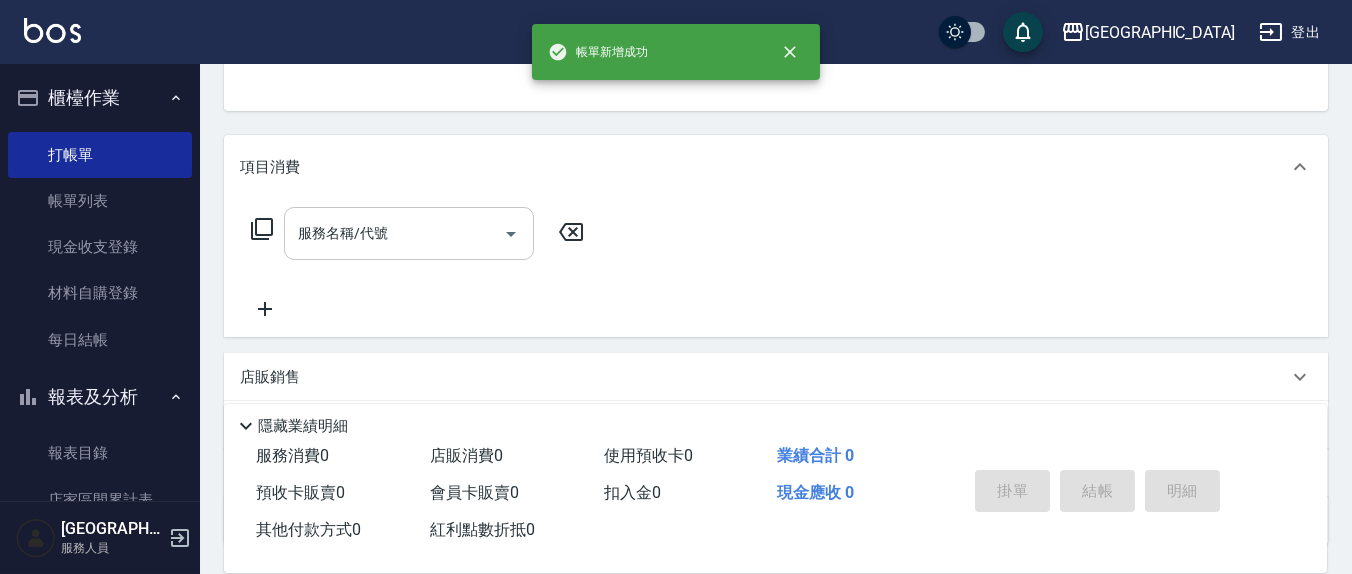 click on "指定" at bounding box center (1088, 11) 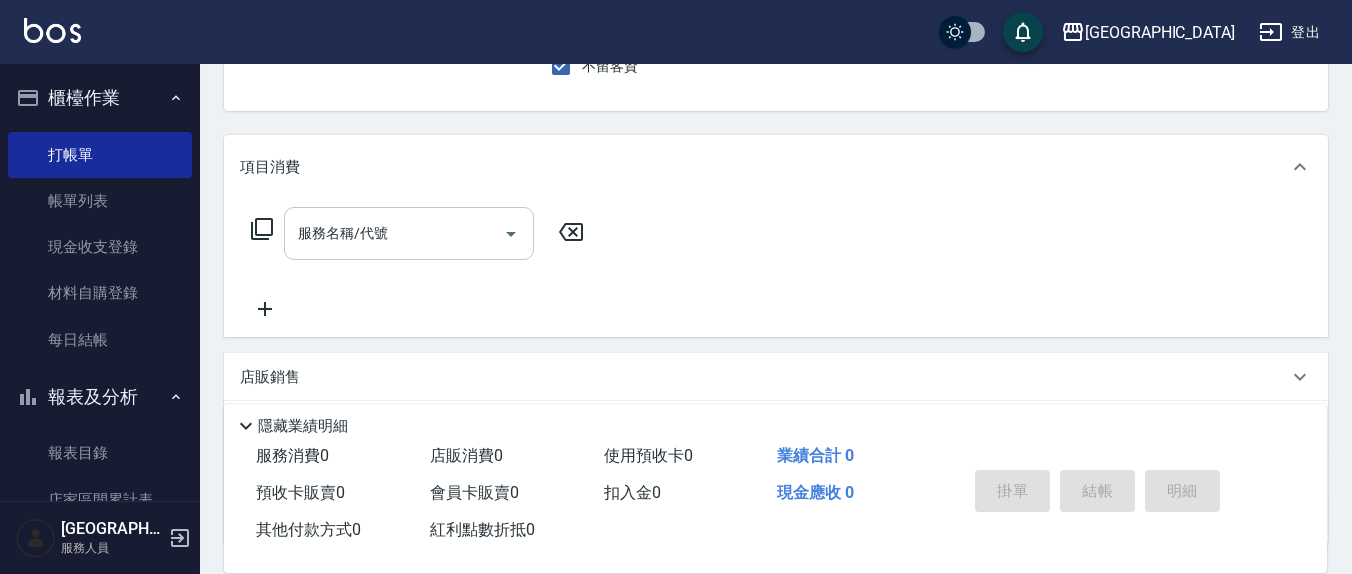 scroll, scrollTop: 185, scrollLeft: 0, axis: vertical 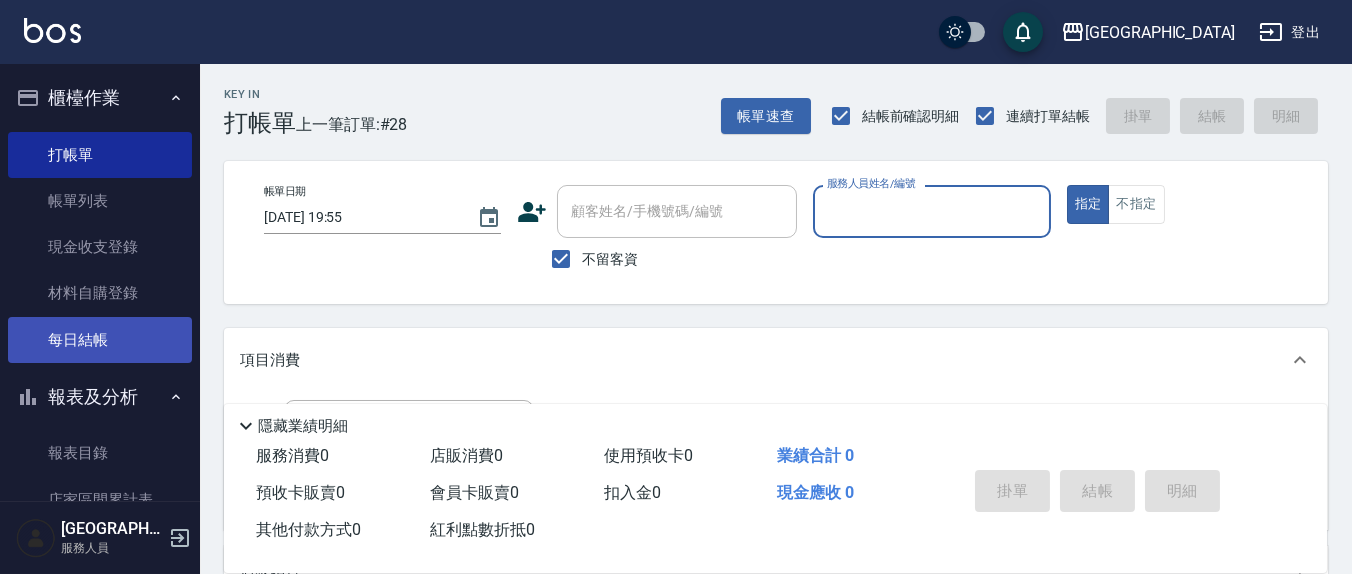 click on "每日結帳" at bounding box center (100, 340) 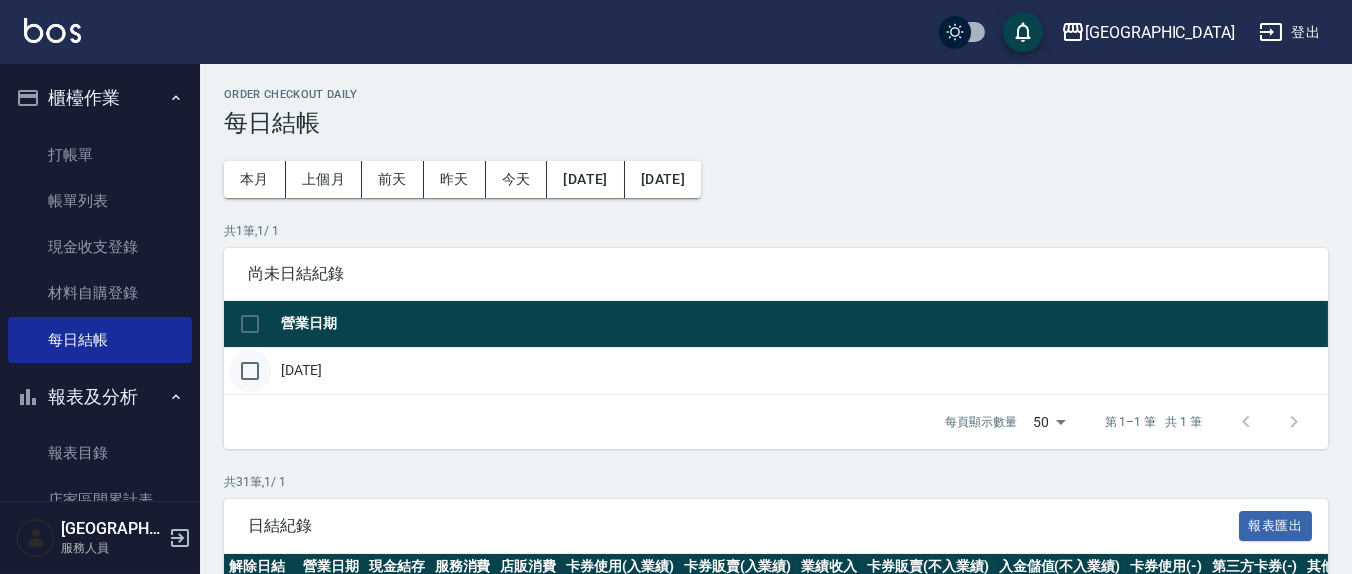 click at bounding box center (250, 371) 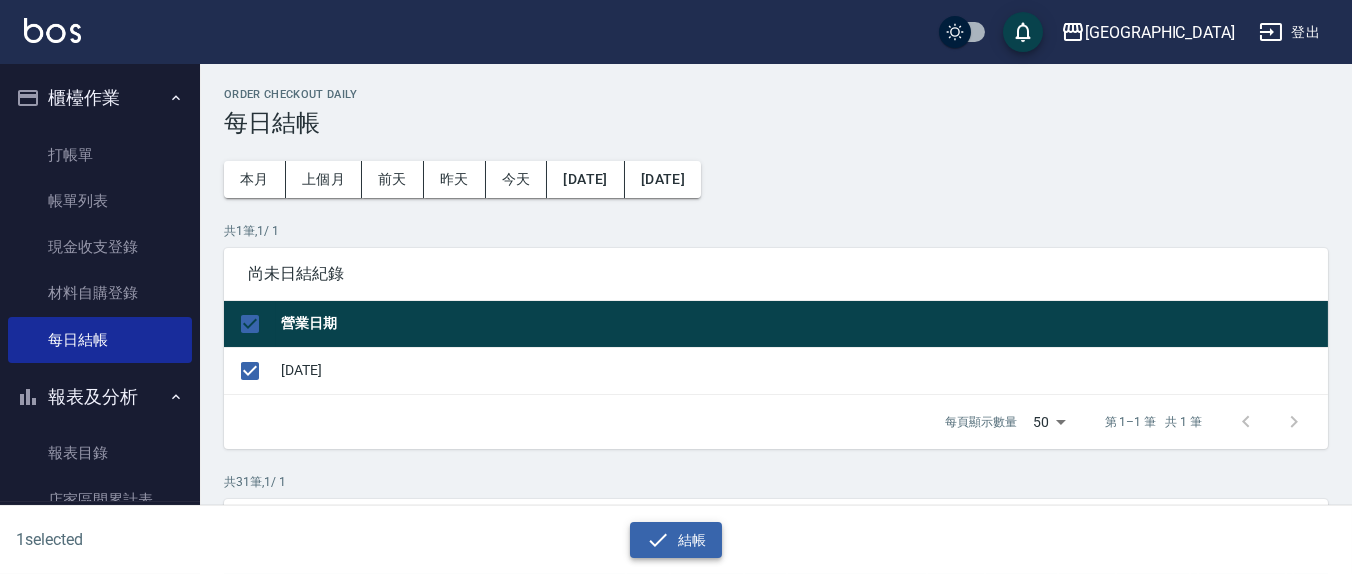 click 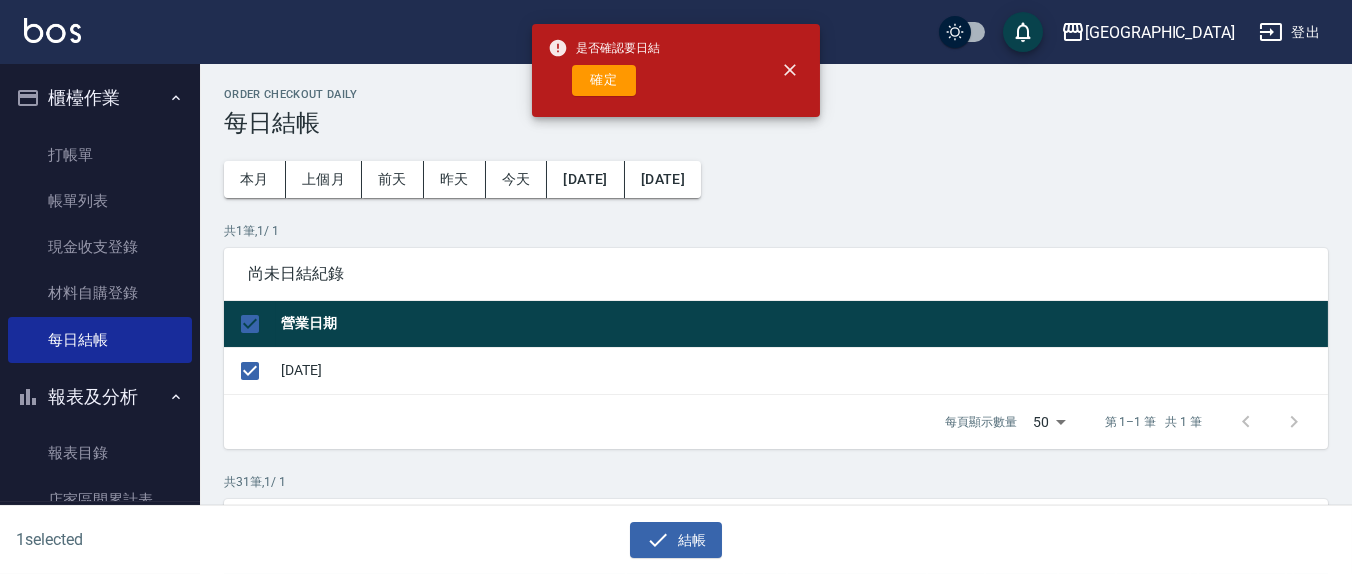 click on "確定" at bounding box center (604, 80) 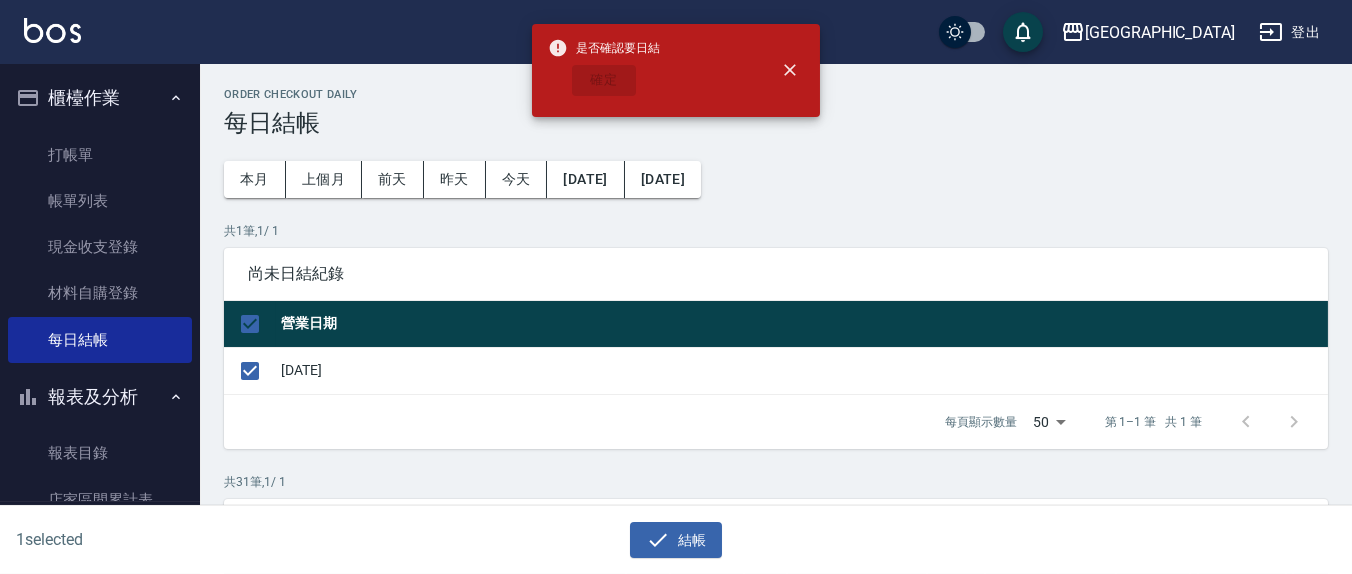 checkbox on "false" 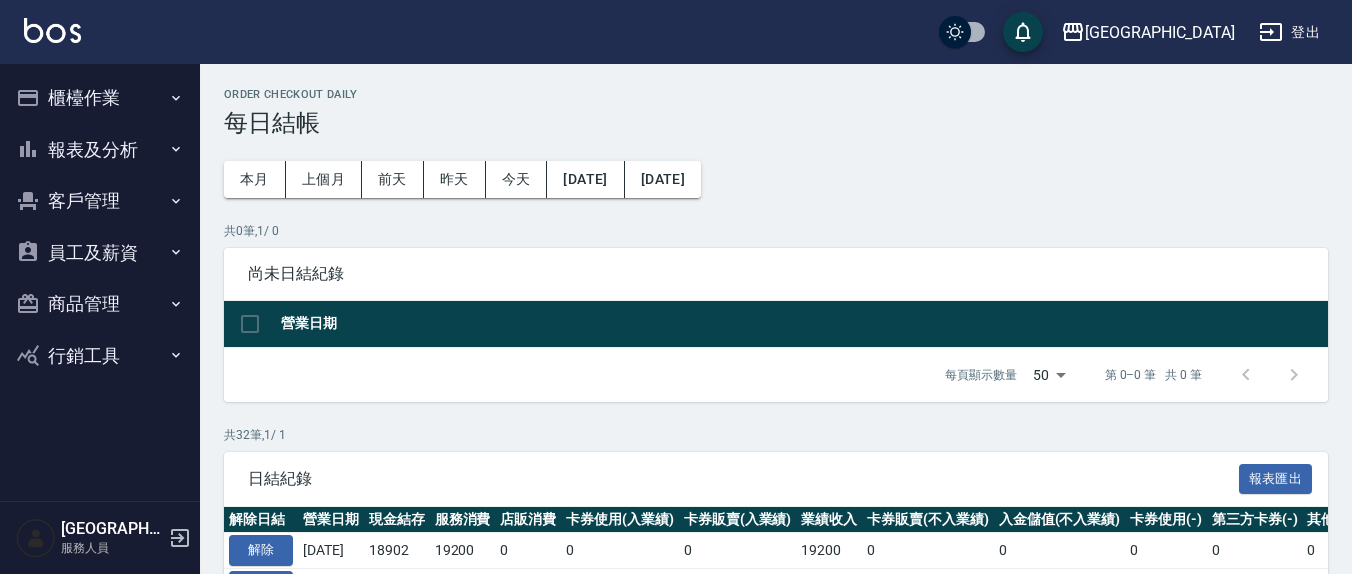 scroll, scrollTop: 0, scrollLeft: 0, axis: both 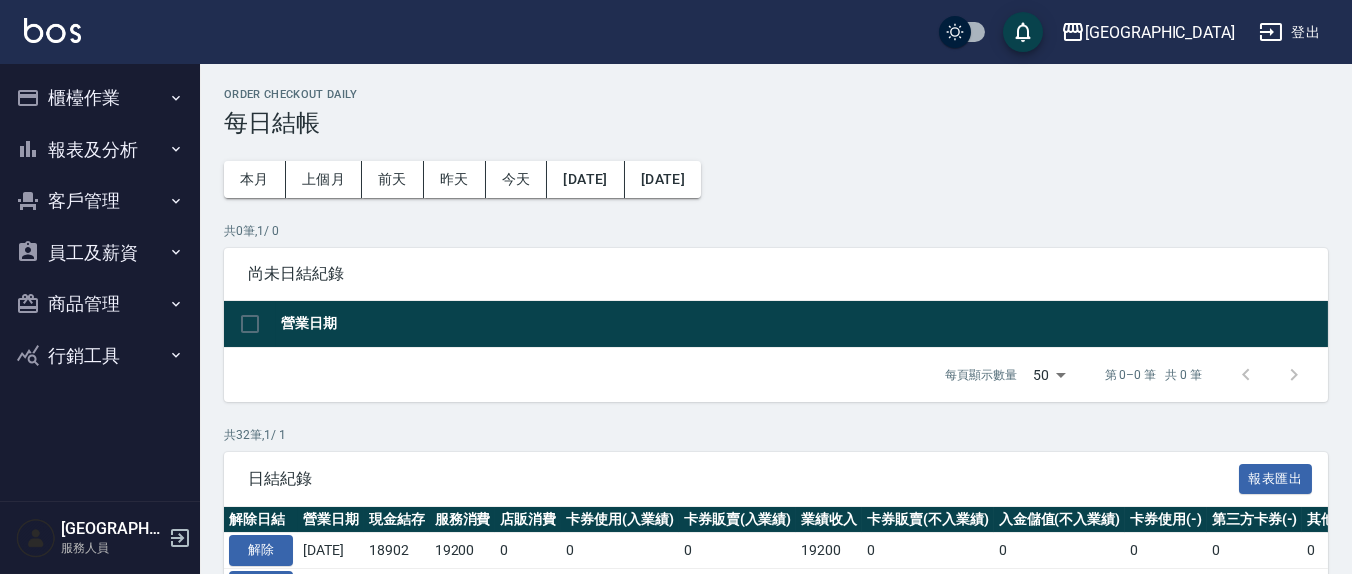 click on "報表及分析" at bounding box center [100, 150] 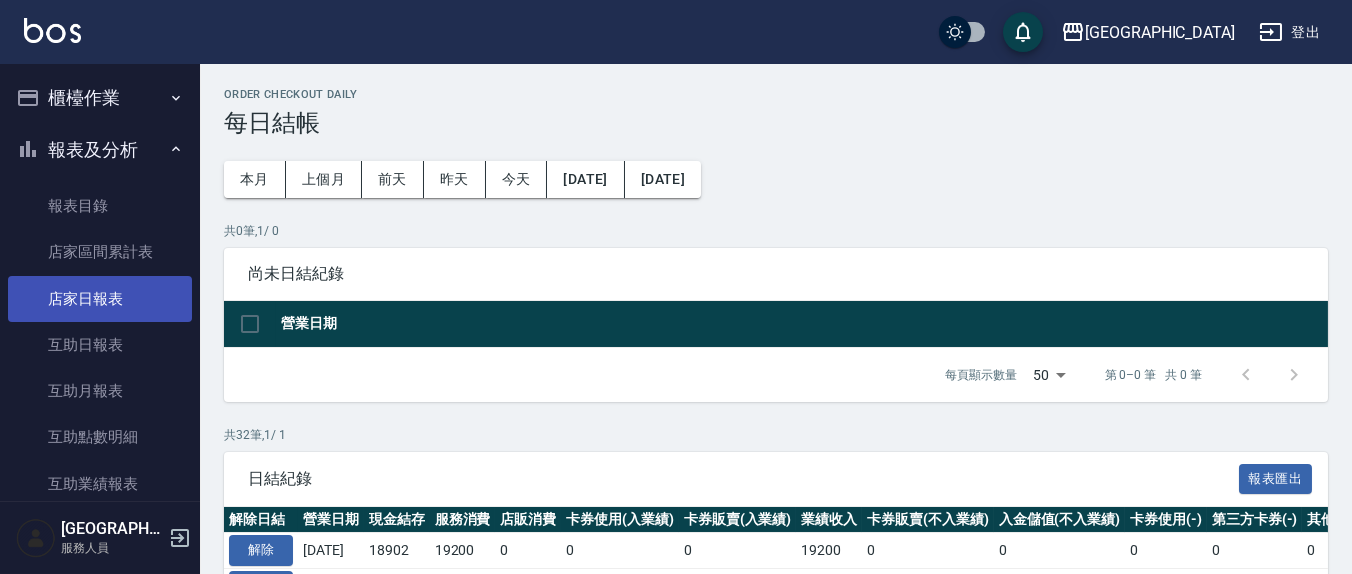 click on "店家日報表" at bounding box center (100, 299) 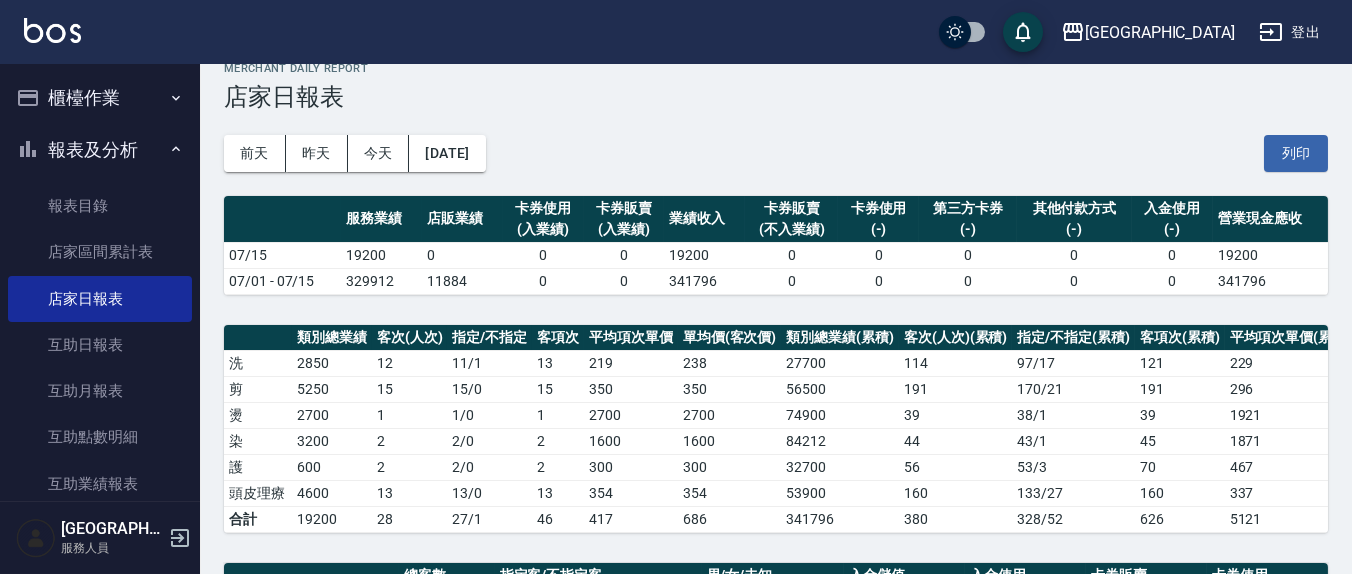scroll, scrollTop: 0, scrollLeft: 0, axis: both 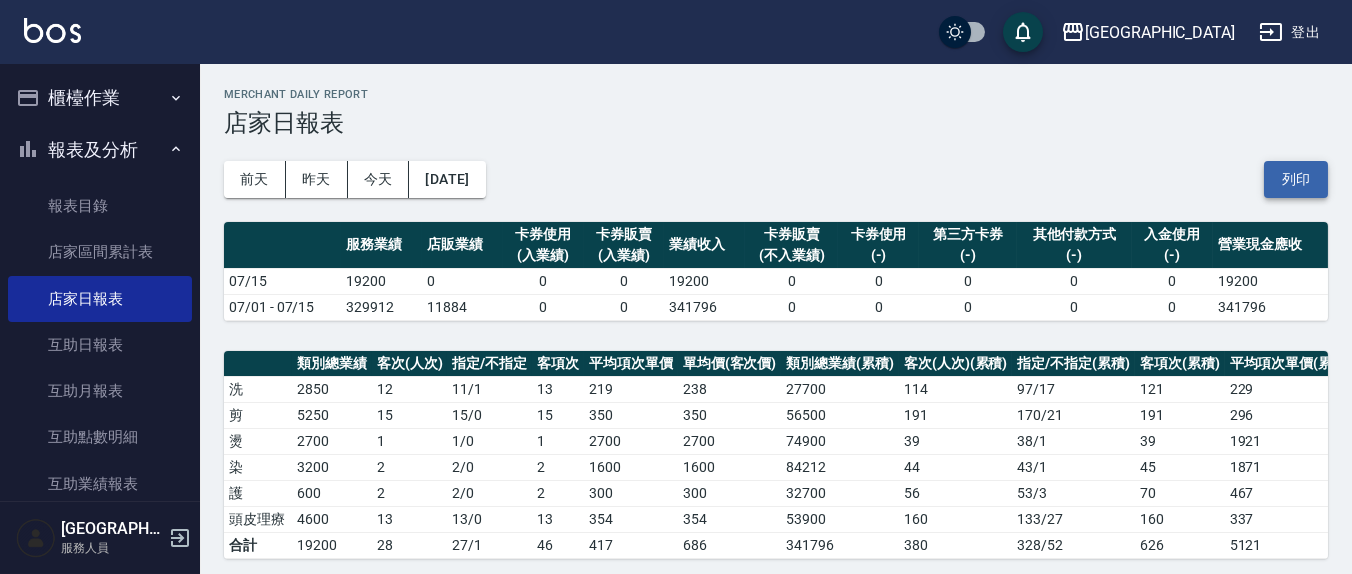 click on "列印" at bounding box center [1296, 179] 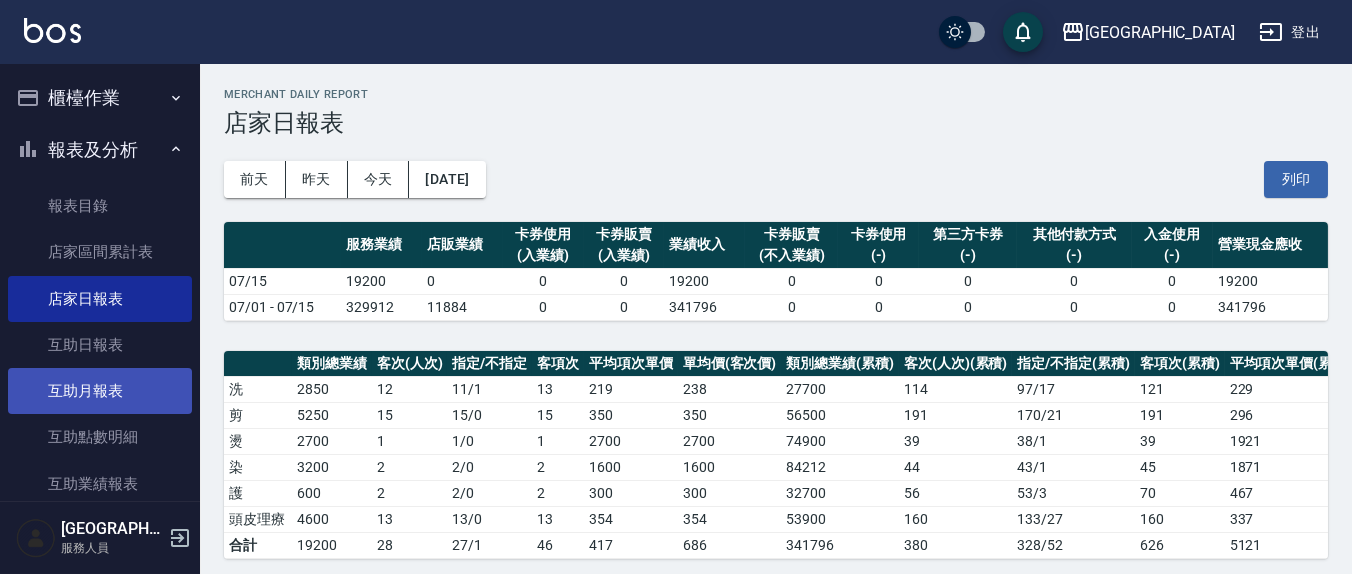 scroll, scrollTop: 208, scrollLeft: 0, axis: vertical 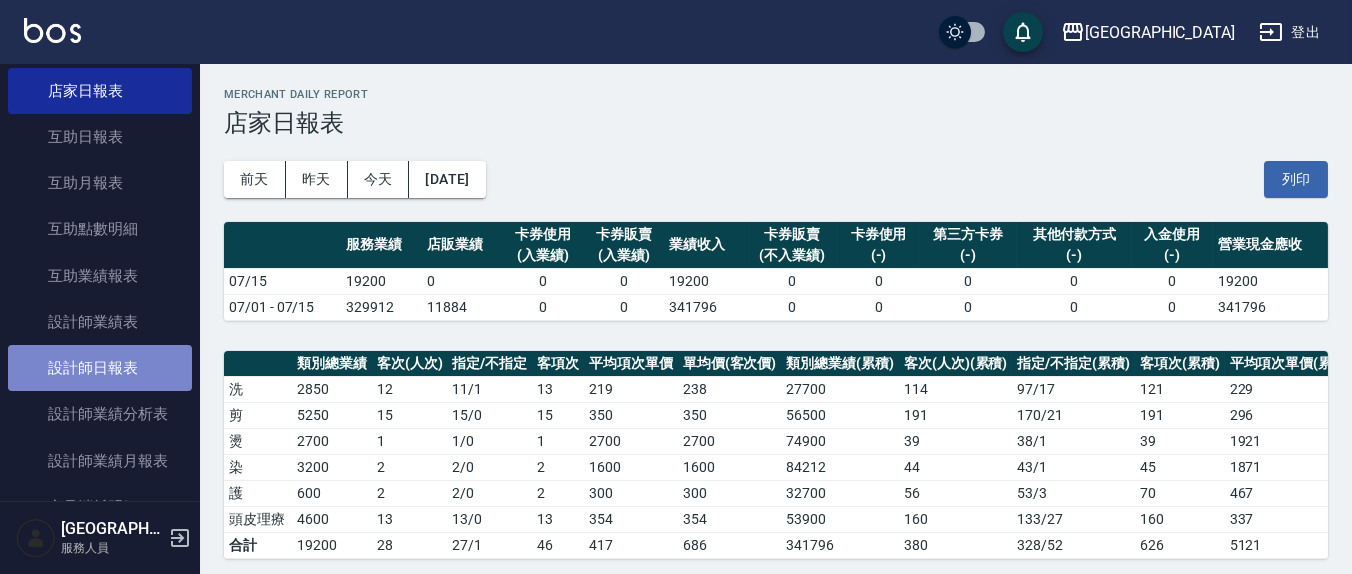 click on "設計師日報表" at bounding box center (100, 368) 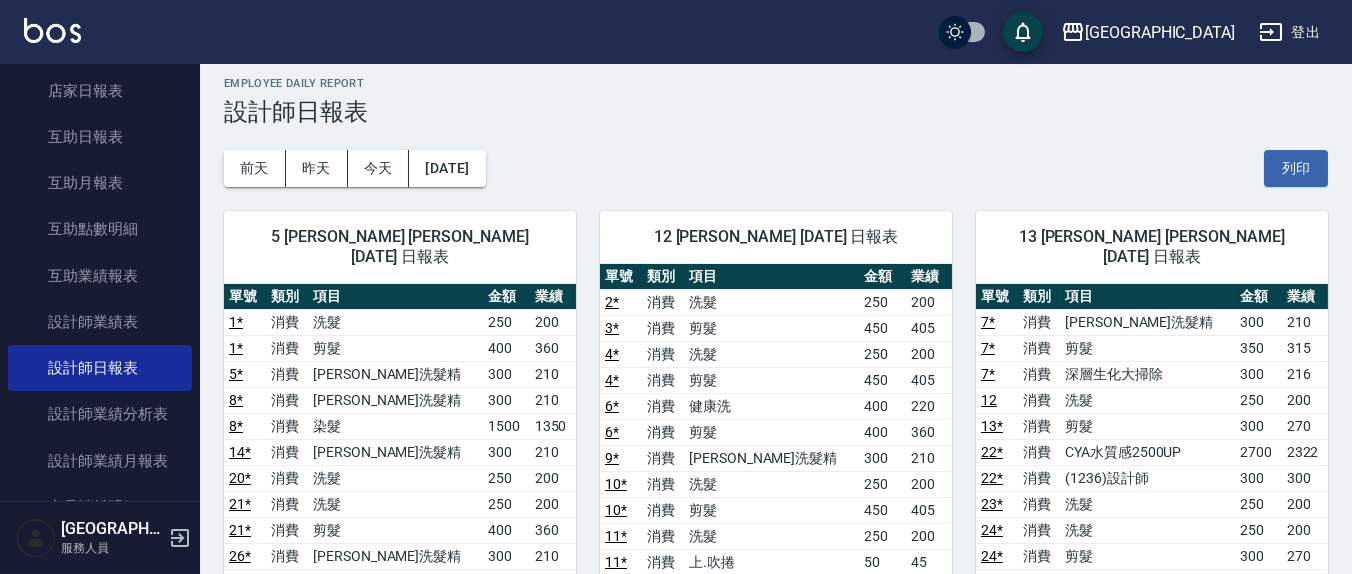 scroll, scrollTop: 0, scrollLeft: 0, axis: both 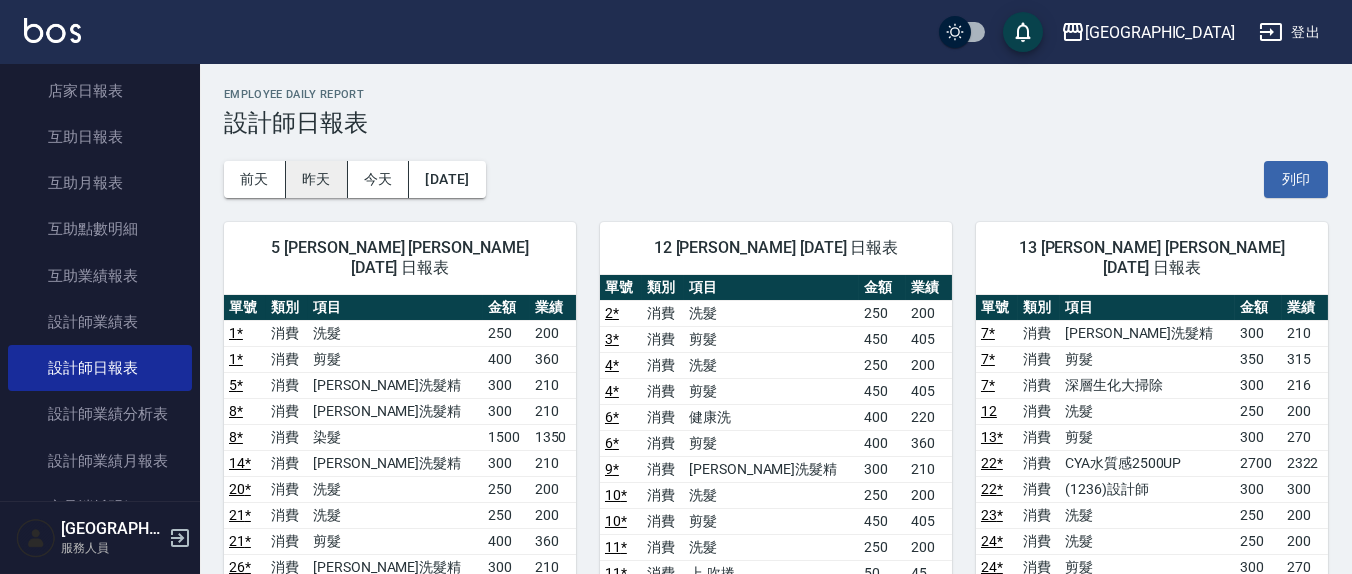 click on "昨天" at bounding box center [317, 179] 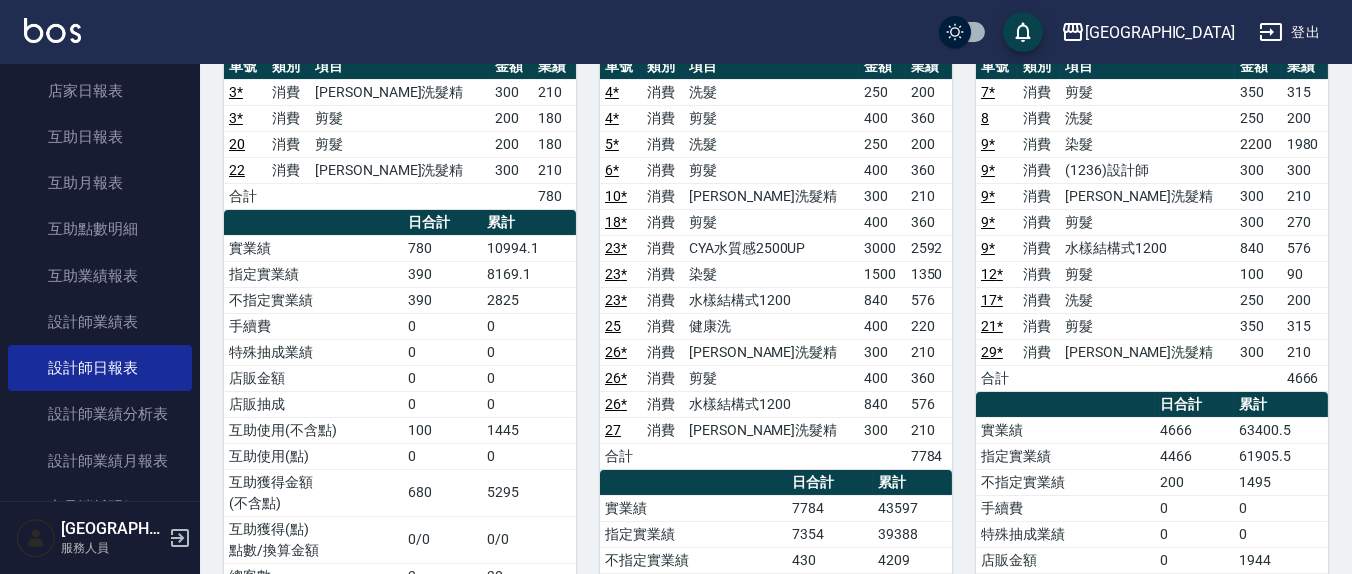 scroll, scrollTop: 416, scrollLeft: 0, axis: vertical 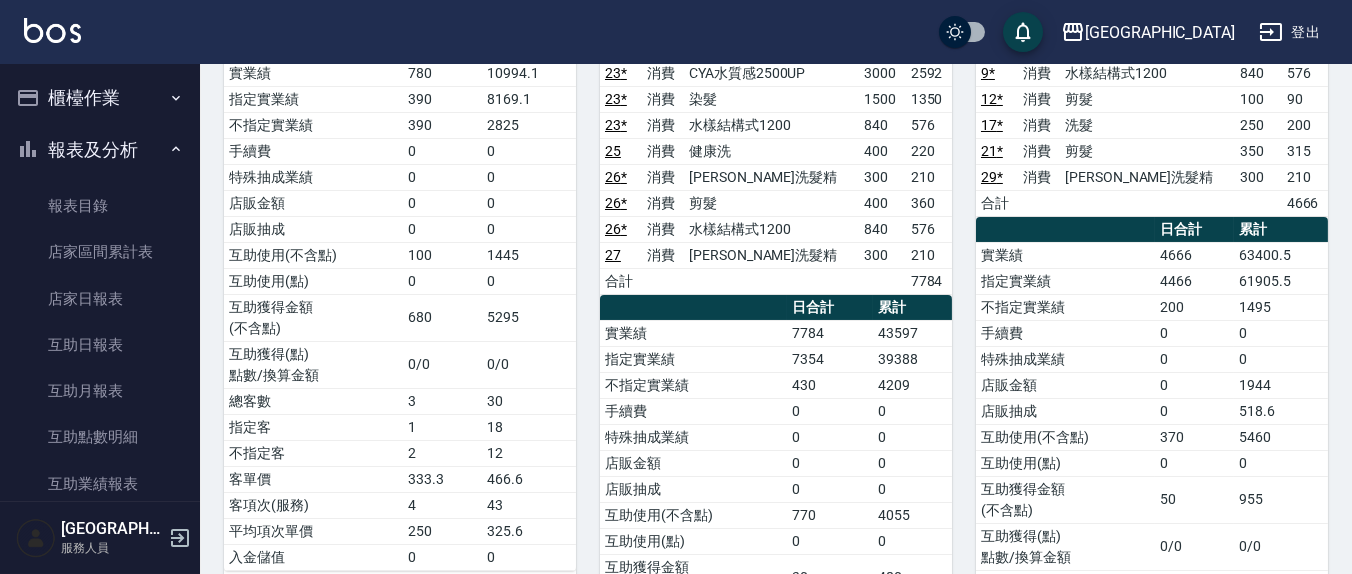 click on "櫃檯作業" at bounding box center (100, 98) 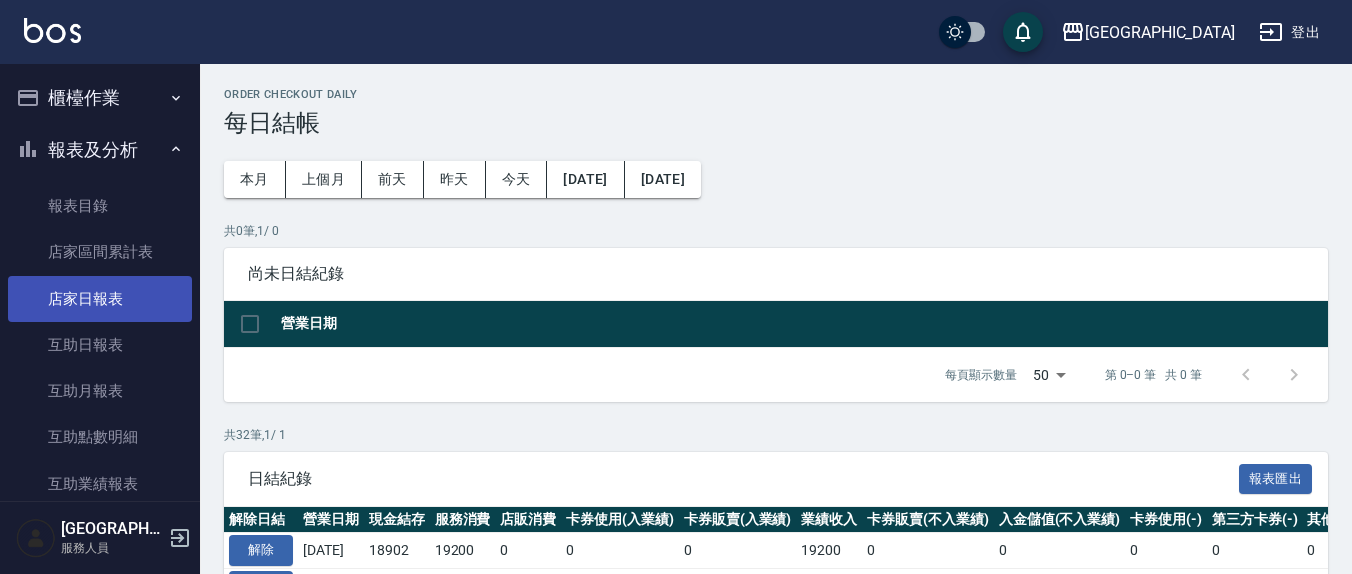 scroll, scrollTop: 0, scrollLeft: 0, axis: both 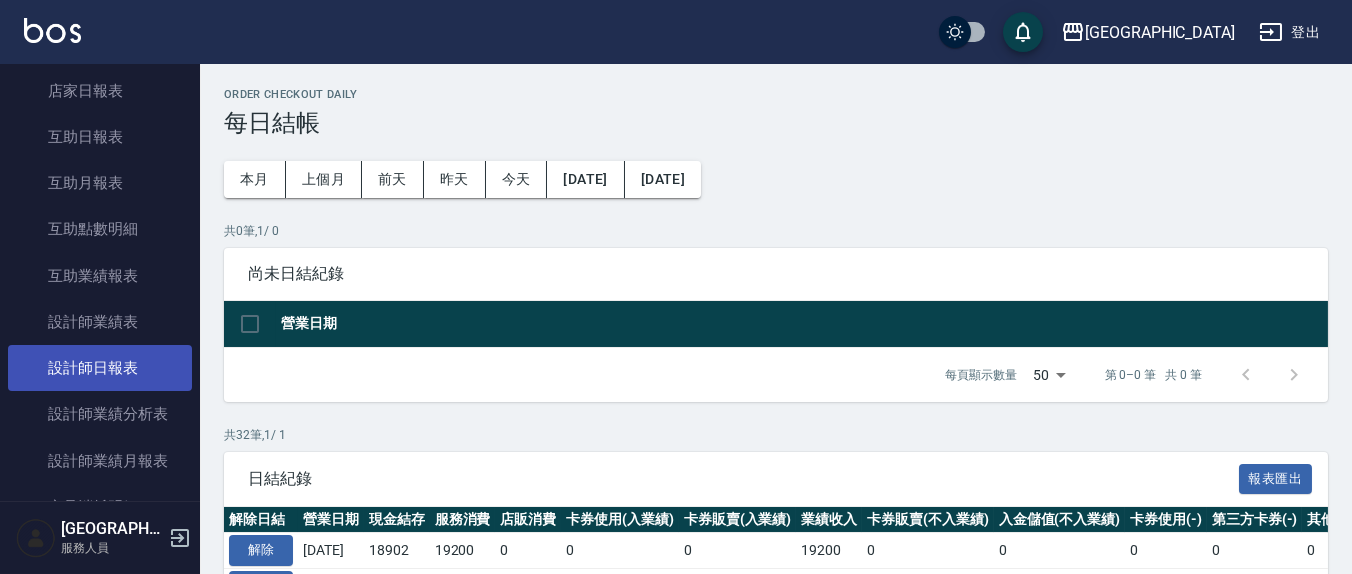 click on "設計師日報表" at bounding box center [100, 368] 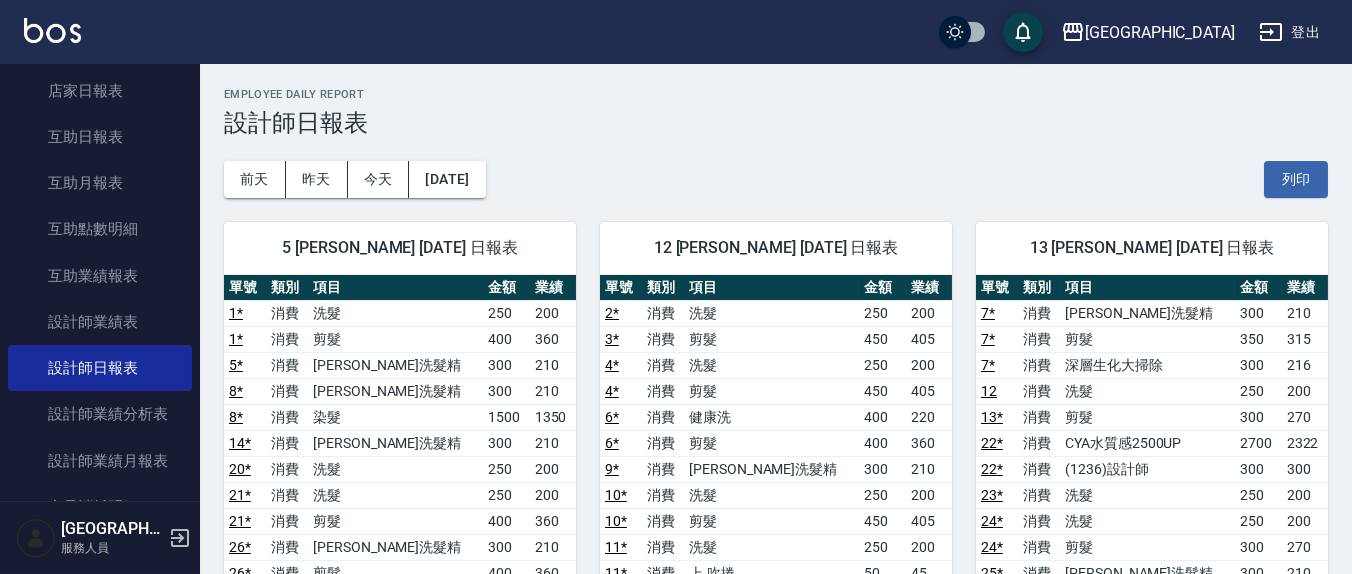 drag, startPoint x: 1295, startPoint y: 160, endPoint x: 1097, endPoint y: 478, distance: 374.6038 